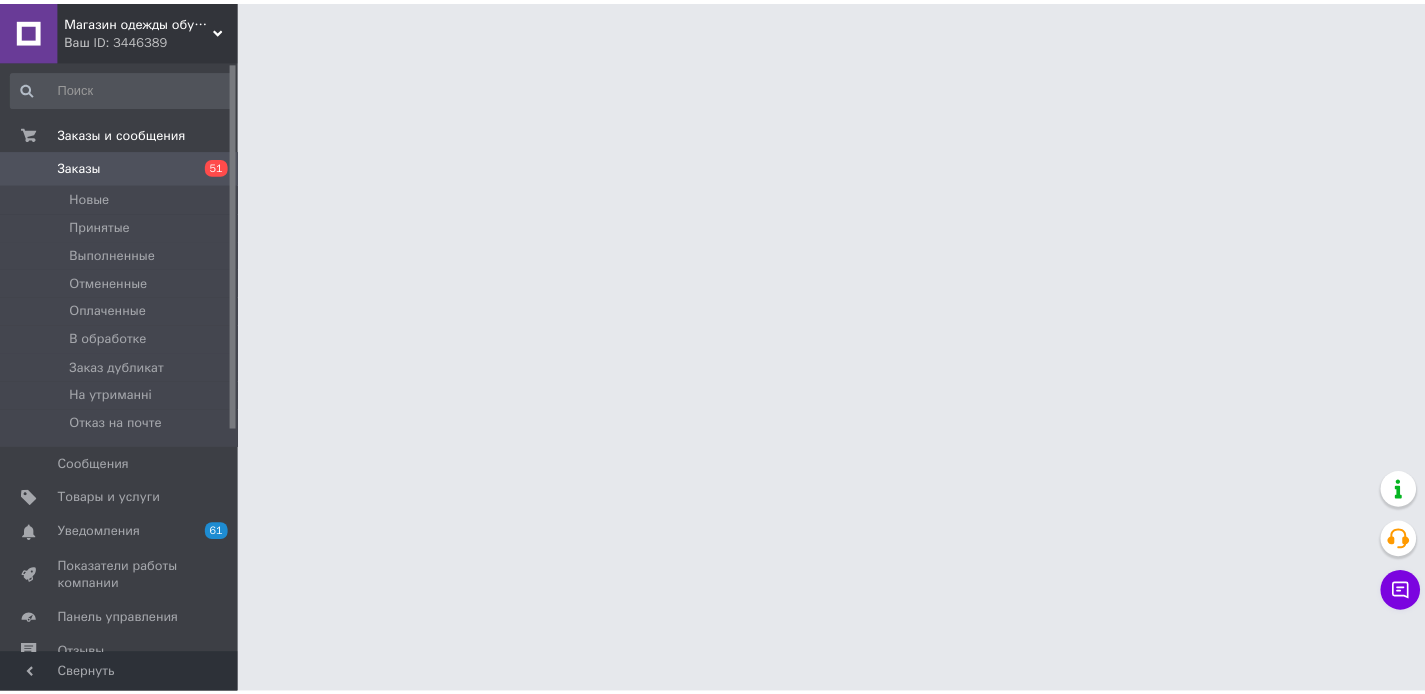 scroll, scrollTop: 0, scrollLeft: 0, axis: both 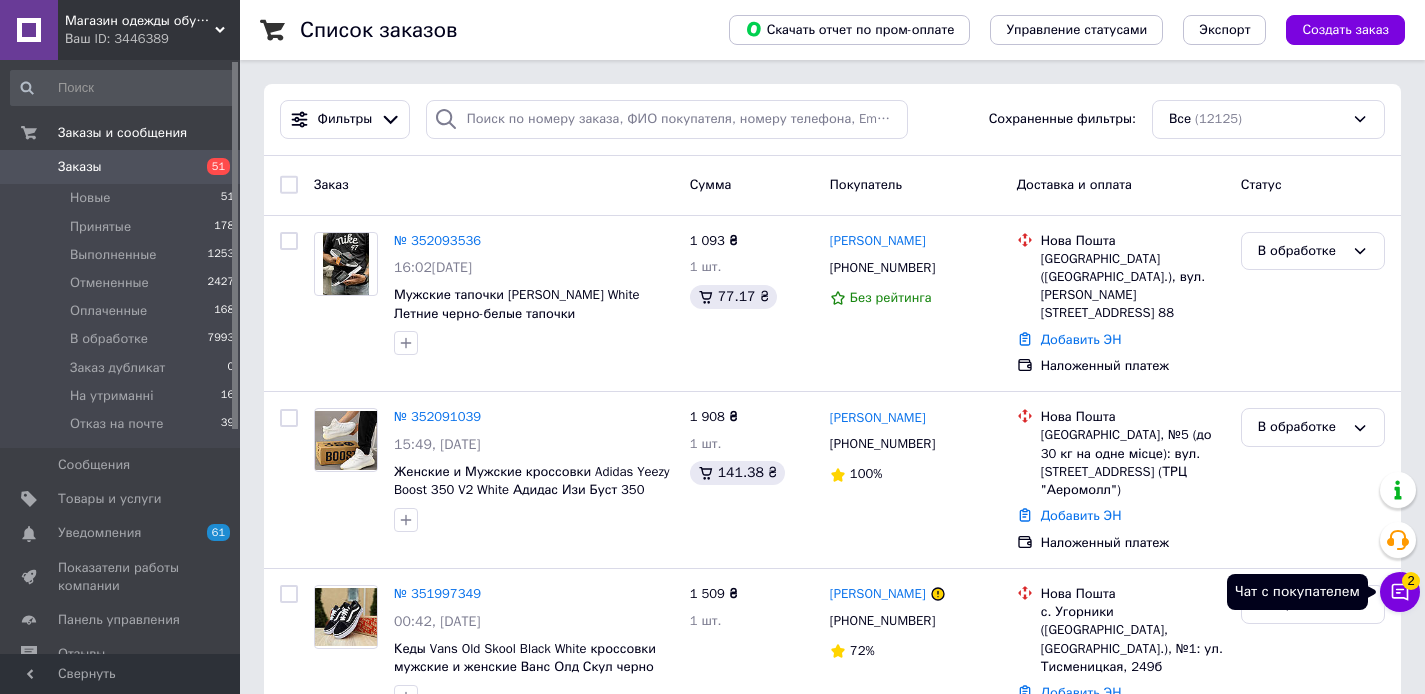 click 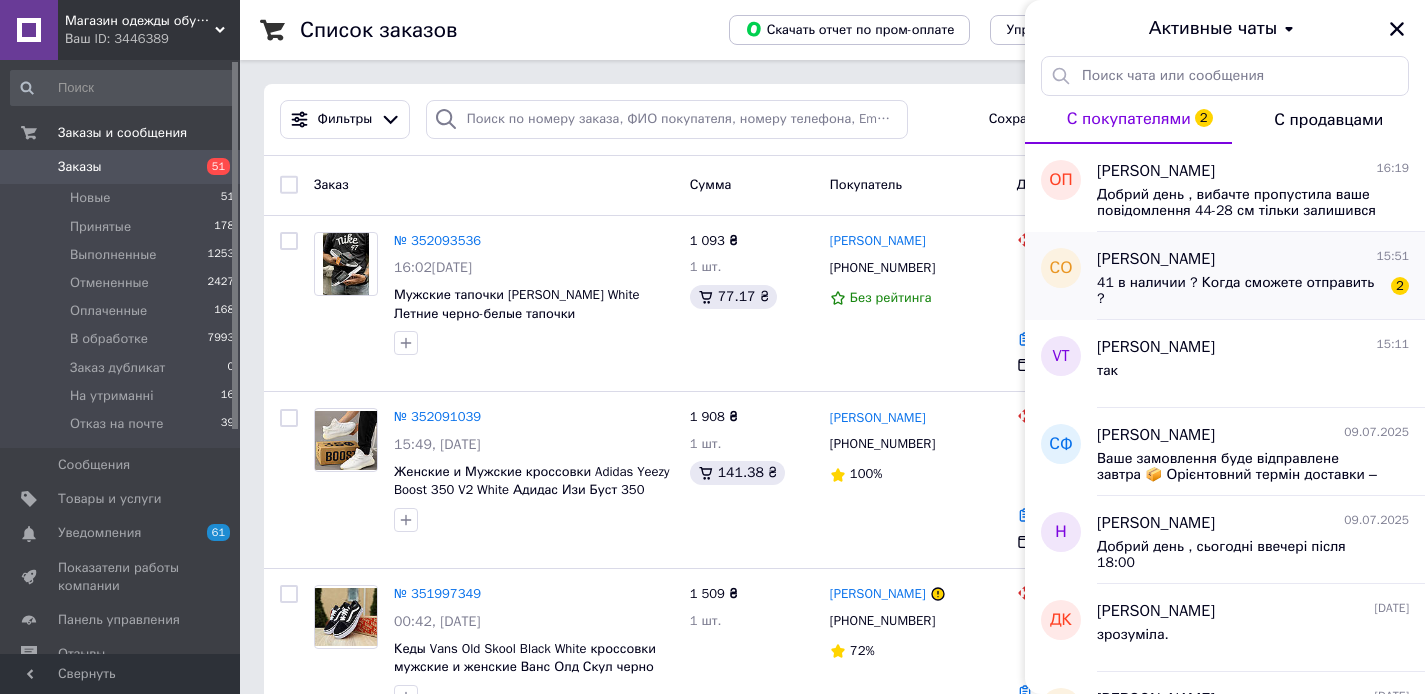 click on "[PERSON_NAME] 15:51 41 в наличии ? Когда сможете отправить ? 2" at bounding box center (1261, 276) 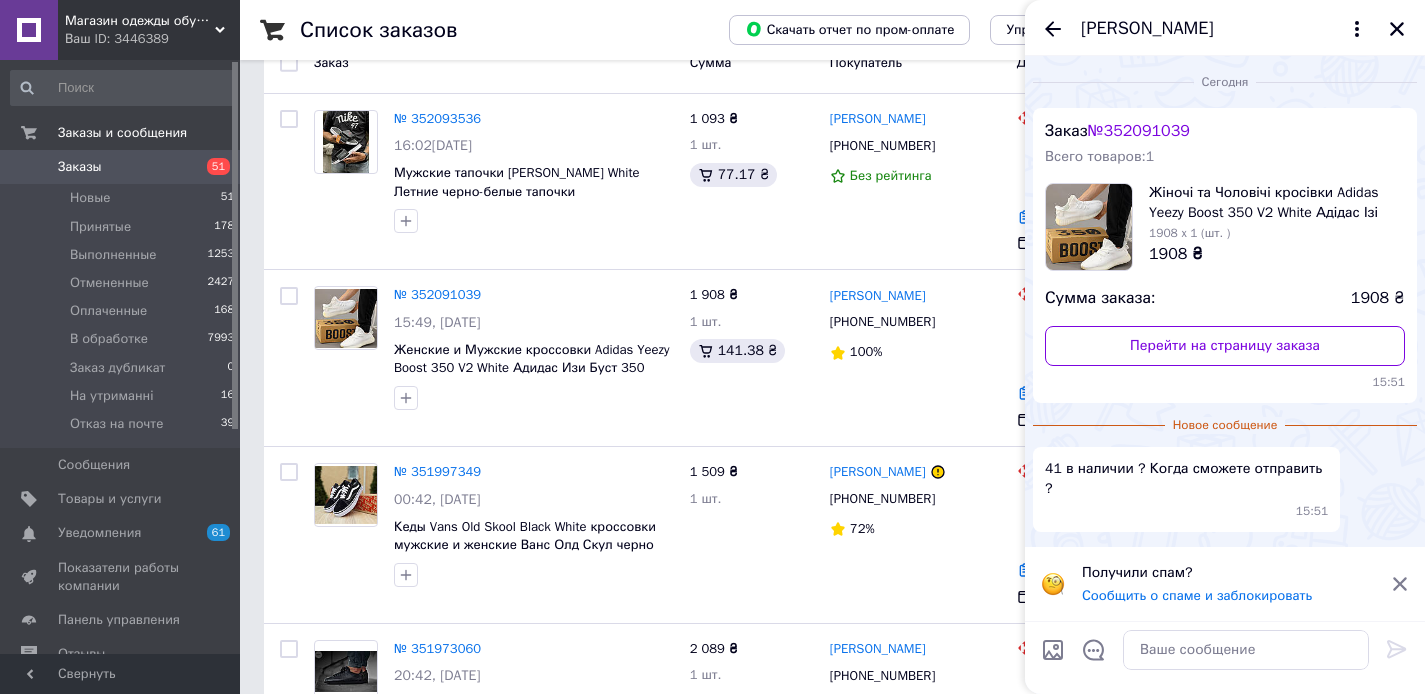 scroll, scrollTop: 141, scrollLeft: 0, axis: vertical 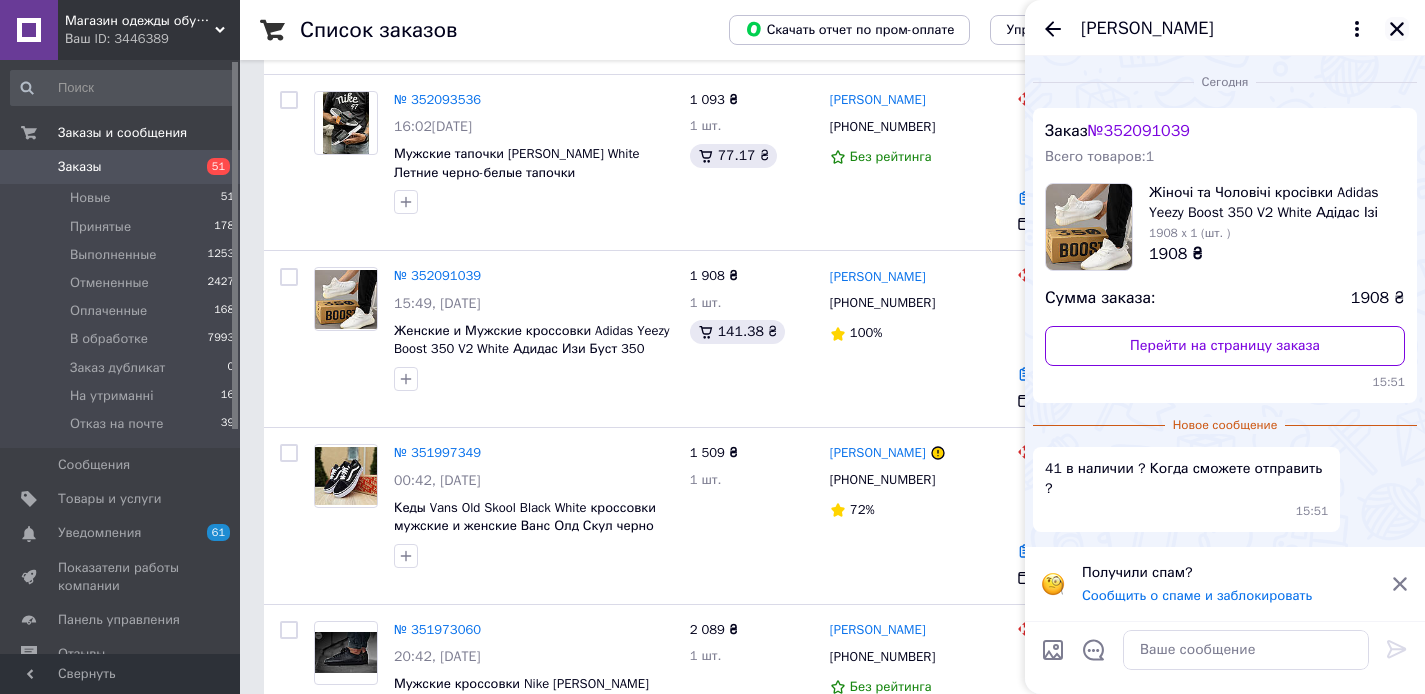 click 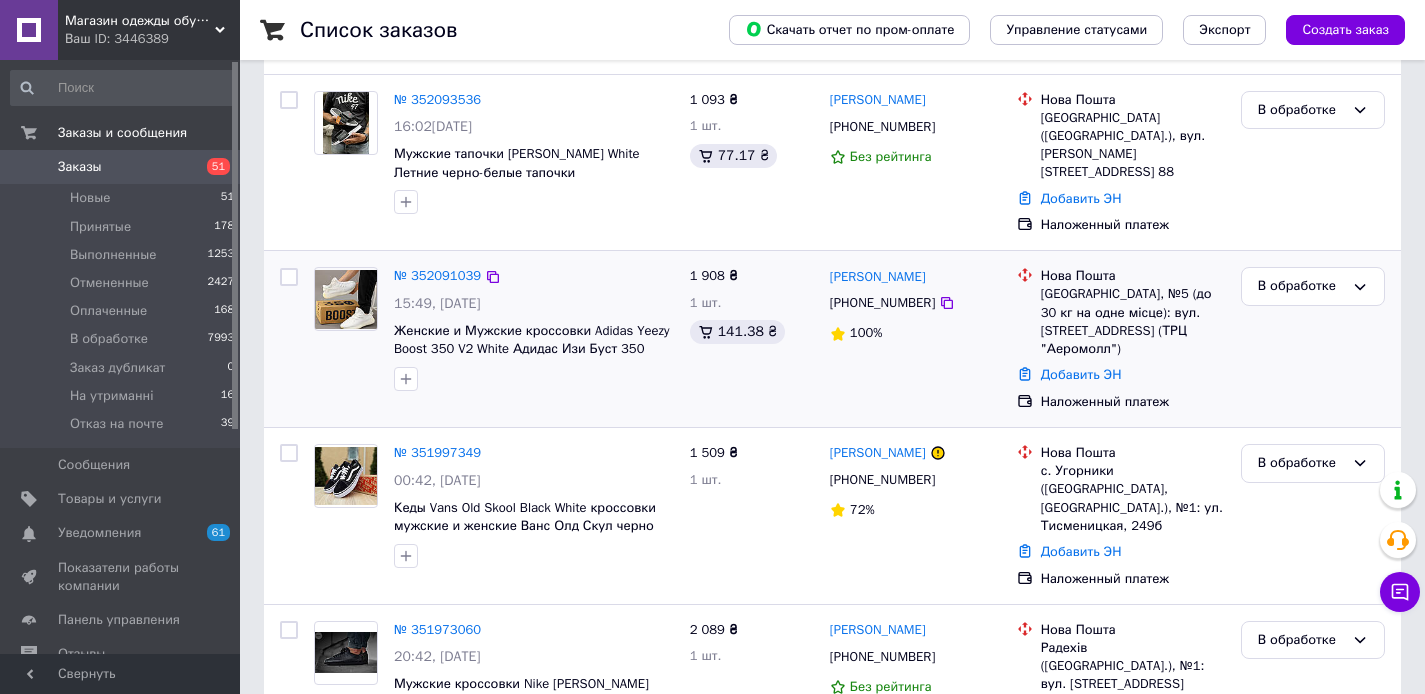 click on "1 908 ₴ 1 шт. 141.38 ₴" at bounding box center [752, 339] 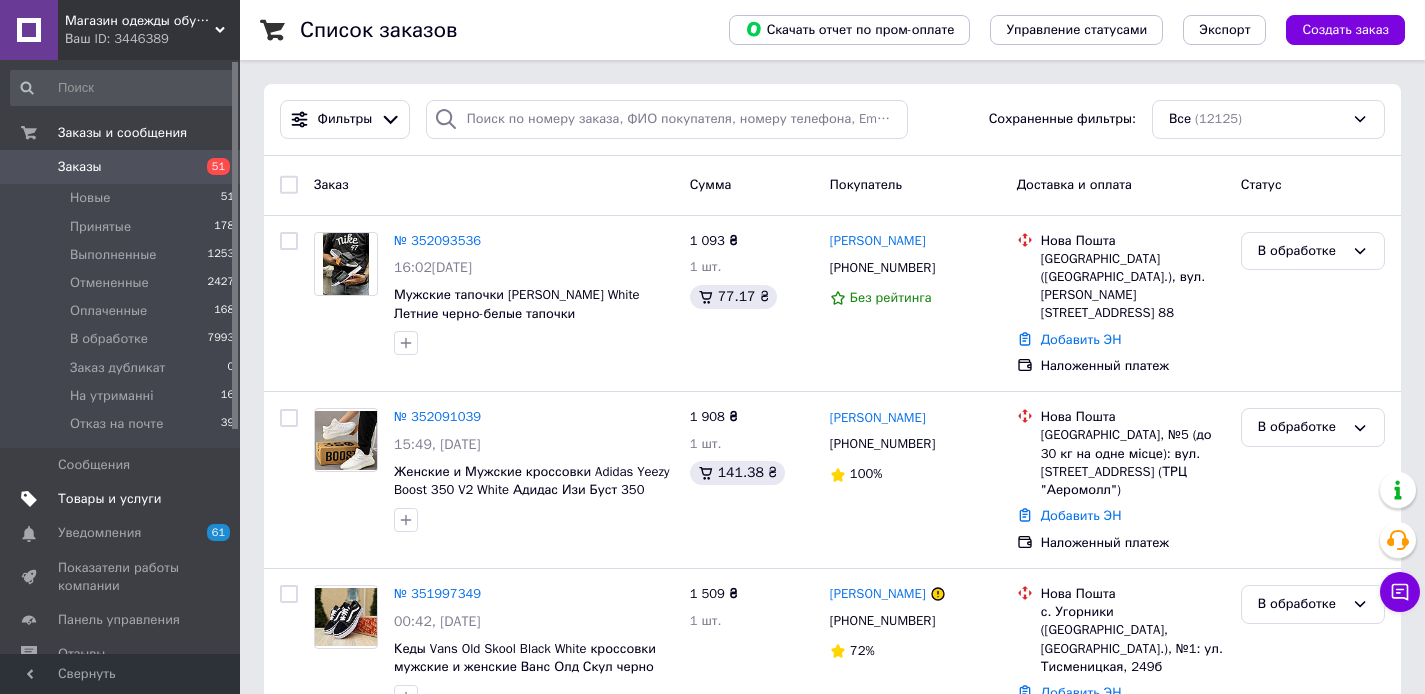 click on "Товары и услуги" at bounding box center (123, 499) 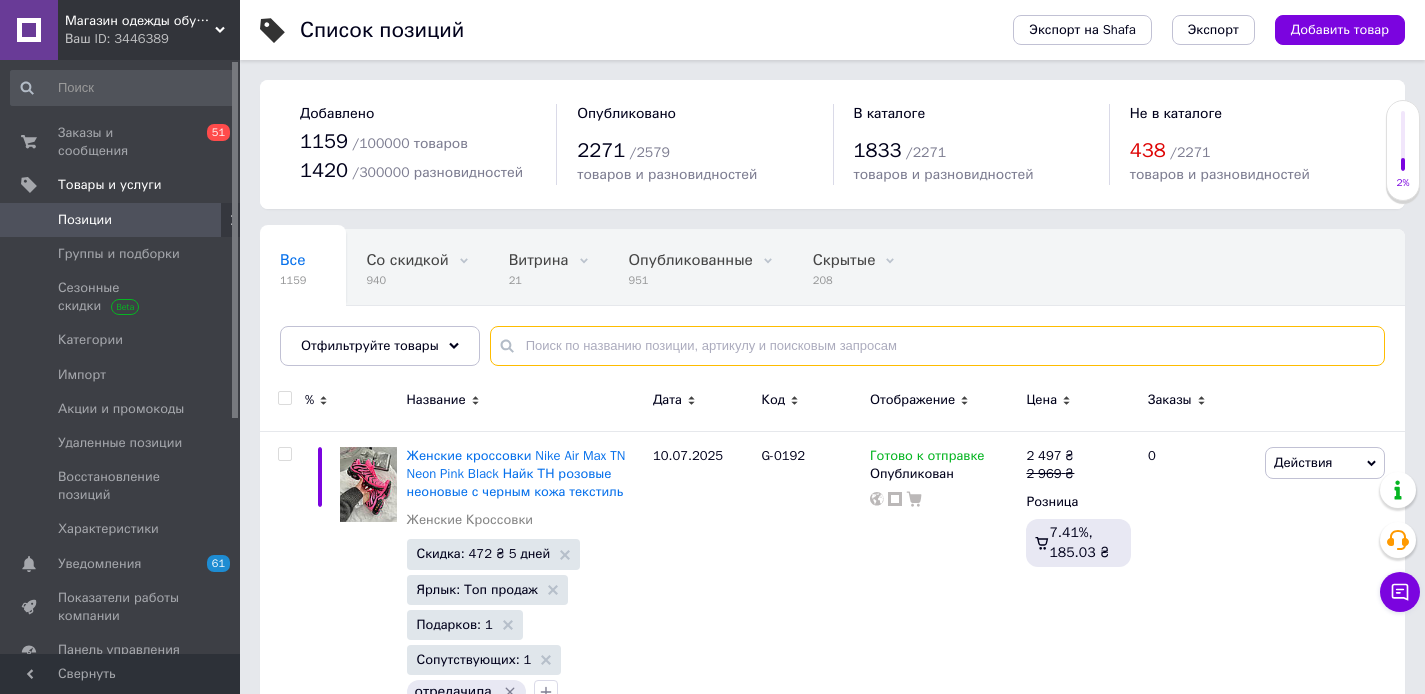 click at bounding box center [937, 346] 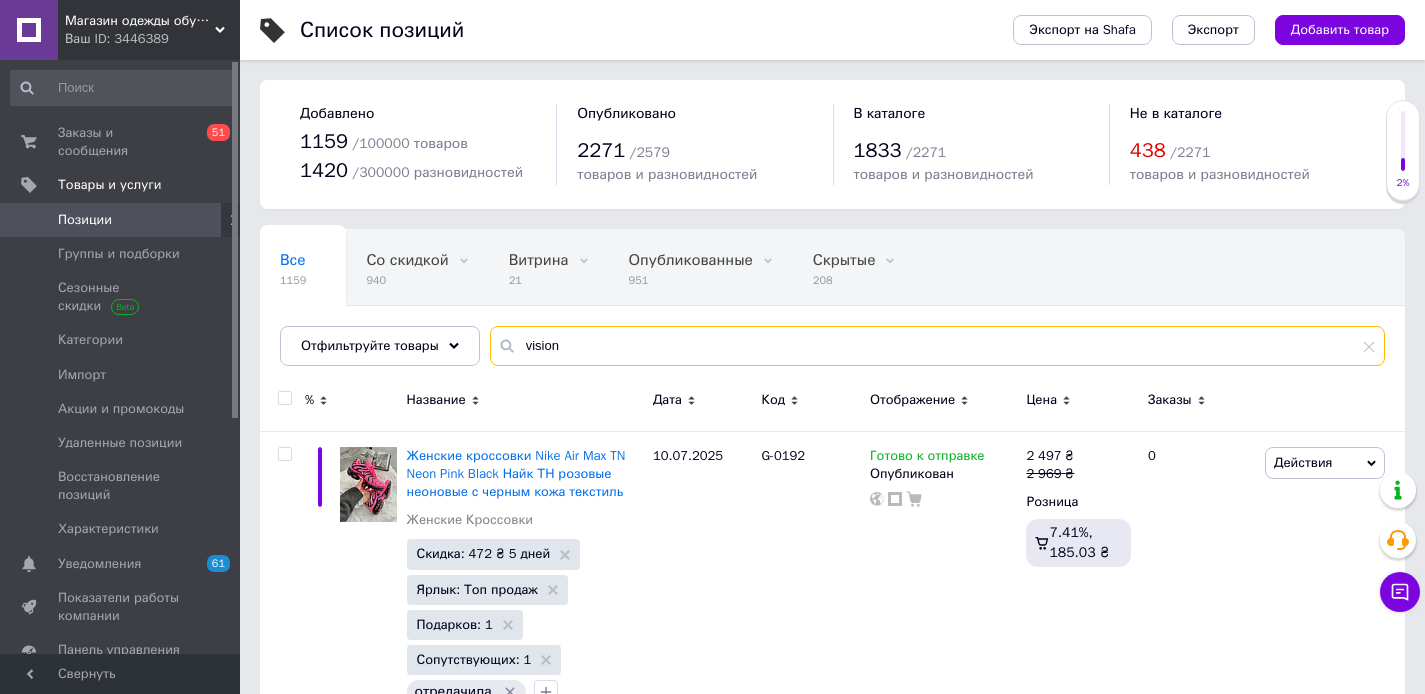 type on "vision" 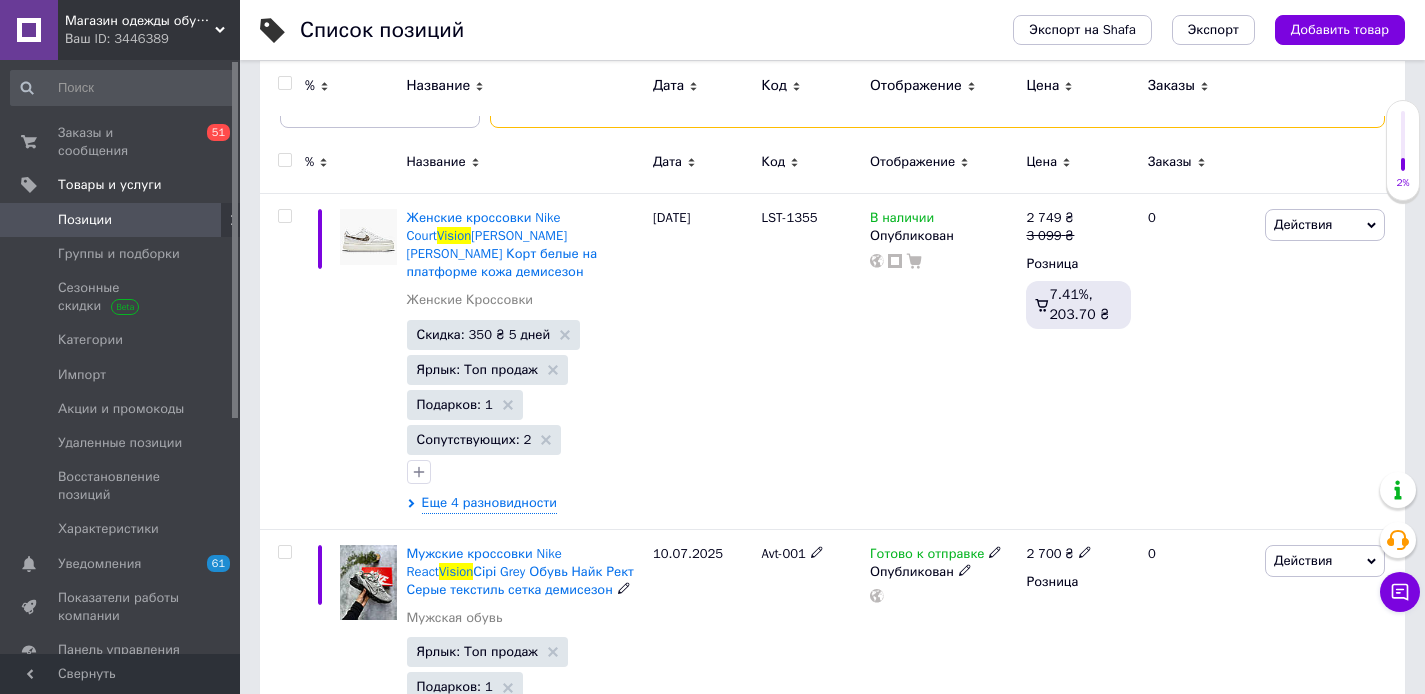 scroll, scrollTop: 239, scrollLeft: 0, axis: vertical 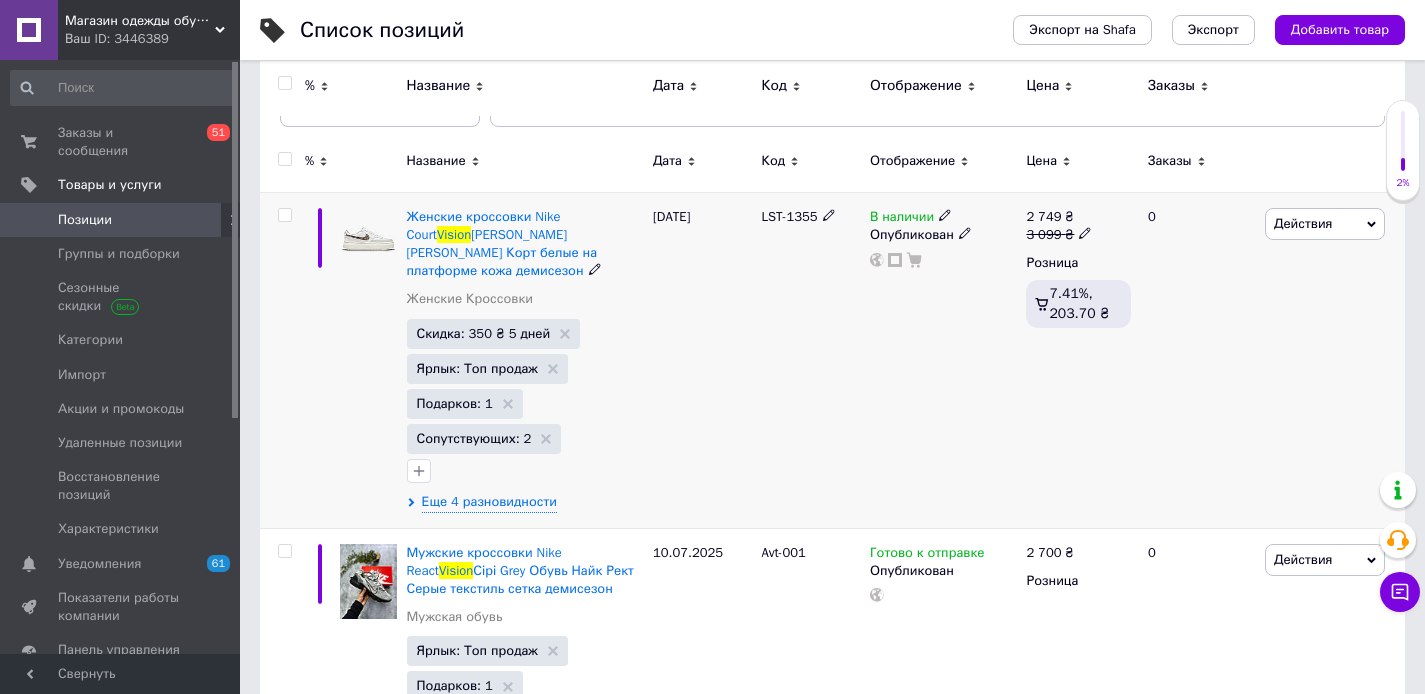 click on "LST-1355" at bounding box center [789, 216] 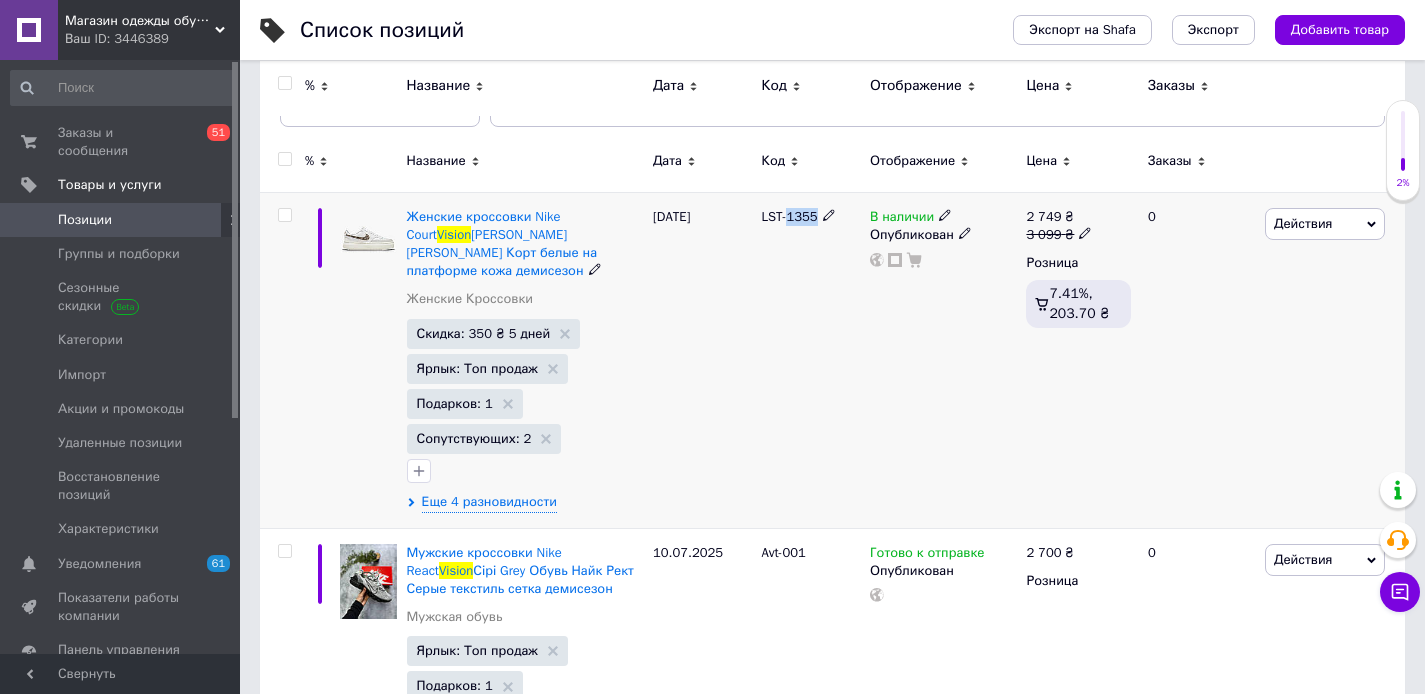 click on "LST-1355" at bounding box center [789, 216] 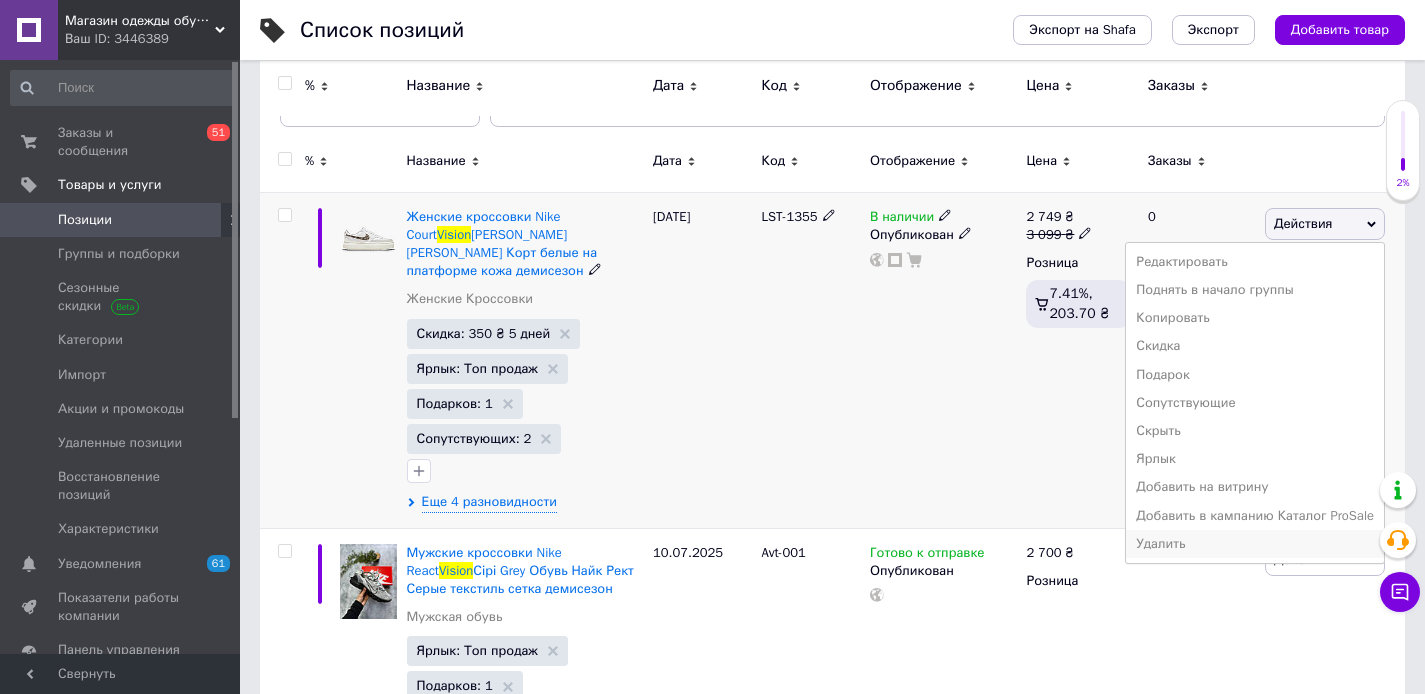 click on "Удалить" at bounding box center [1255, 544] 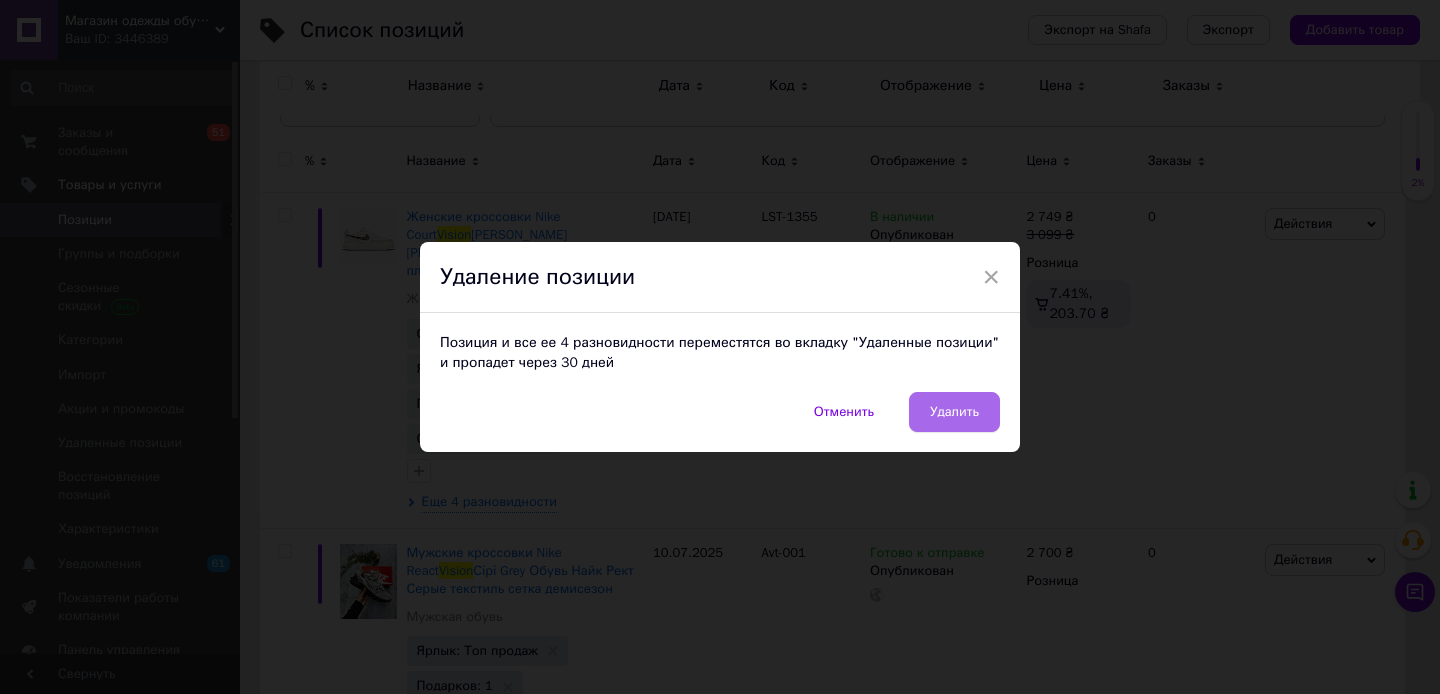 click on "Удалить" at bounding box center (954, 412) 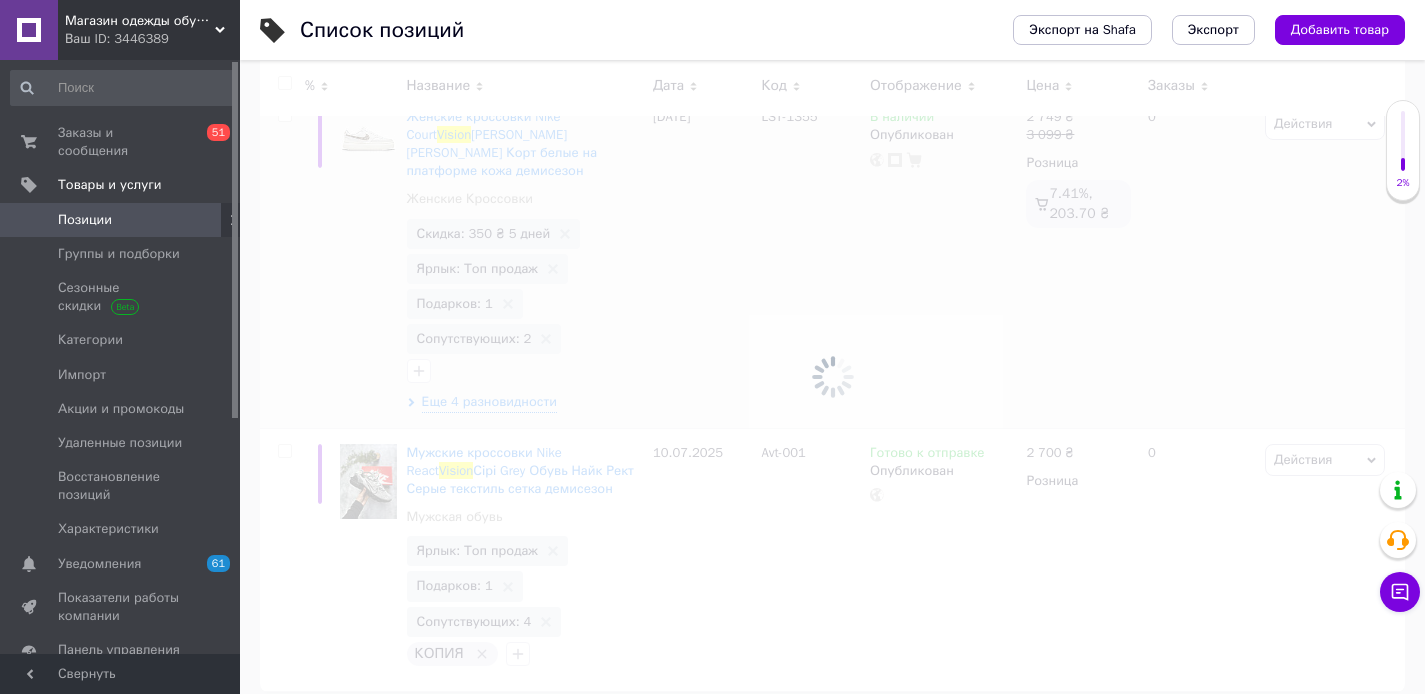 scroll, scrollTop: 302, scrollLeft: 0, axis: vertical 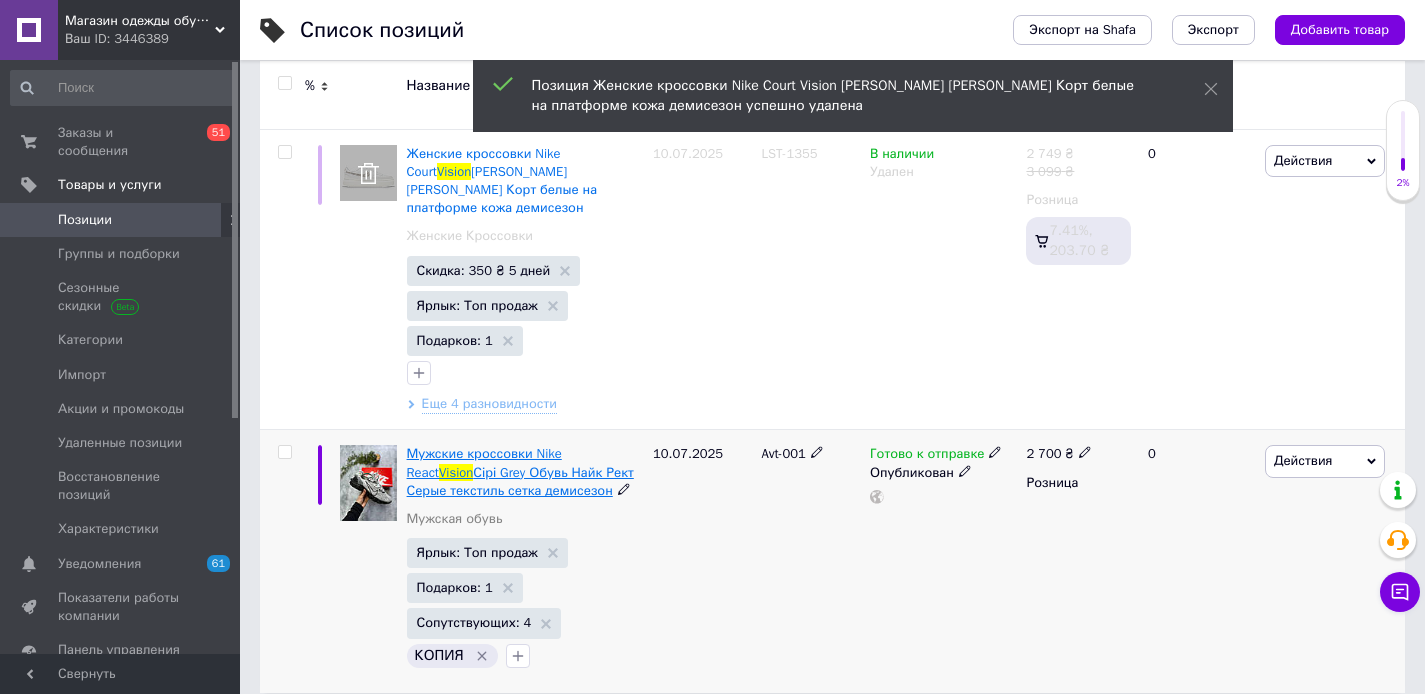 click on "Сірі Grey Обувь Найк Рект Серые текстиль сетка демисезон" at bounding box center [520, 481] 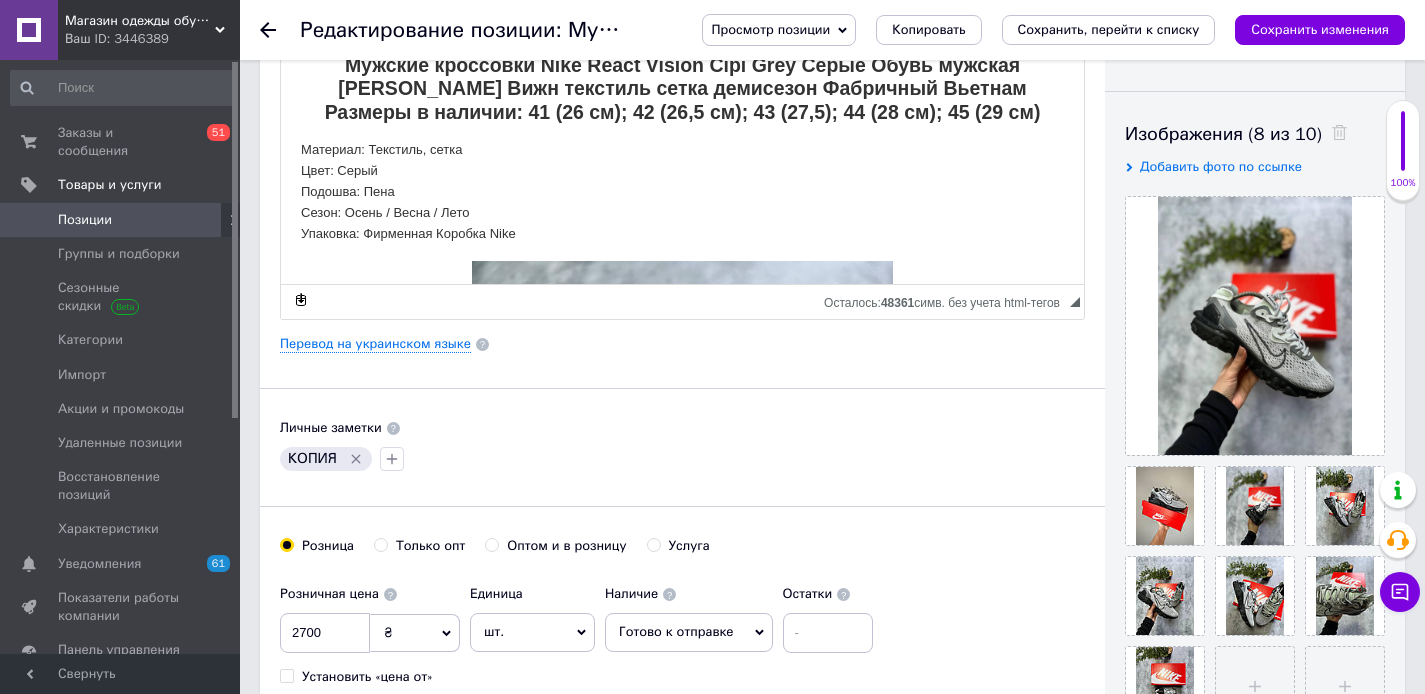 scroll, scrollTop: 311, scrollLeft: 0, axis: vertical 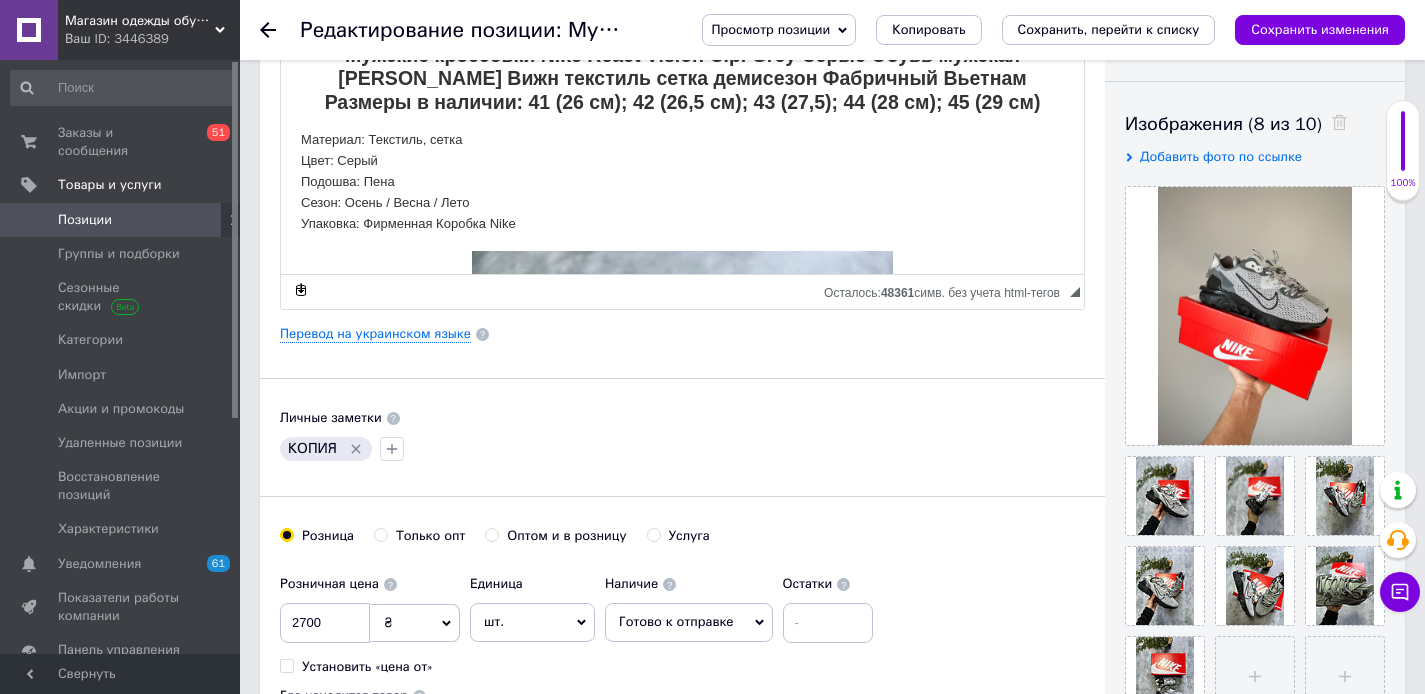 click 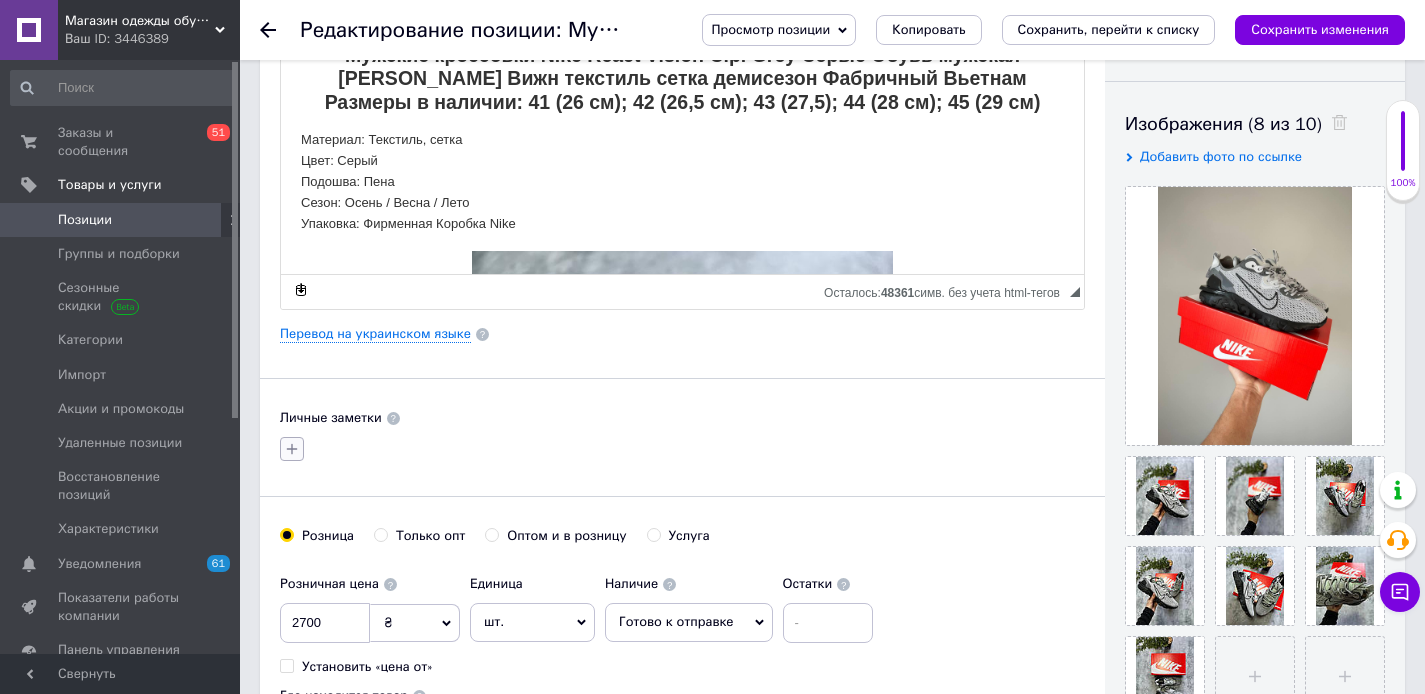 click 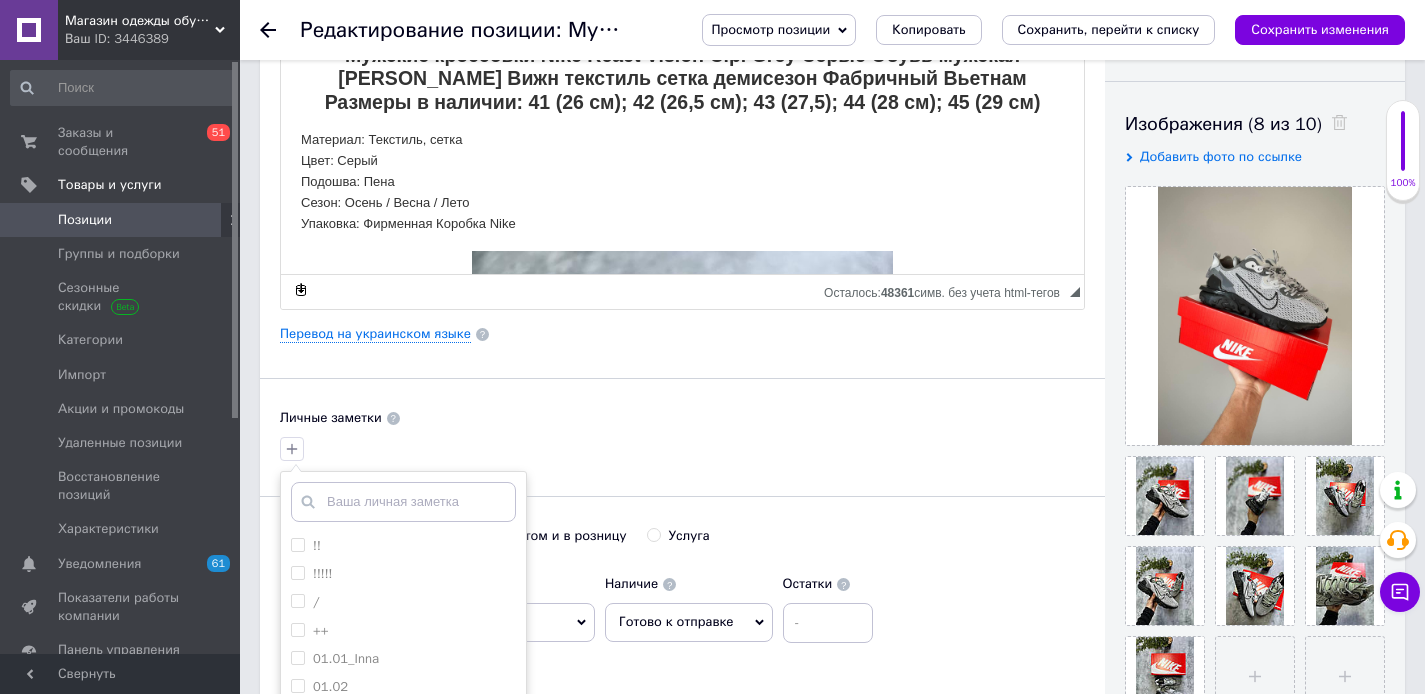 click at bounding box center (403, 502) 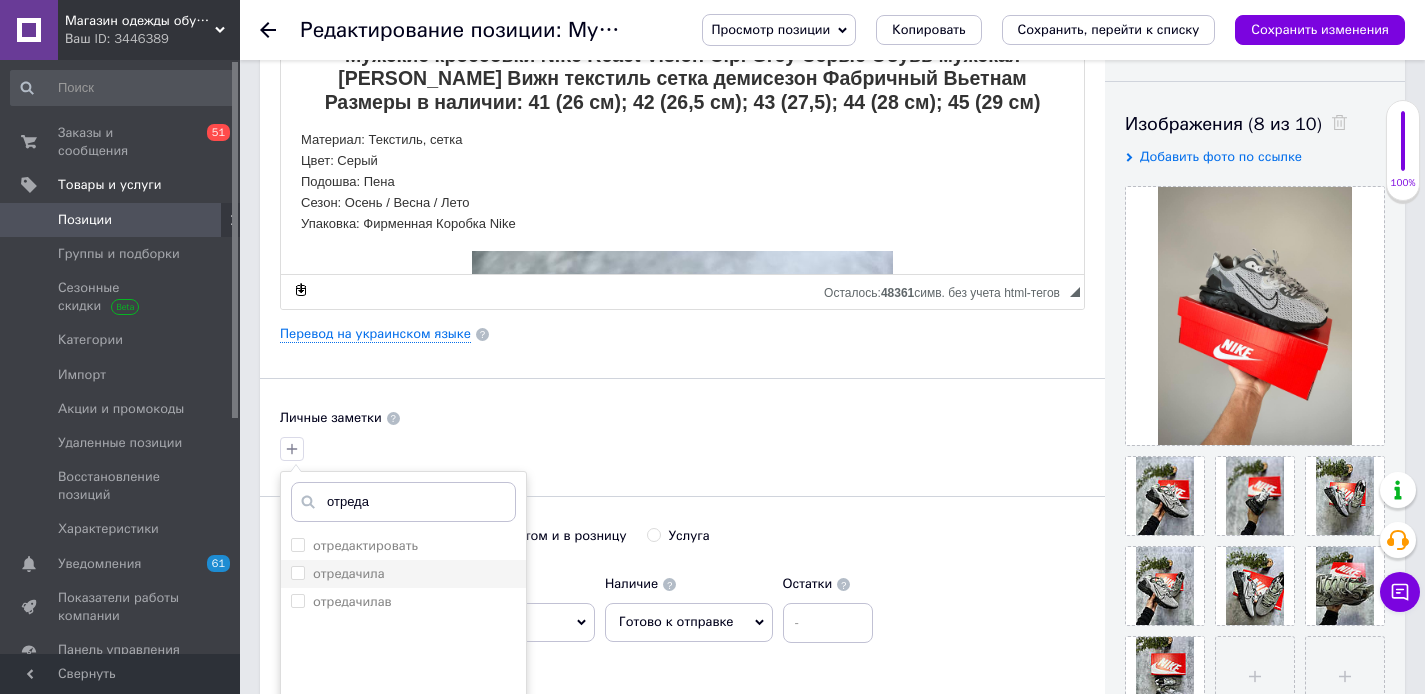 type on "отреда" 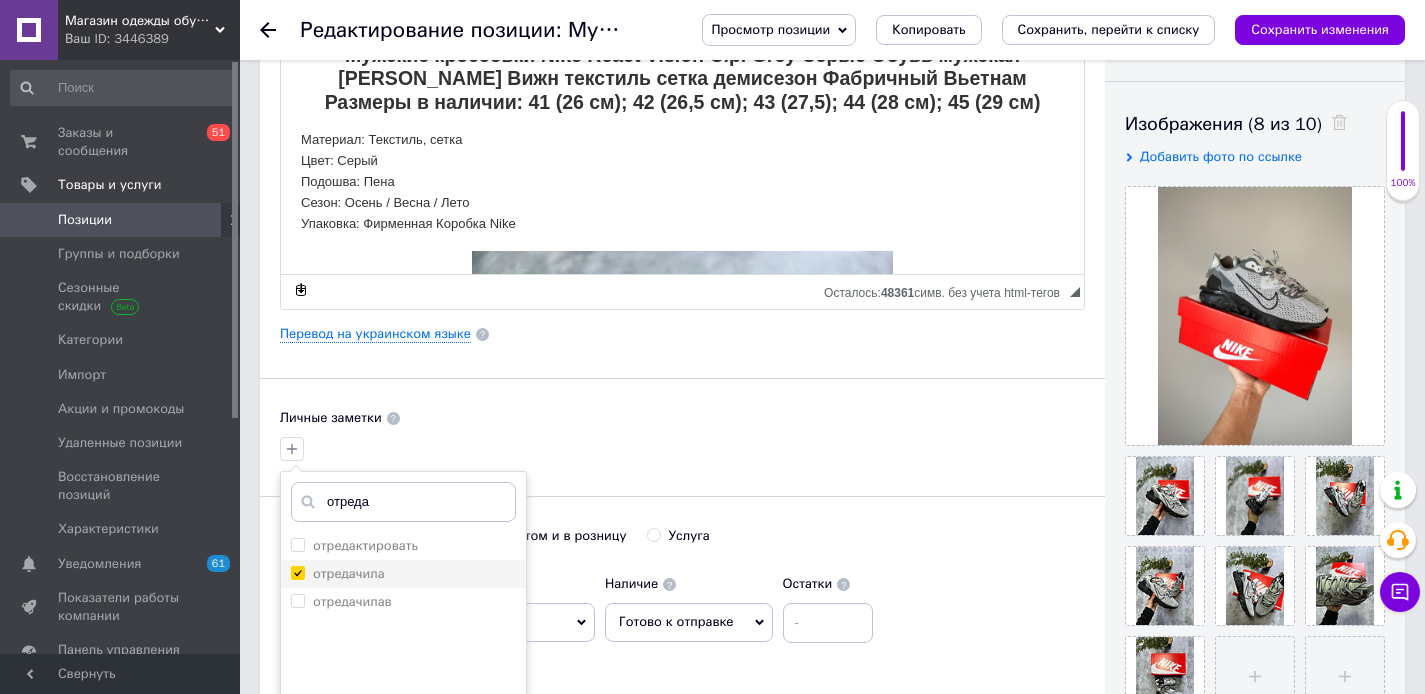 checkbox on "true" 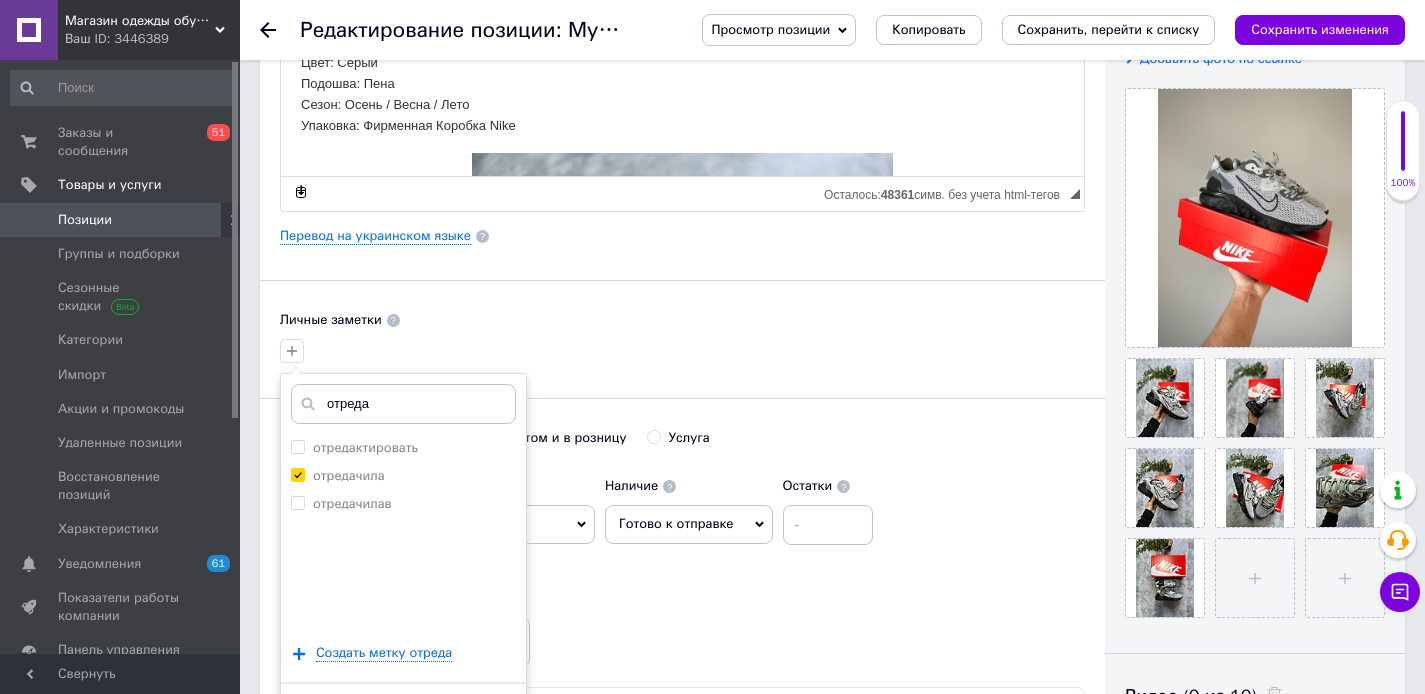 scroll, scrollTop: 540, scrollLeft: 0, axis: vertical 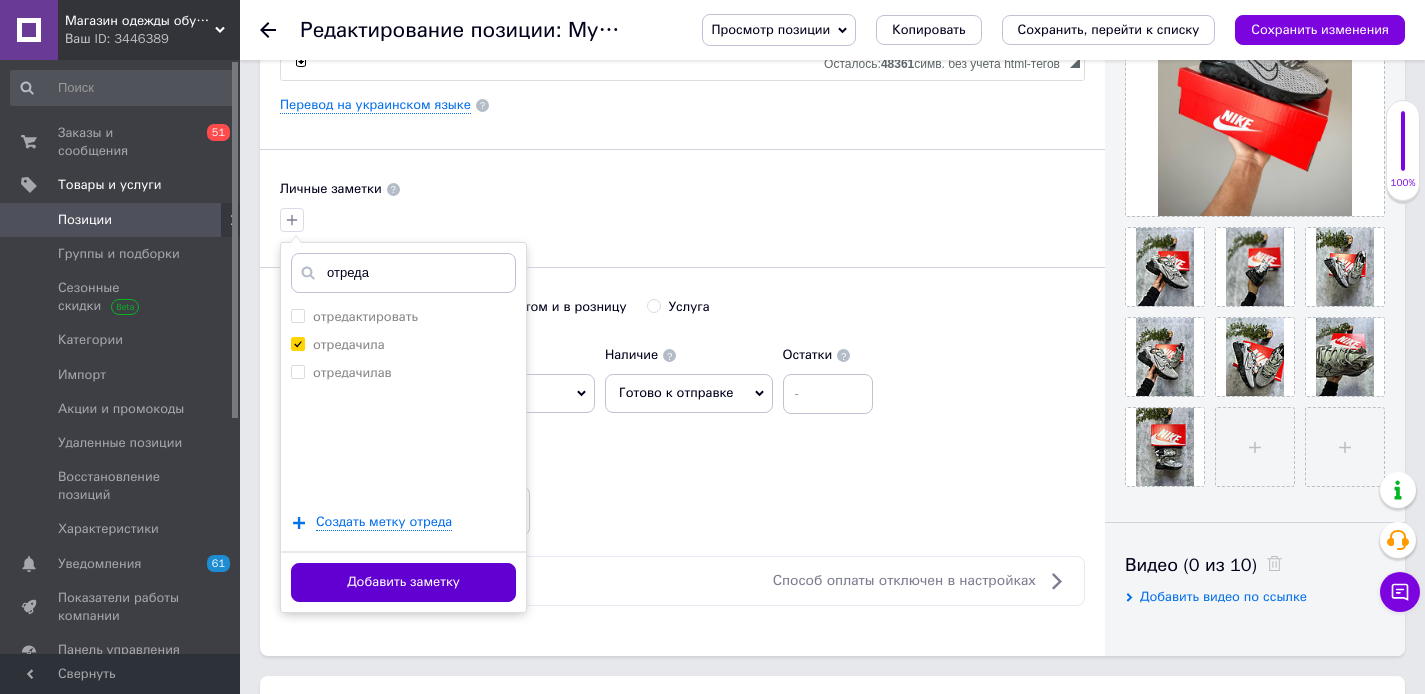 click on "Добавить заметку" at bounding box center (403, 582) 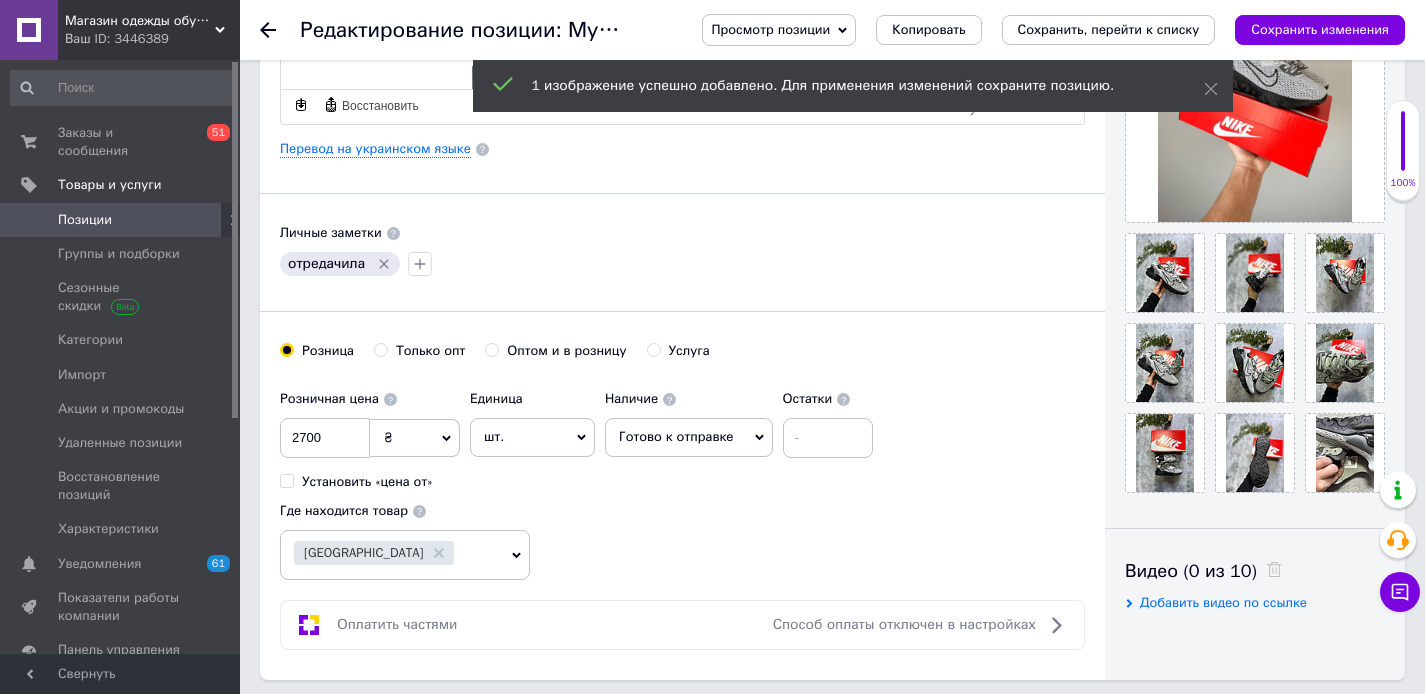 scroll, scrollTop: 480, scrollLeft: 0, axis: vertical 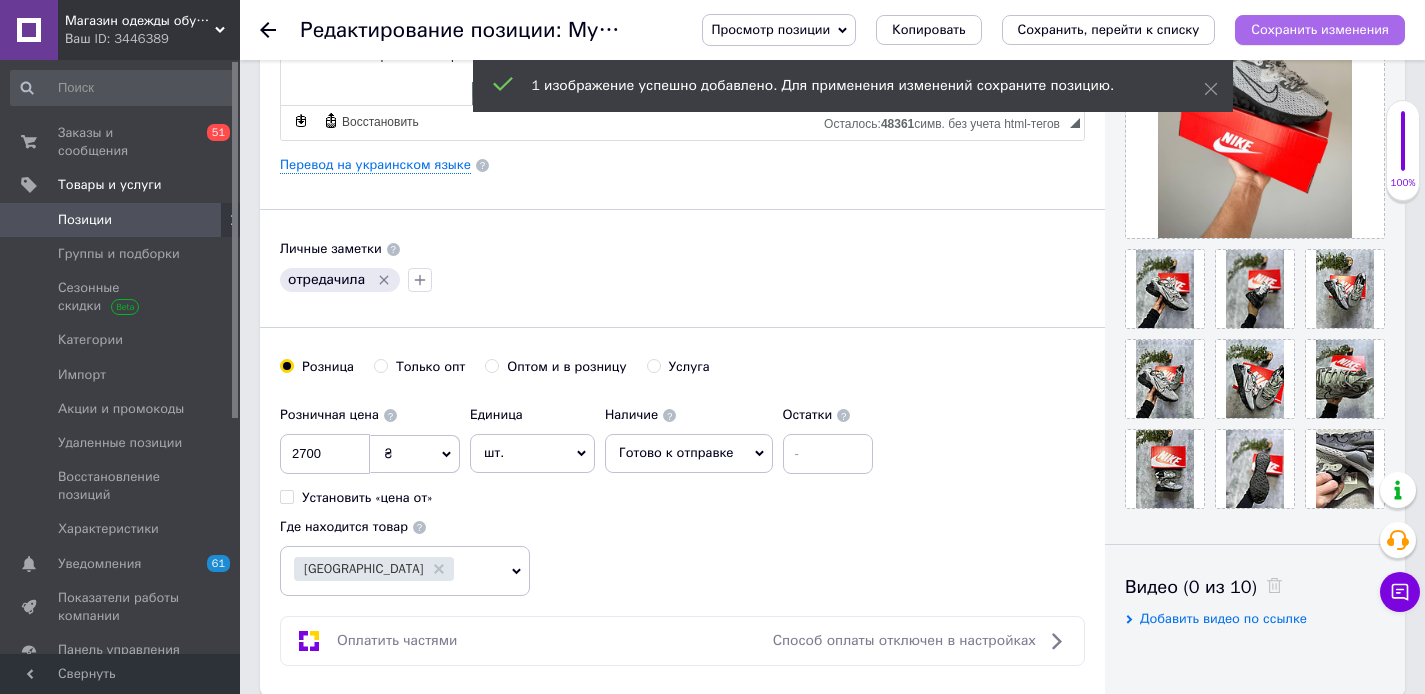 click on "Сохранить изменения" at bounding box center (1320, 29) 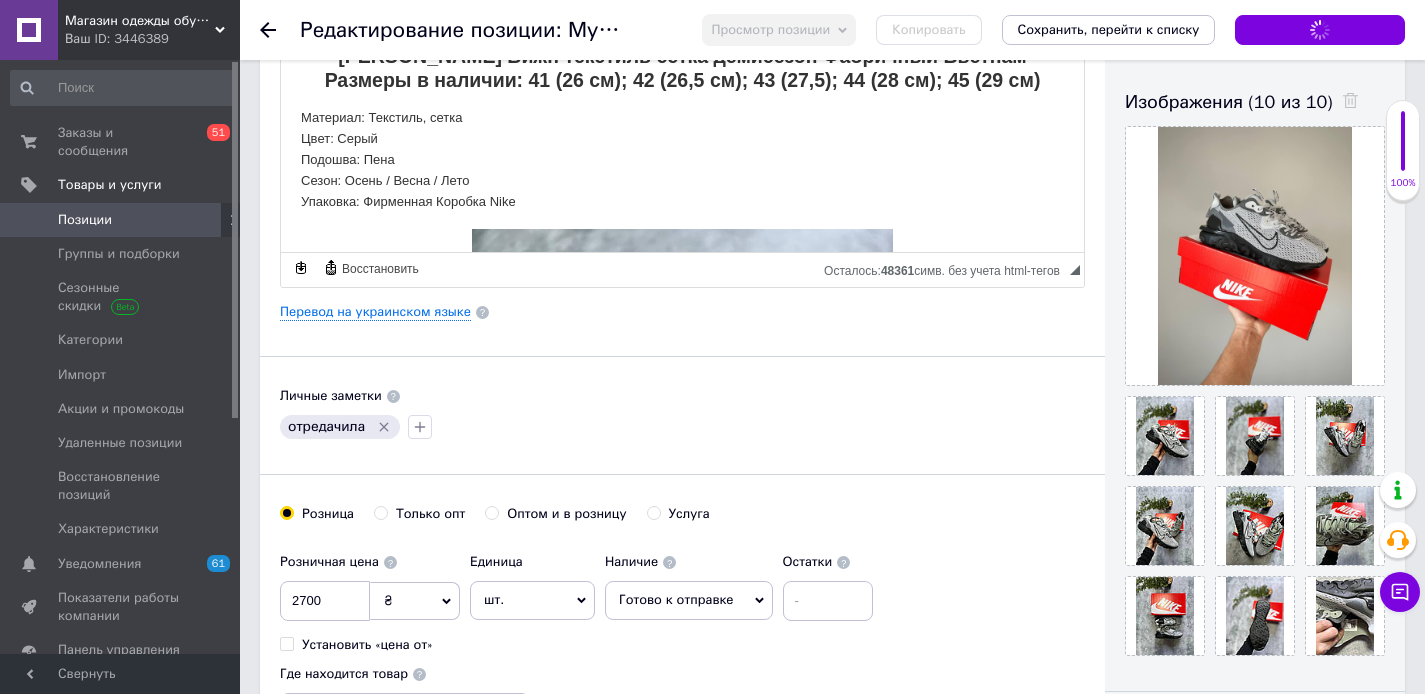 scroll, scrollTop: 332, scrollLeft: 0, axis: vertical 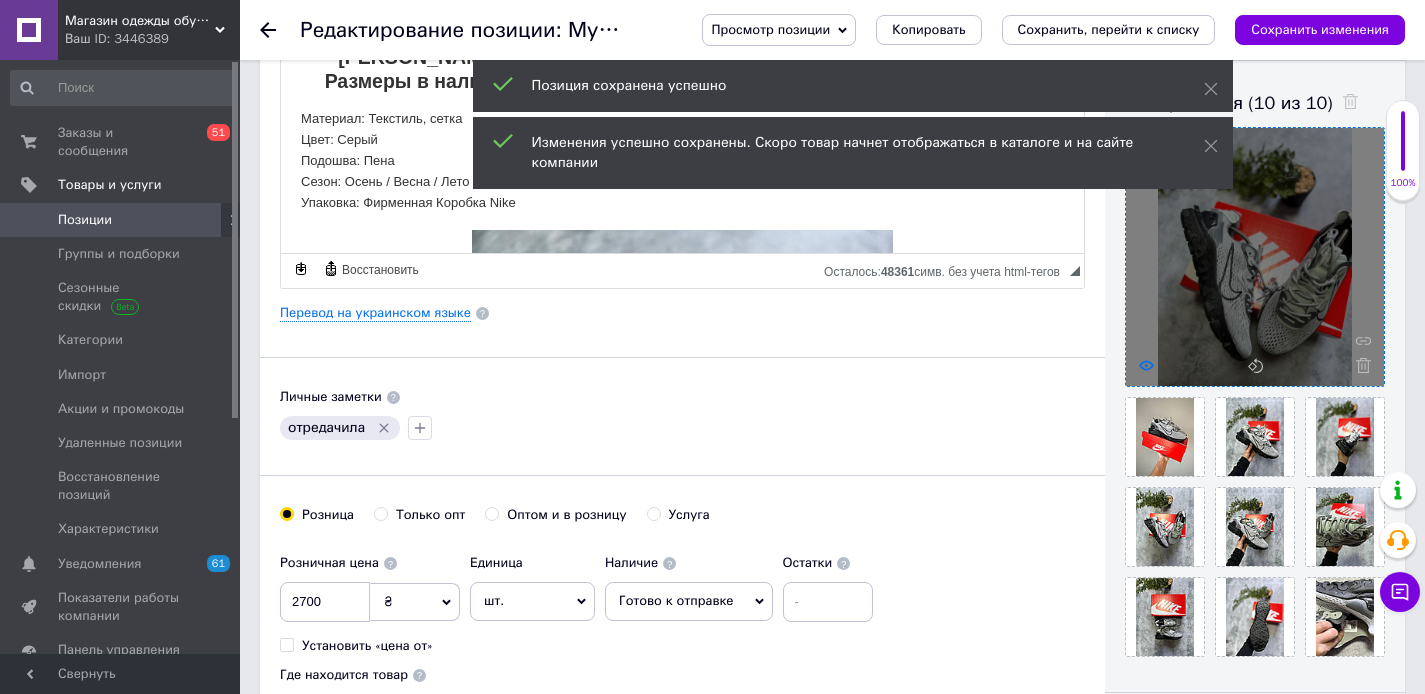 click 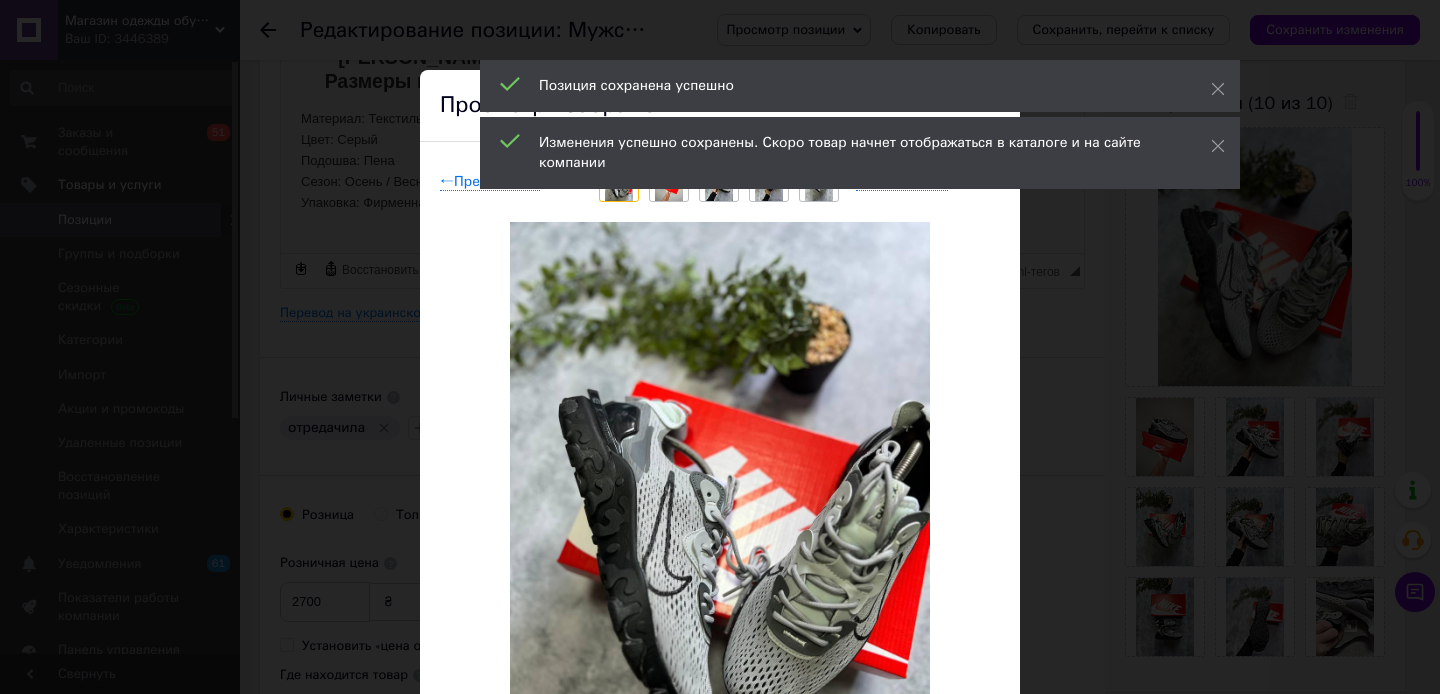 click on "× Просмотр изображения ← Предыдущее Следующее → Удалить изображение Удалить все изображения" at bounding box center (720, 347) 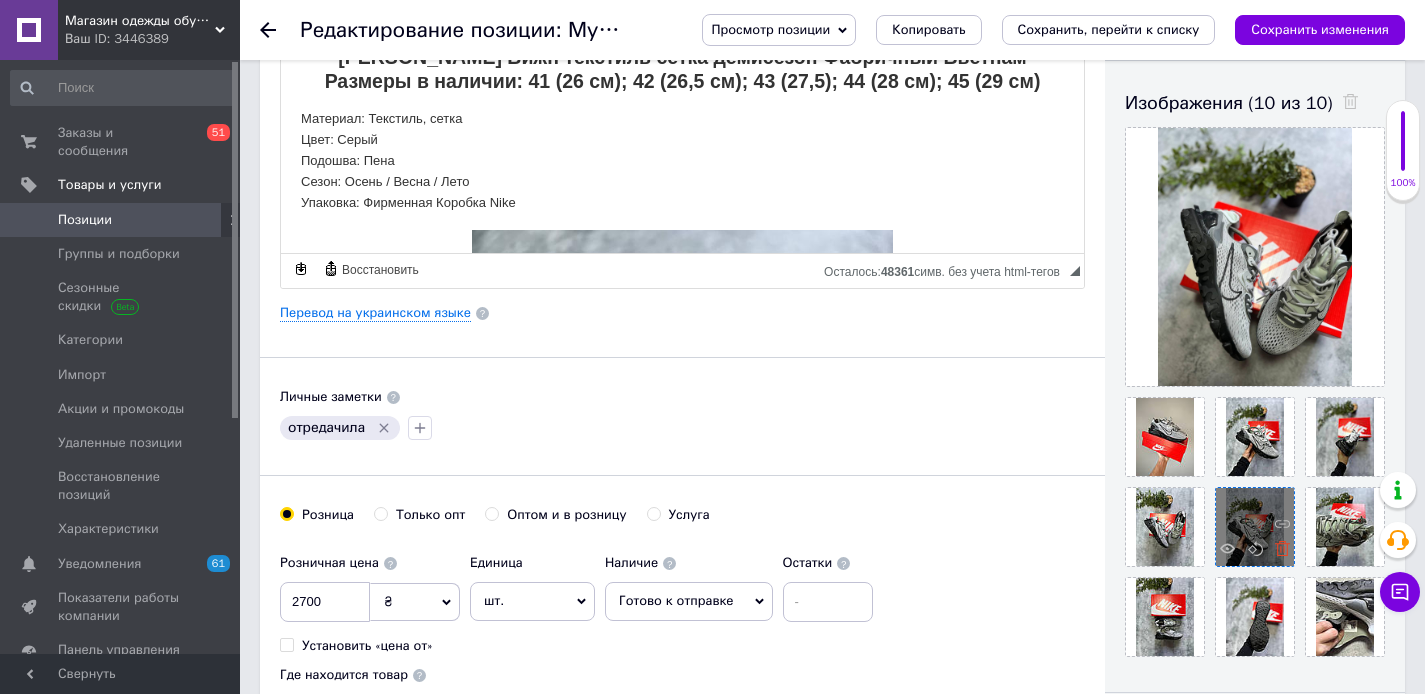 click 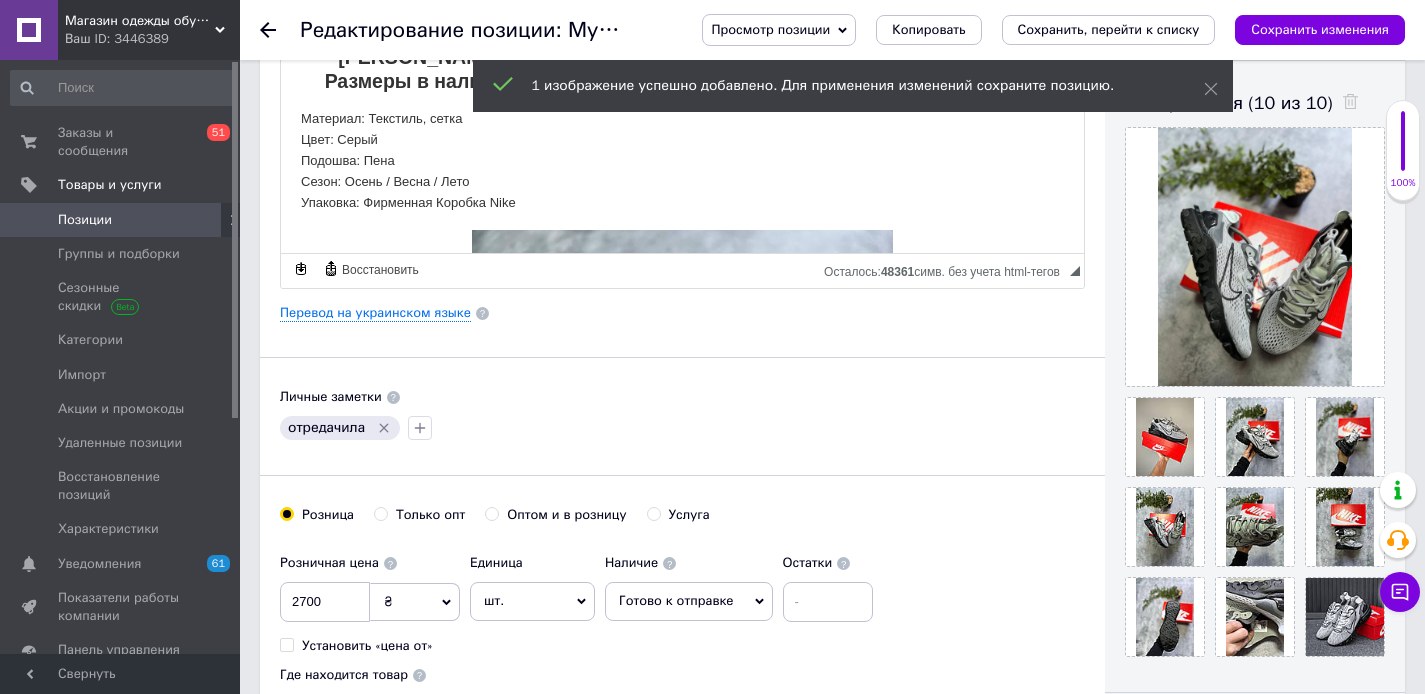 scroll, scrollTop: 0, scrollLeft: 0, axis: both 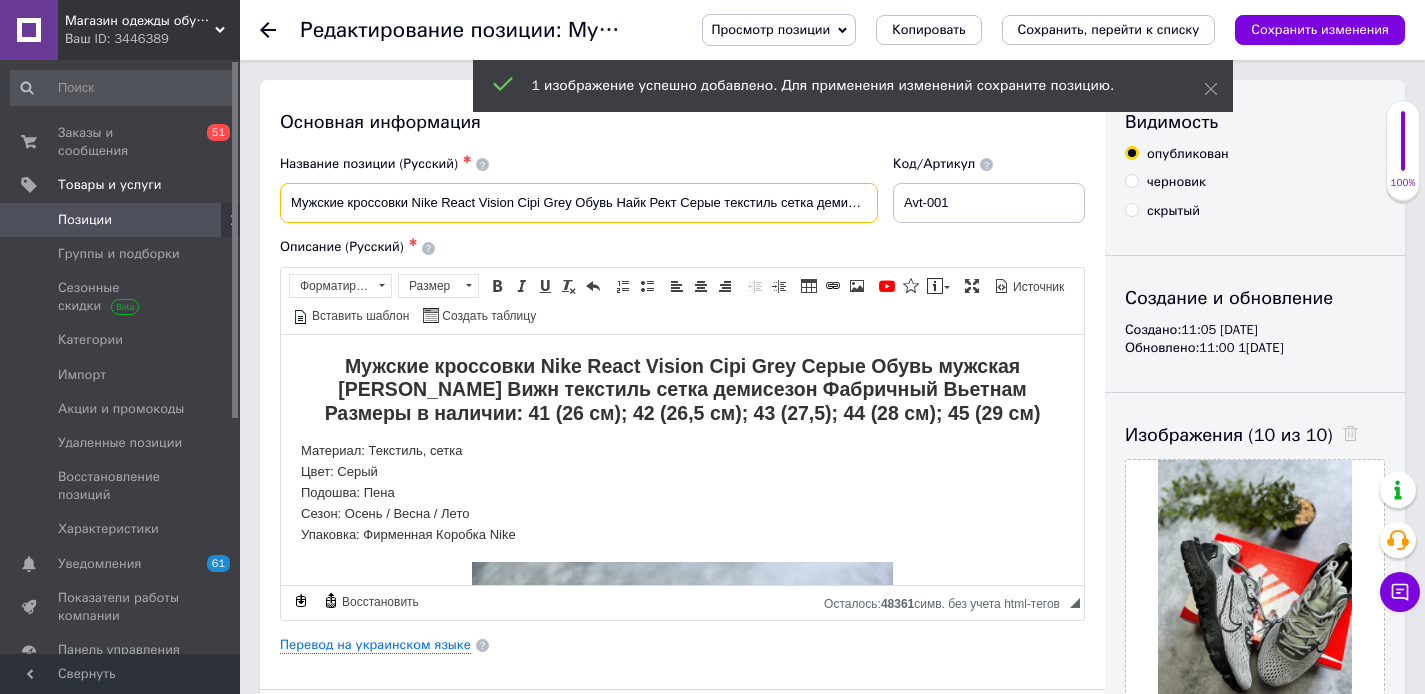 click on "Мужские кроссовки Nike React Vision Сірі Grey Обувь Найк Рект Серые текстиль сетка демисезон" at bounding box center [579, 203] 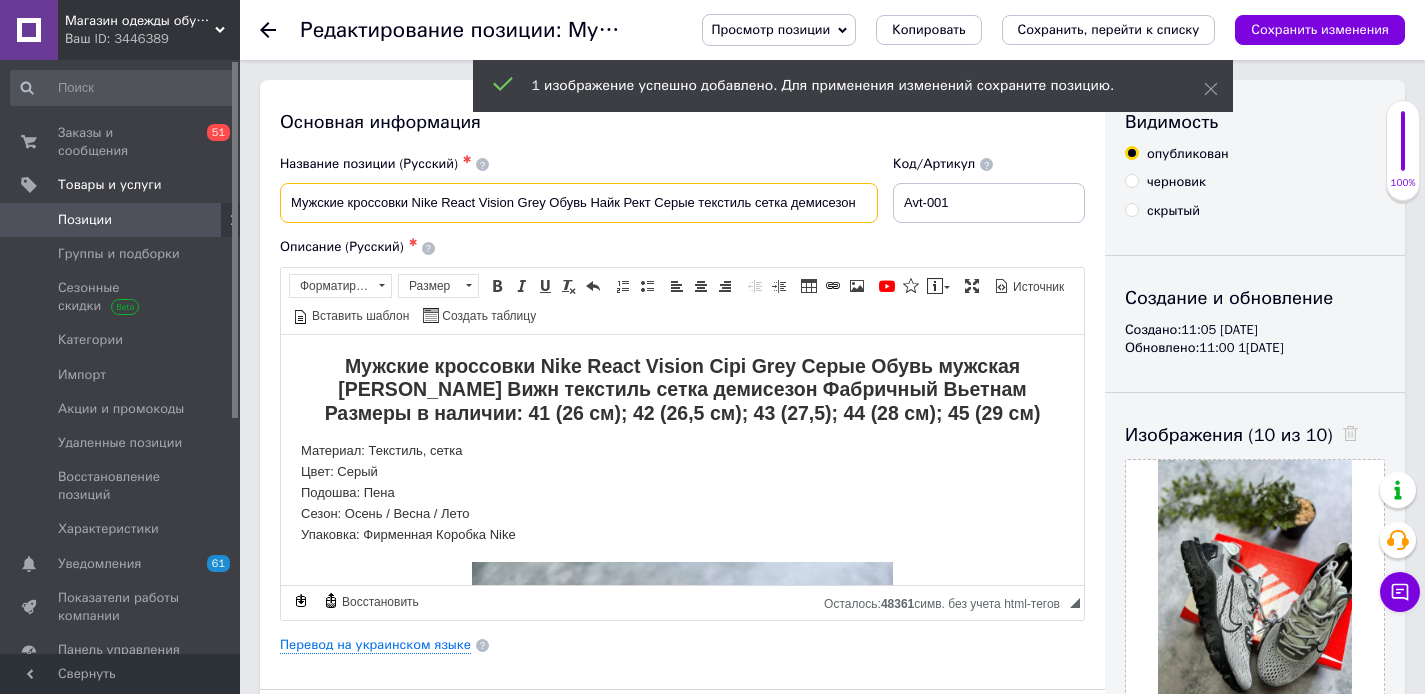 type on "Мужские кроссовки Nike React Vision Grey Обувь Найк Рект Серые текстиль сетка демисезон" 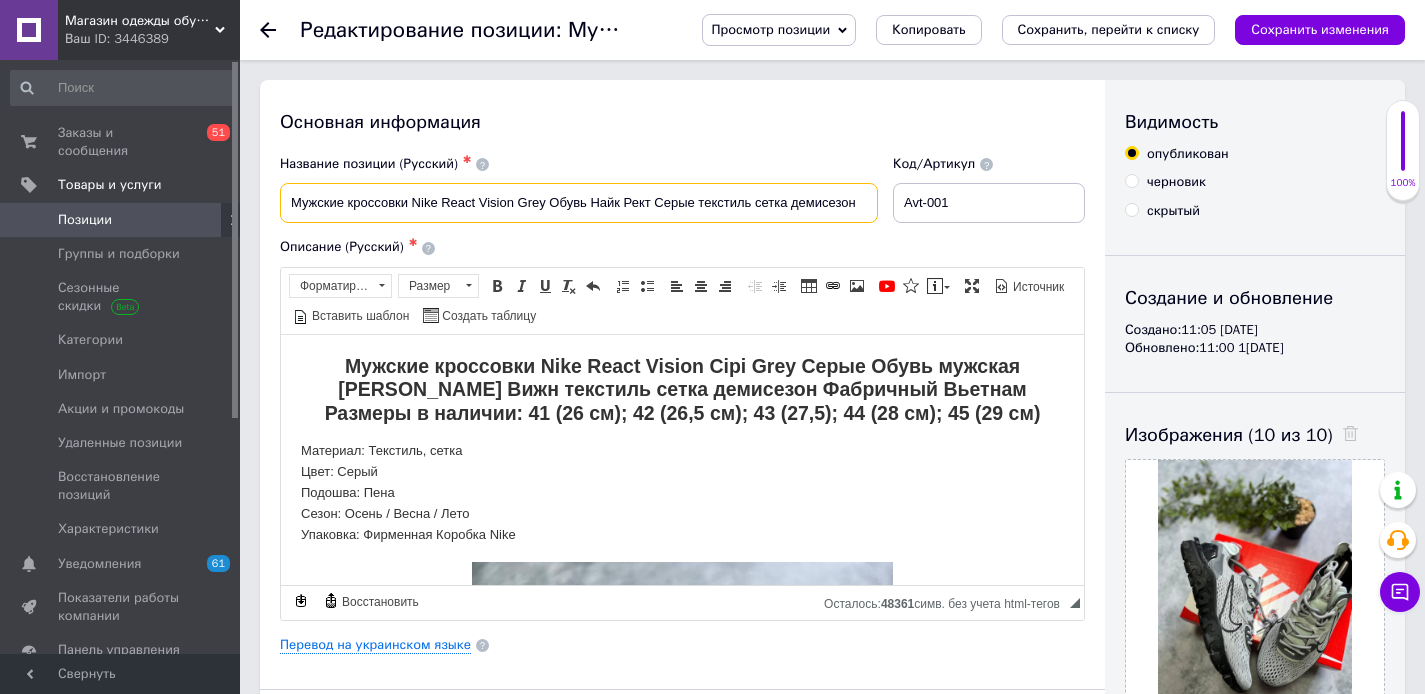 scroll, scrollTop: 85, scrollLeft: 0, axis: vertical 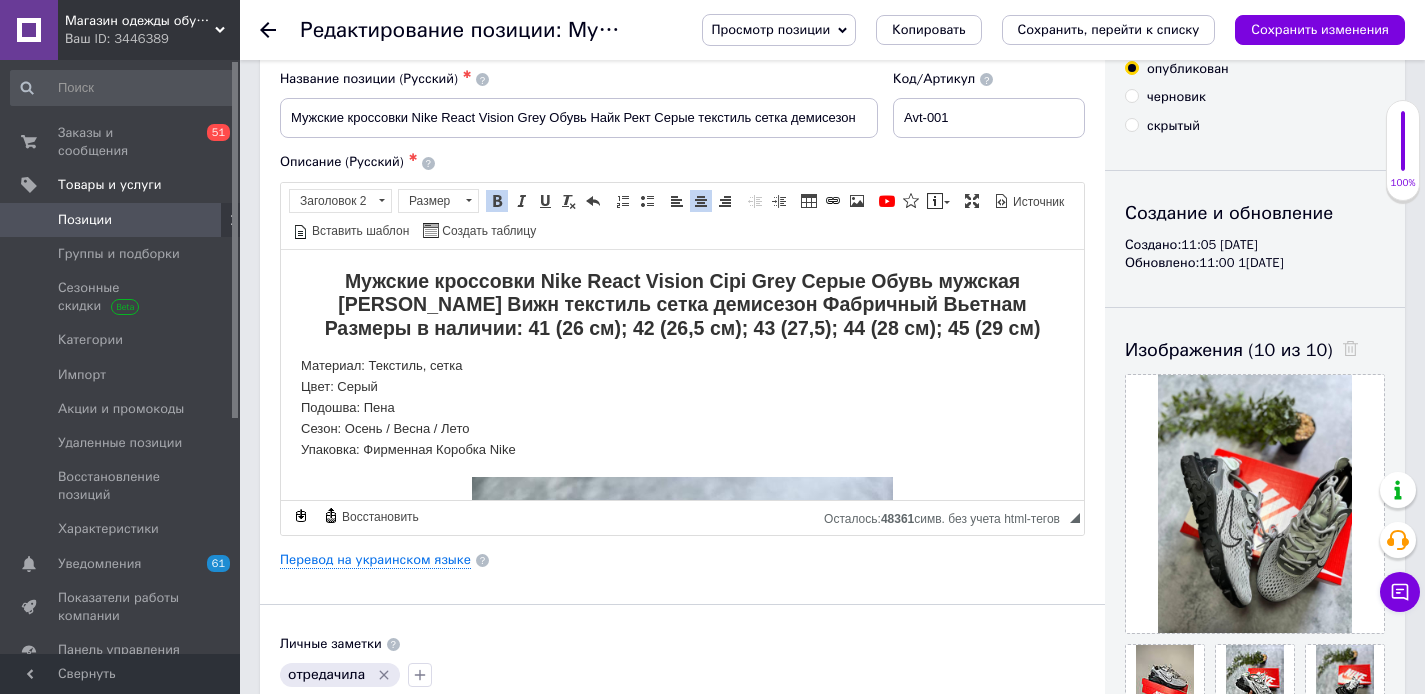 click on "Материал: Текстиль, сетка Цвет: [PERSON_NAME]: Пена Сезон: Осень / Весна / Лето  Упаковка: Фирменная Коробка Nike" at bounding box center (682, 407) 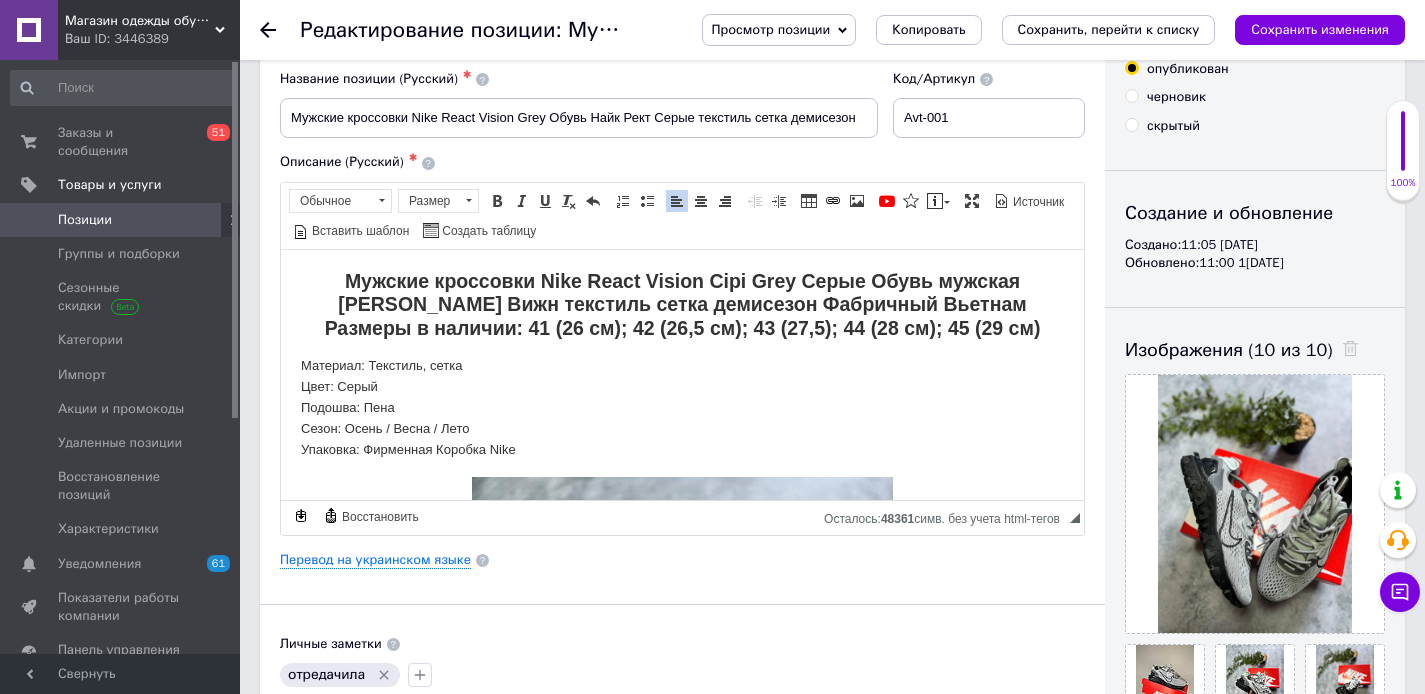 type 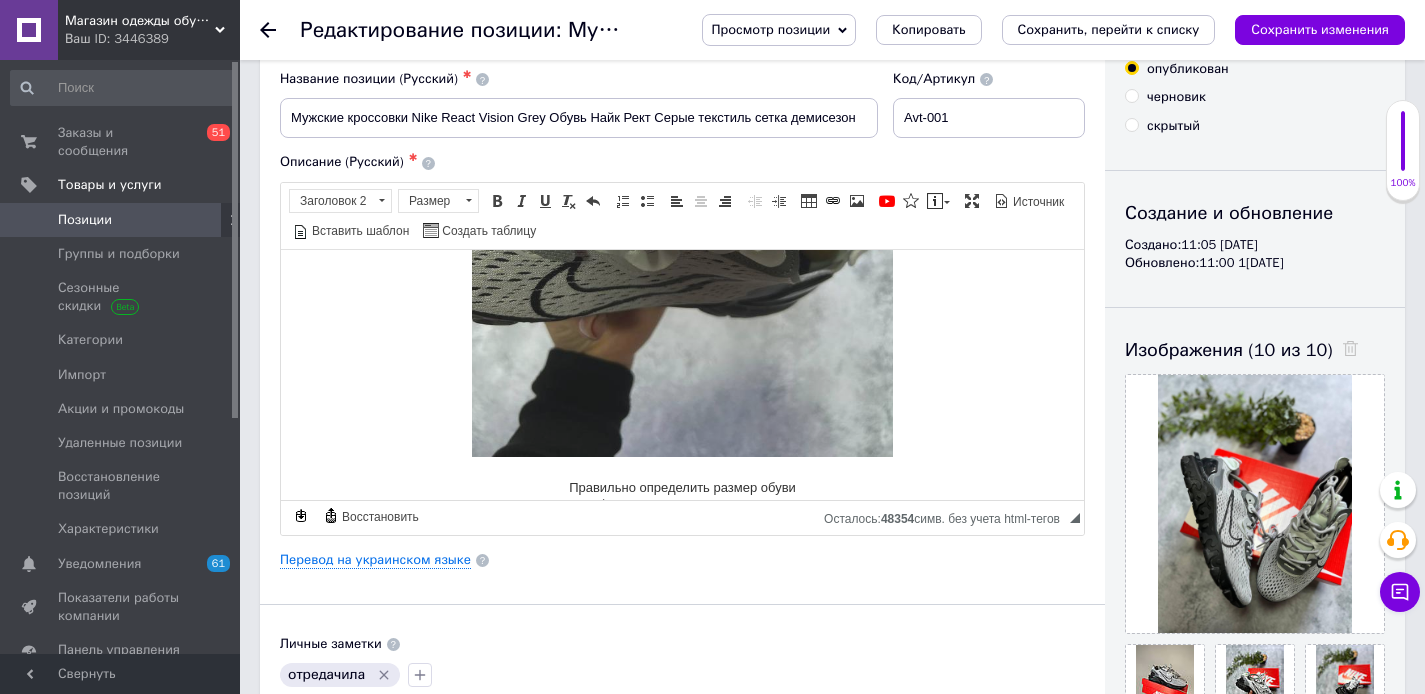 click at bounding box center (682, 175) 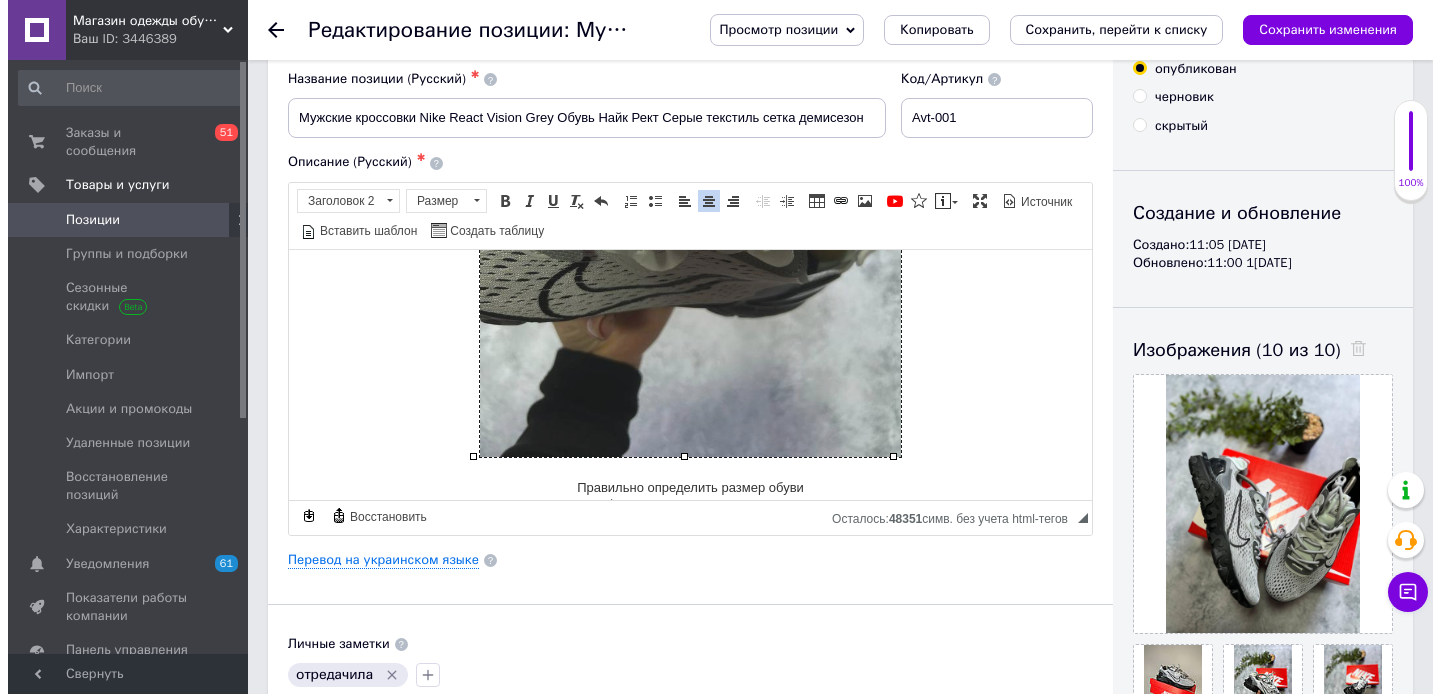 scroll, scrollTop: 226, scrollLeft: 0, axis: vertical 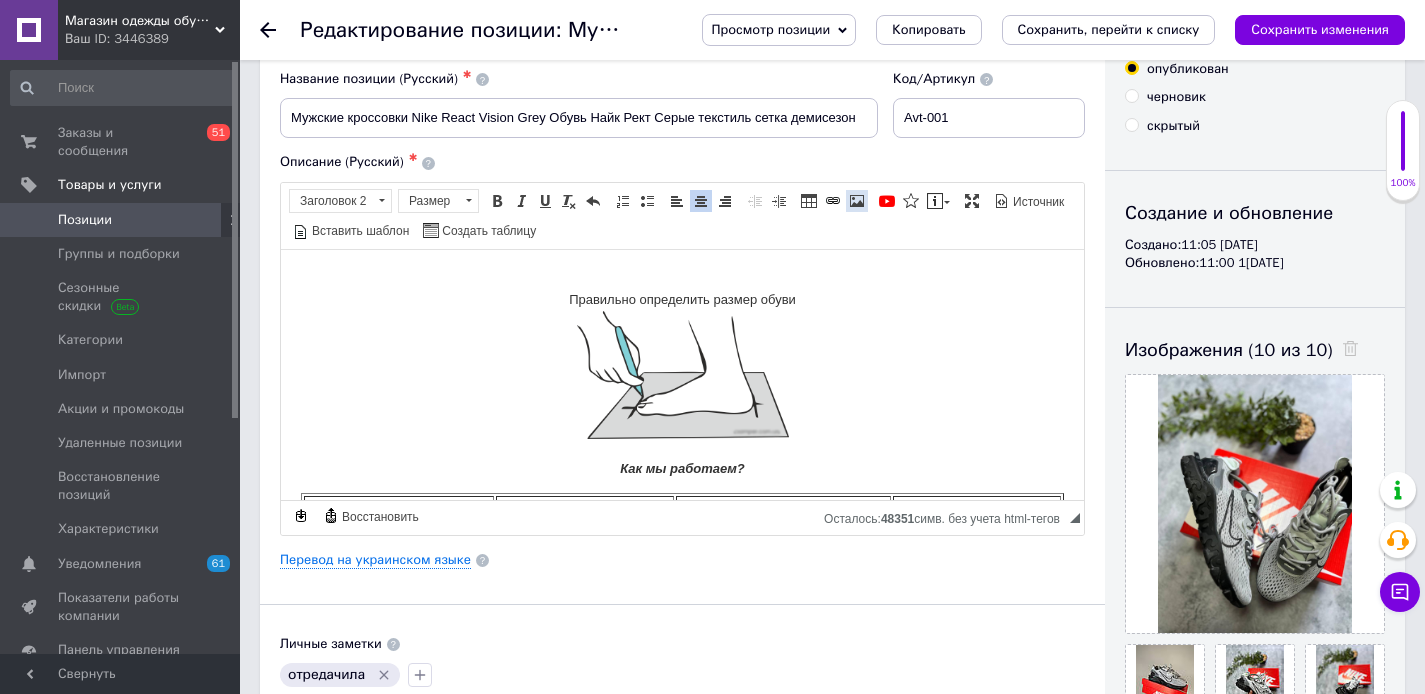 click at bounding box center [857, 201] 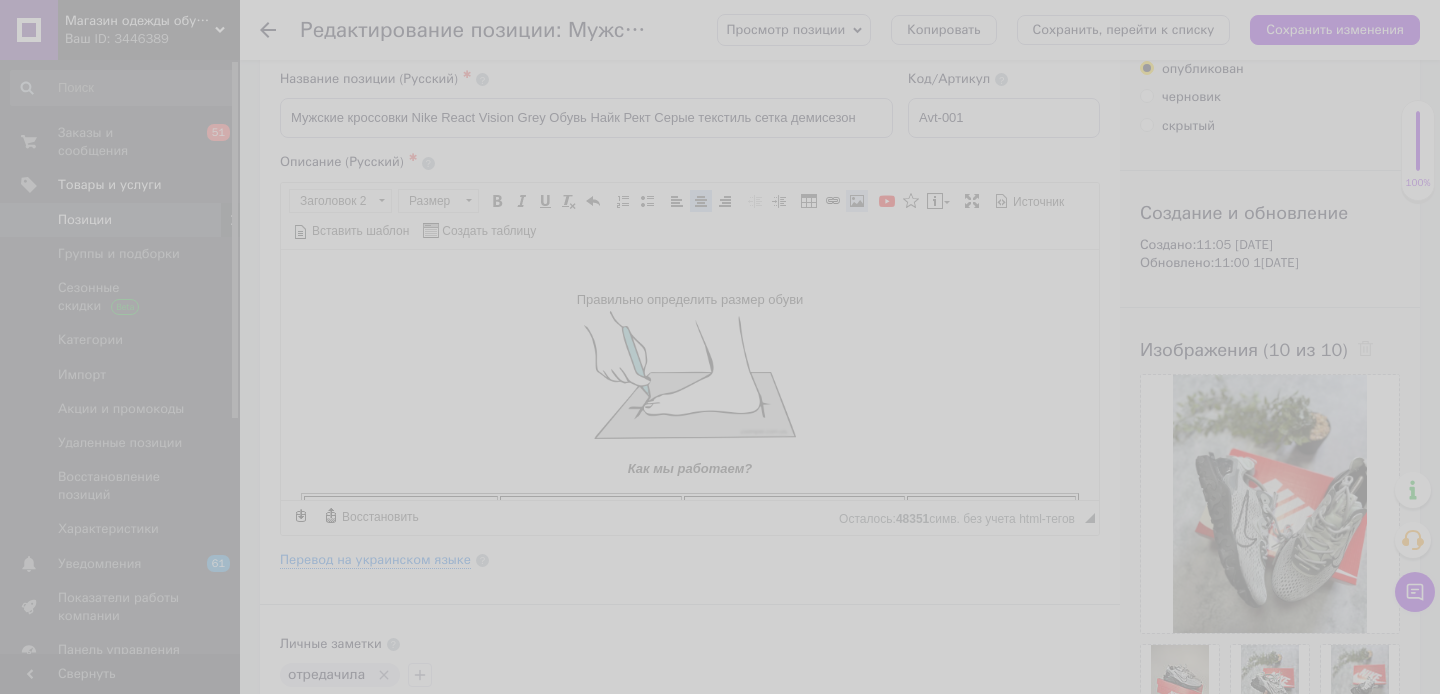 select 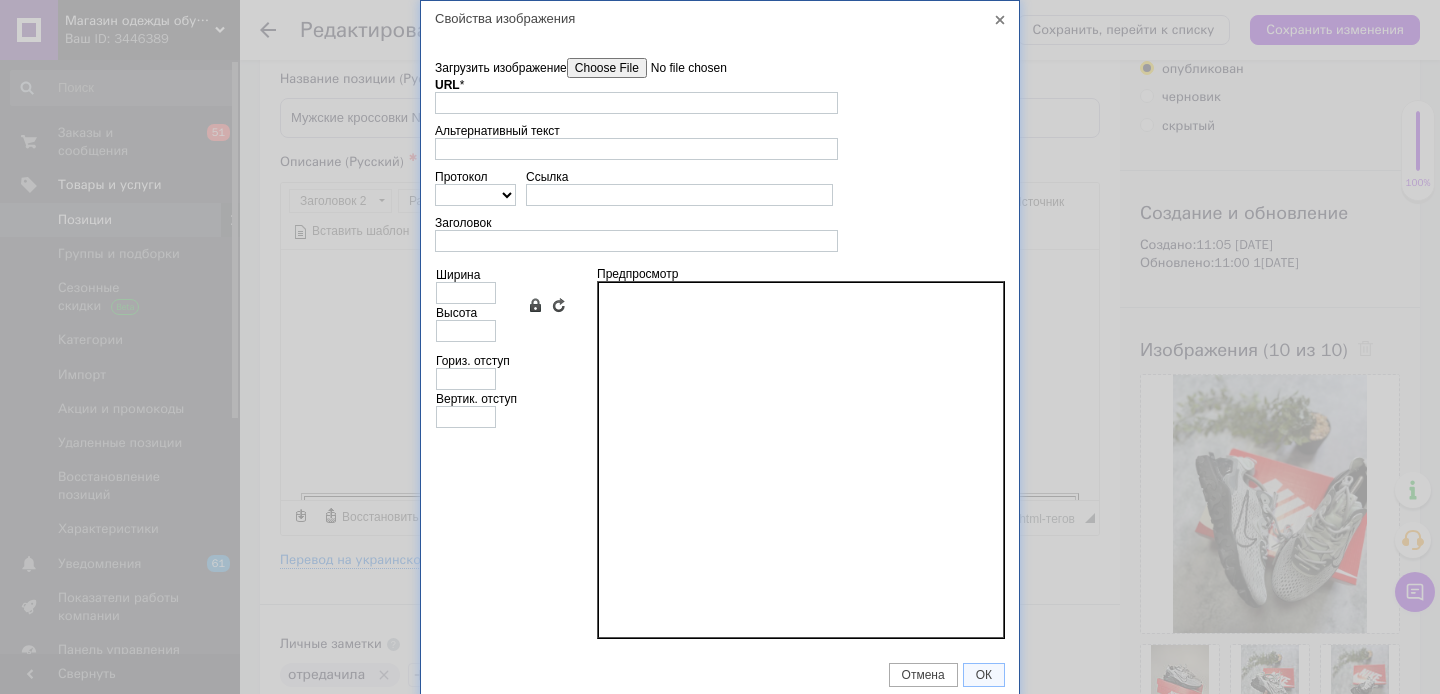 click on "Загрузить изображение" at bounding box center [680, 68] 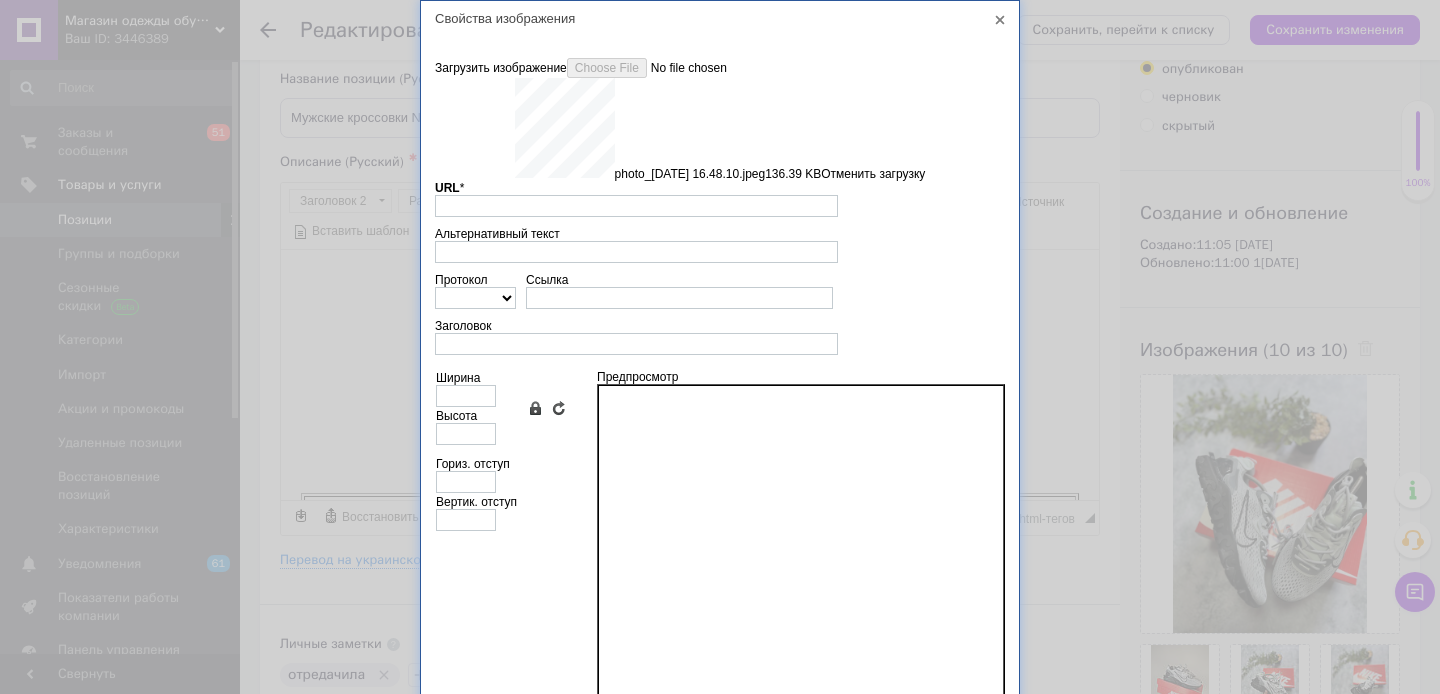 type on "[URL][DOMAIN_NAME]" 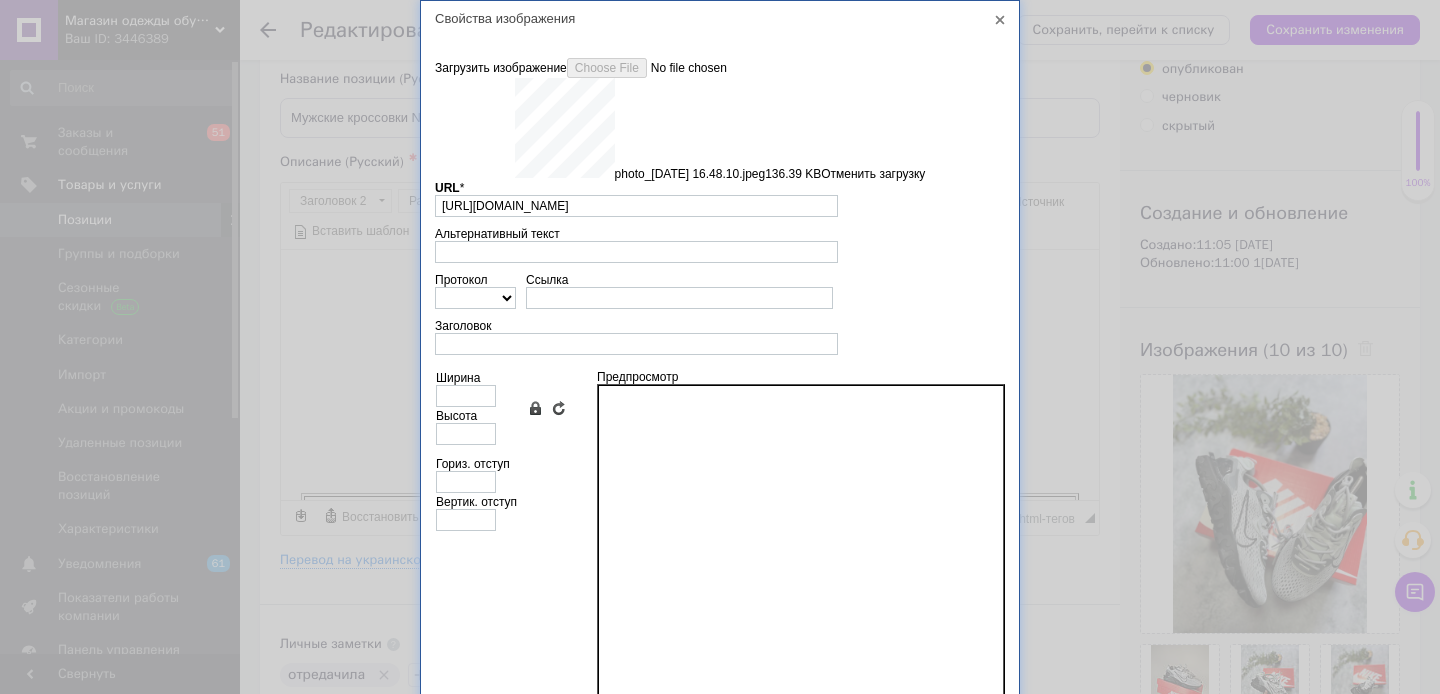type on "640" 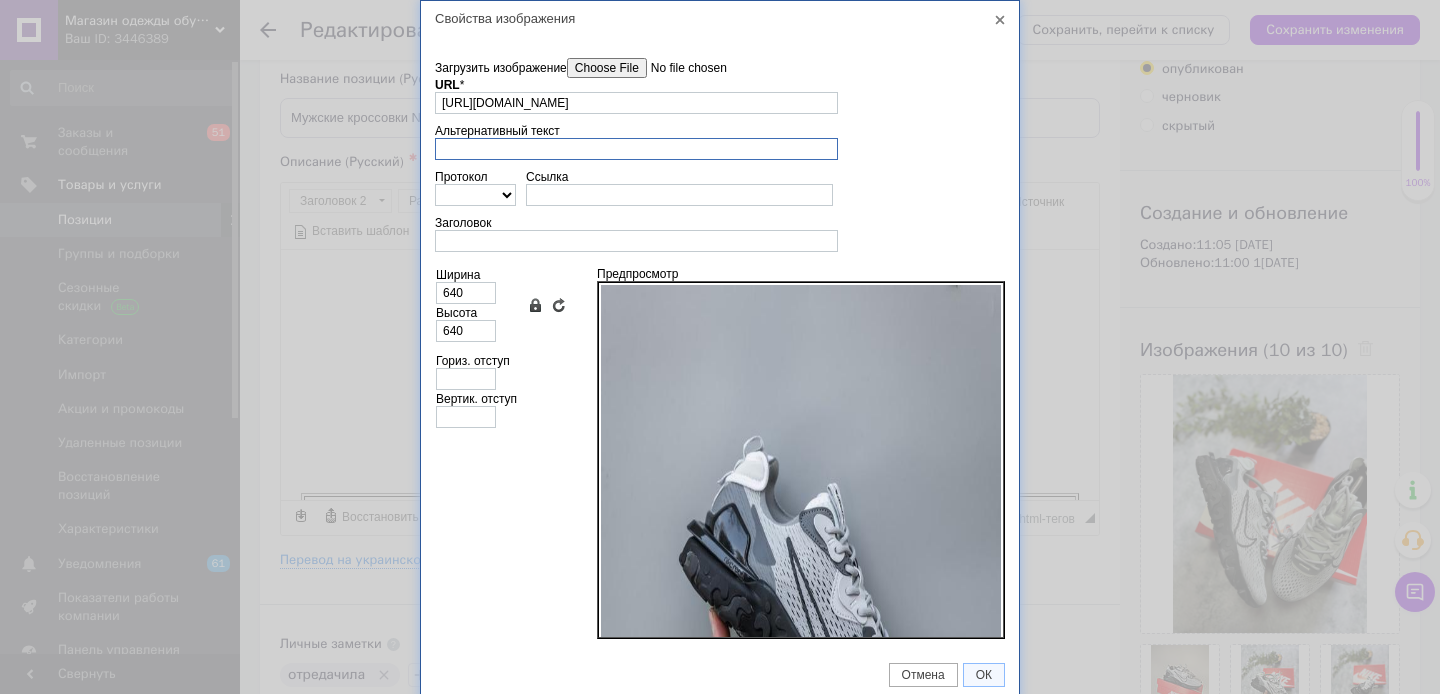 click on "Альтернативный текст" at bounding box center [636, 149] 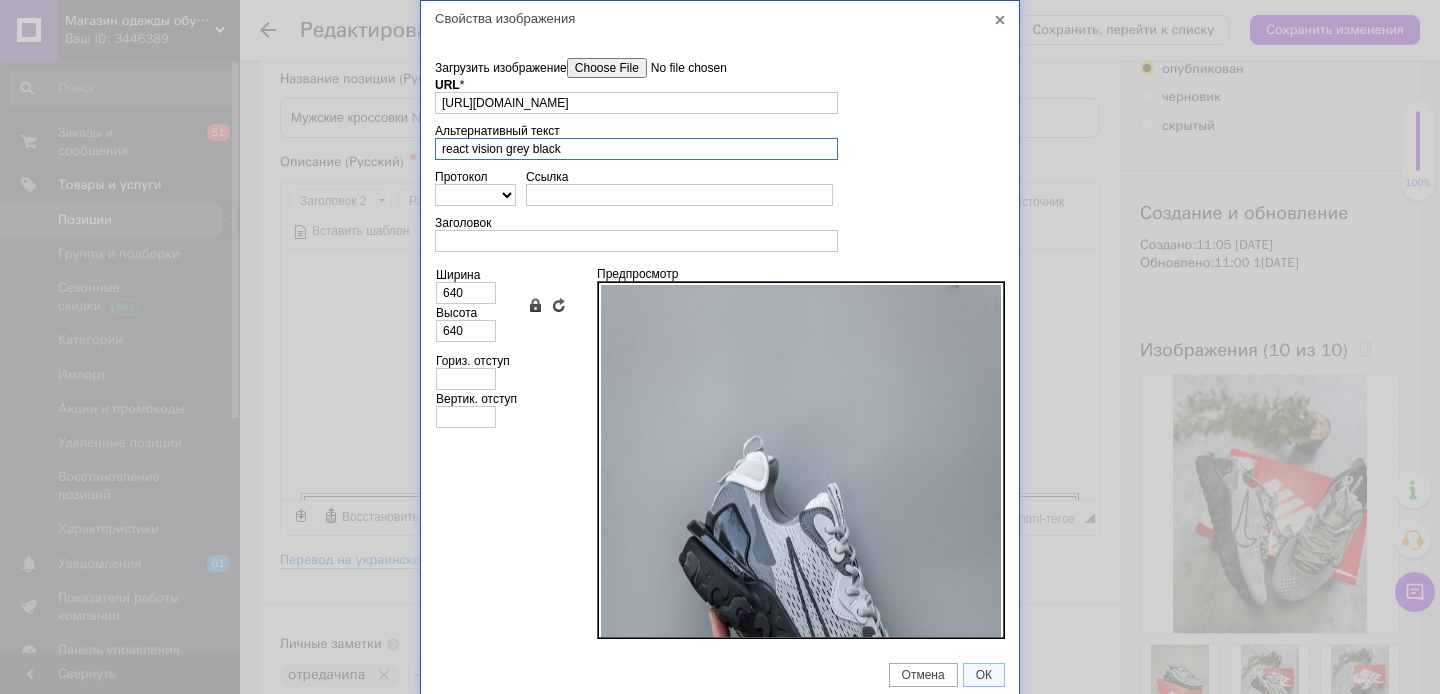 scroll, scrollTop: 8, scrollLeft: 0, axis: vertical 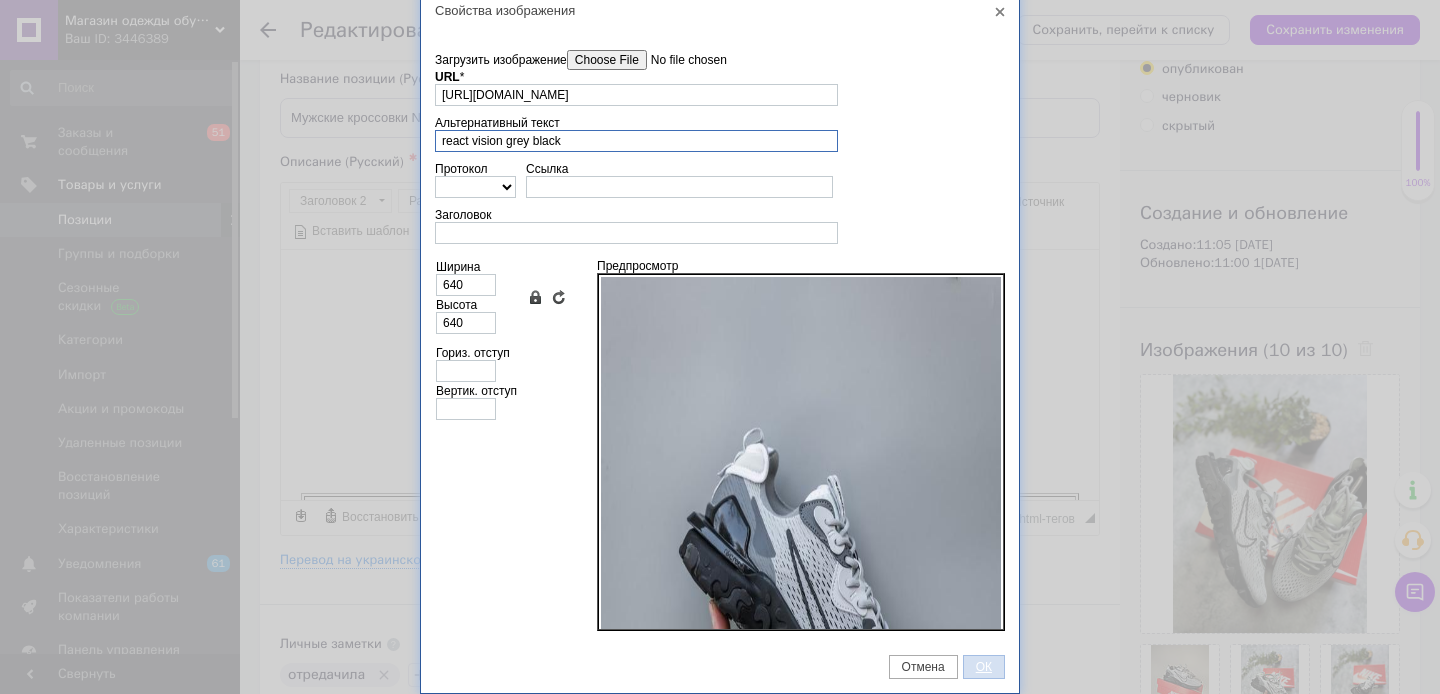 type on "react vision grey black" 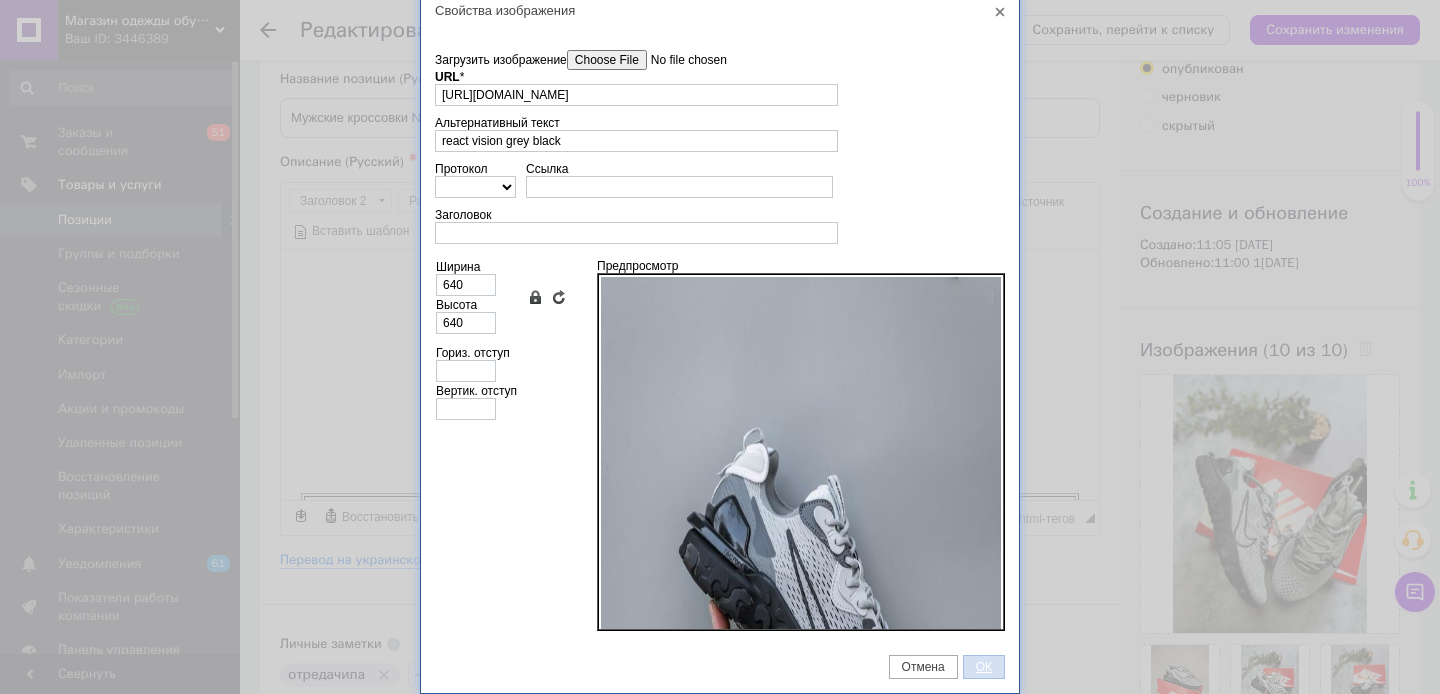 click on "ОК" at bounding box center (984, 667) 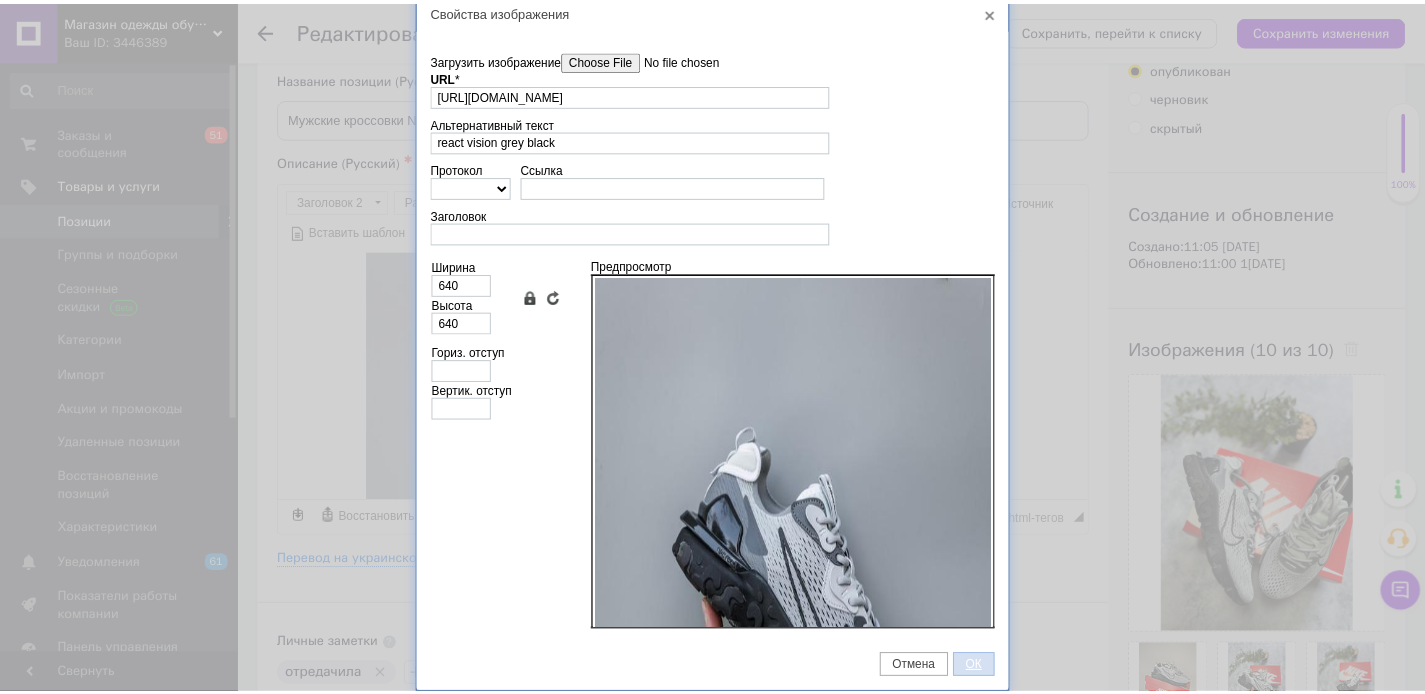 scroll, scrollTop: 621, scrollLeft: 0, axis: vertical 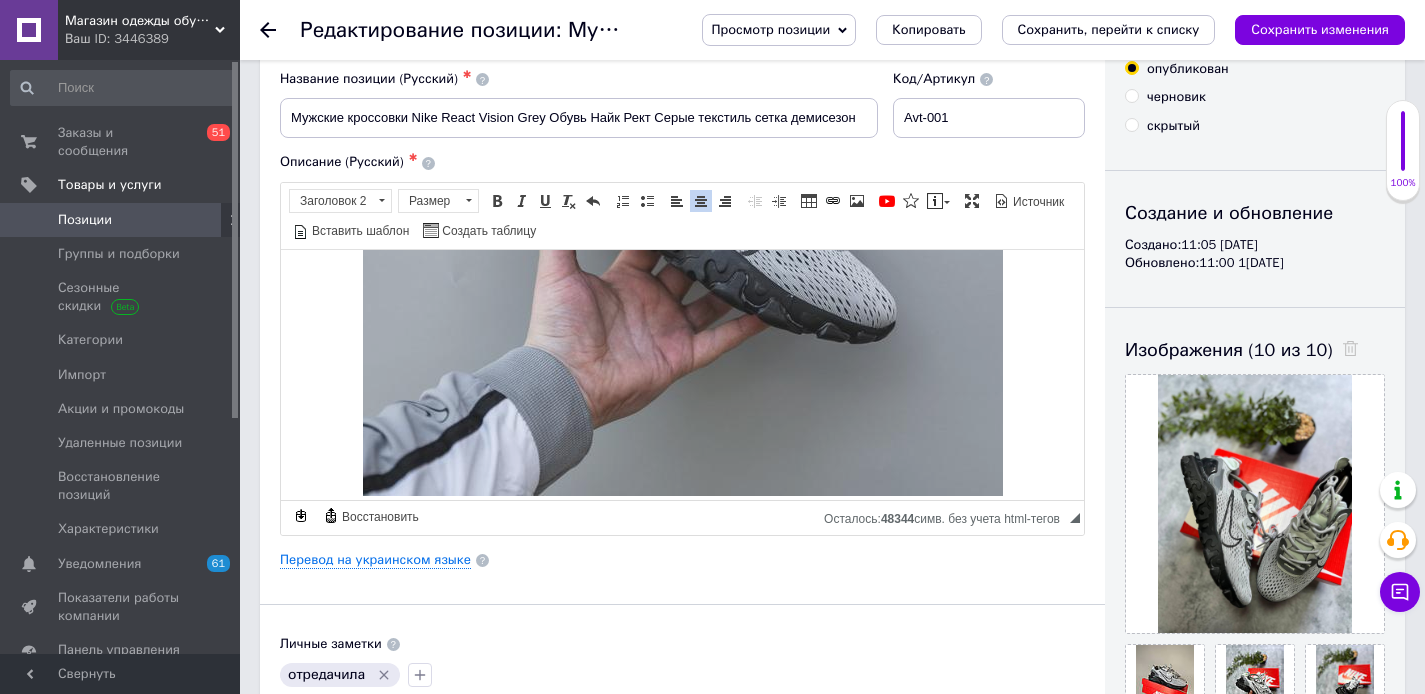 click at bounding box center [683, 175] 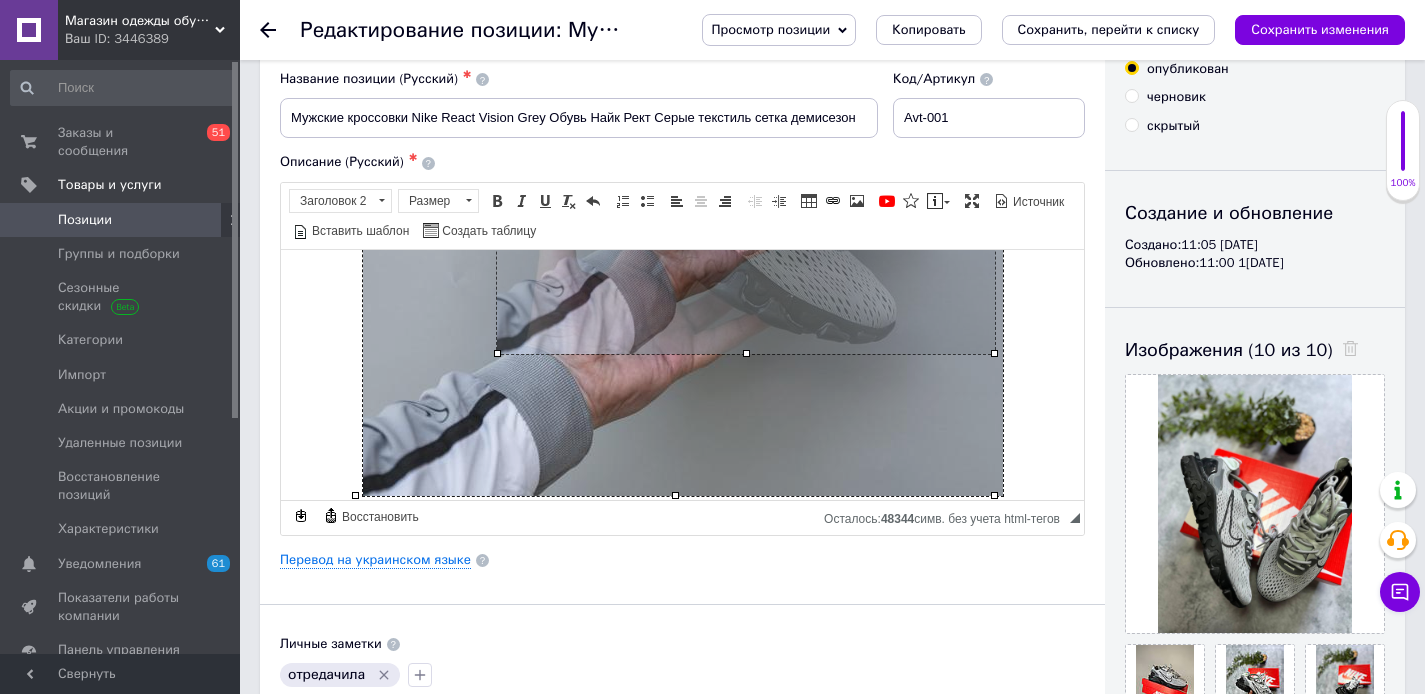 drag, startPoint x: 354, startPoint y: 492, endPoint x: 598, endPoint y: 304, distance: 308.02597 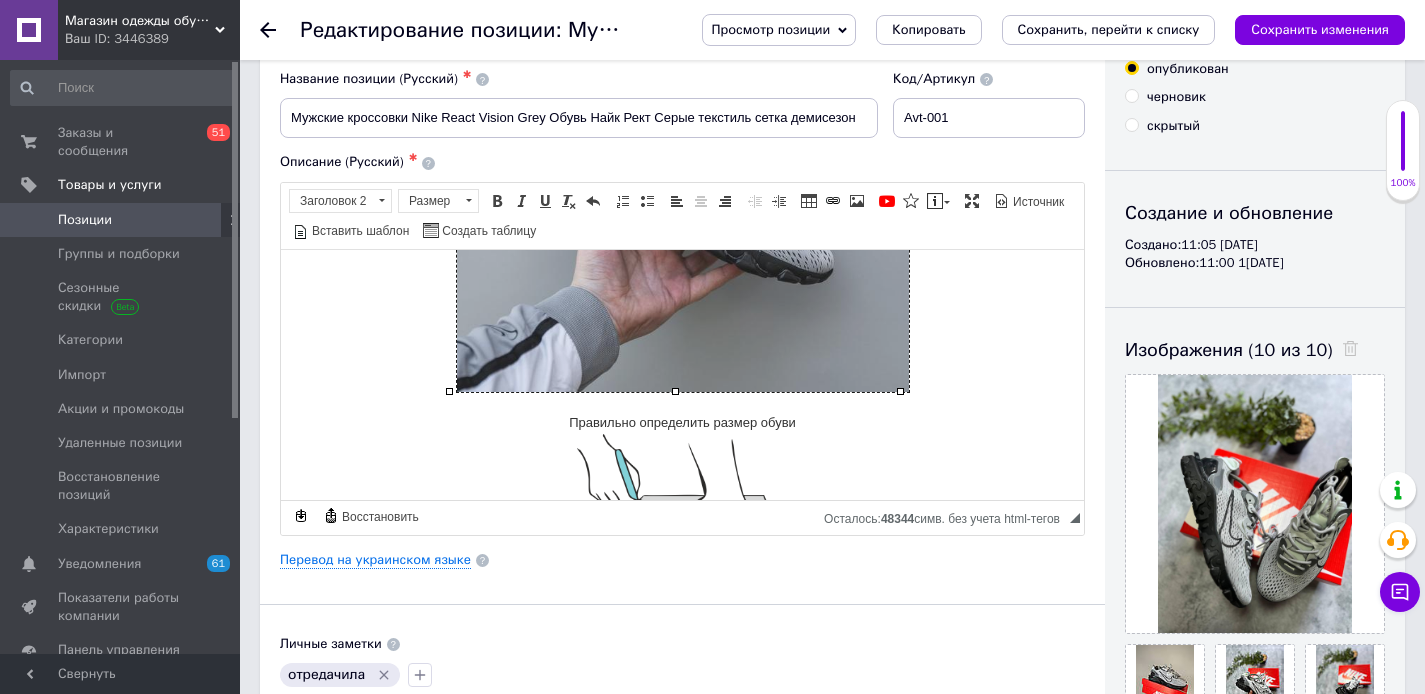 scroll, scrollTop: 511, scrollLeft: 0, axis: vertical 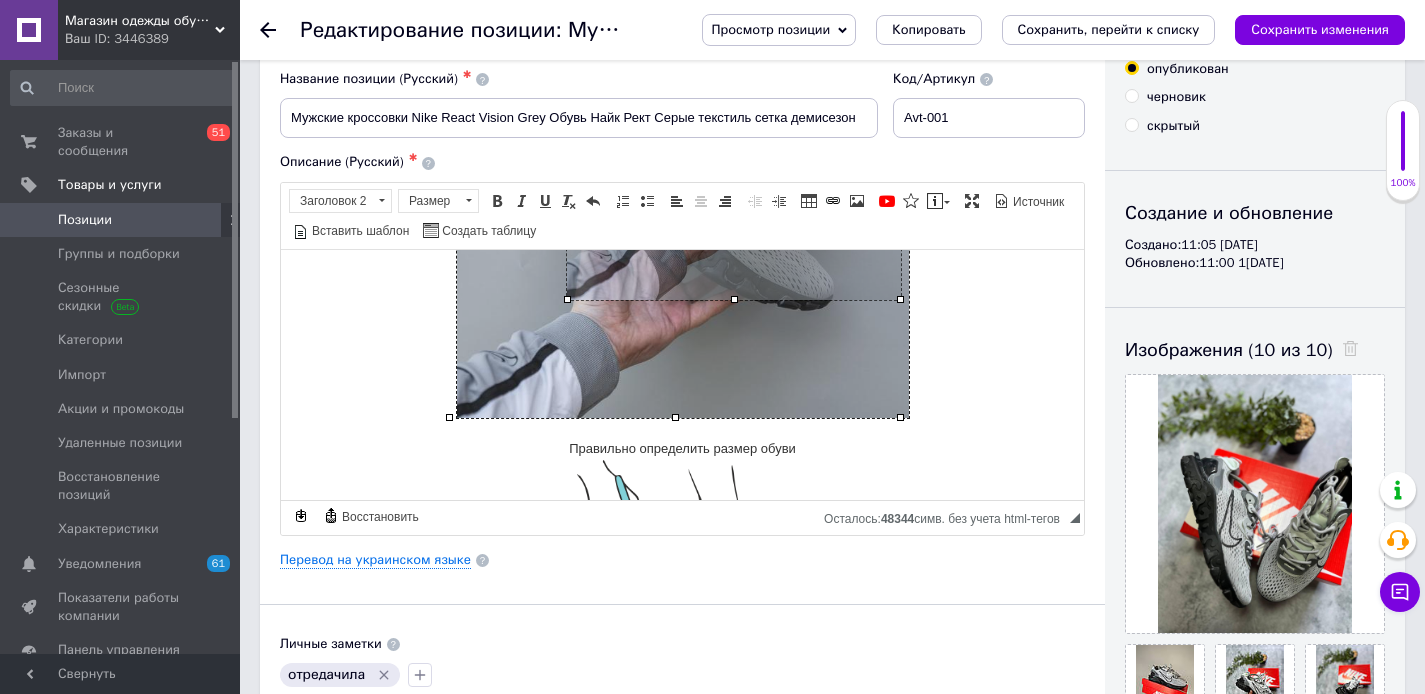drag, startPoint x: 447, startPoint y: 415, endPoint x: 643, endPoint y: 270, distance: 243.80525 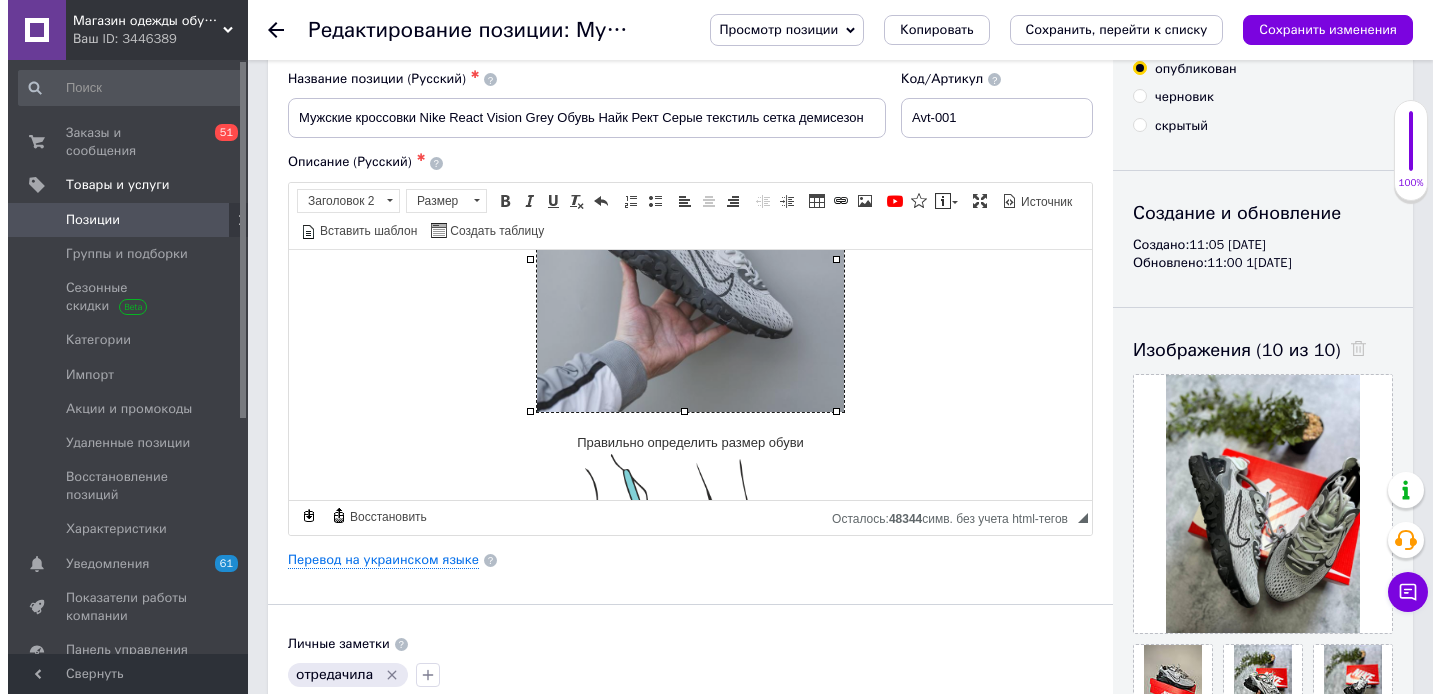 scroll, scrollTop: 289, scrollLeft: 0, axis: vertical 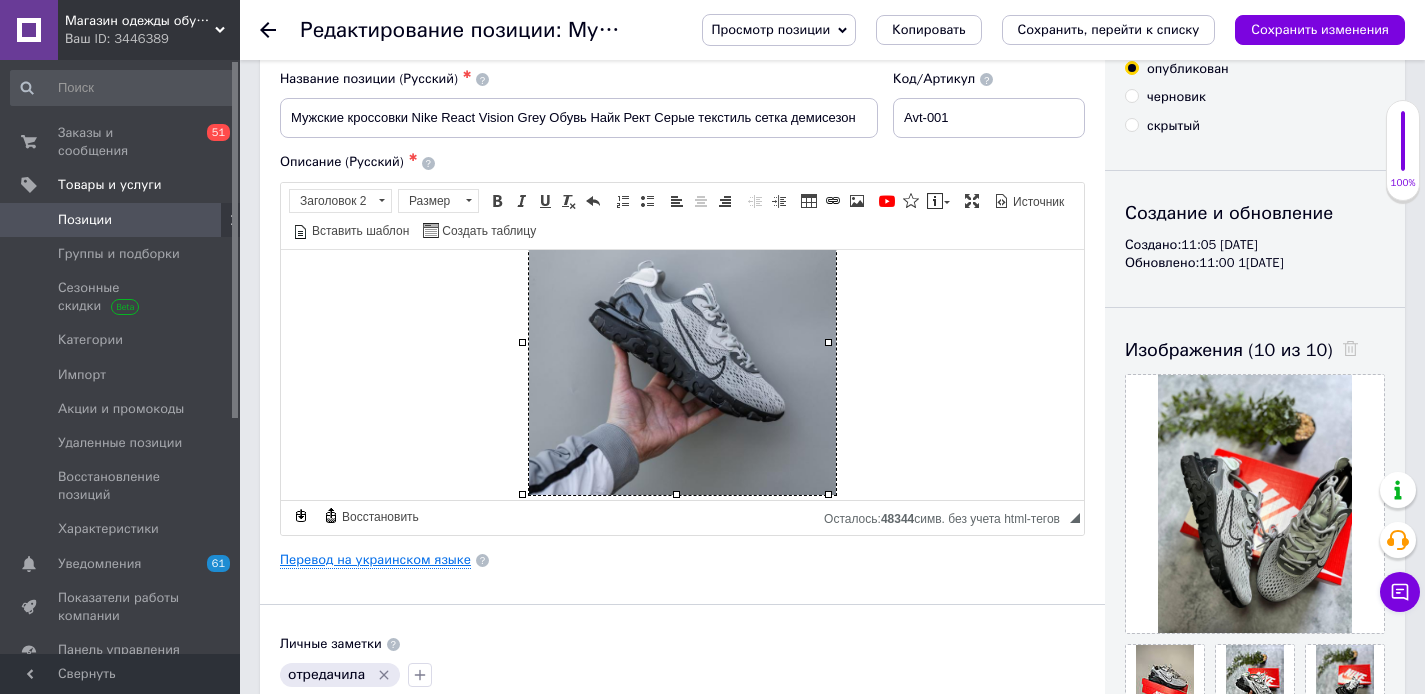 click on "Перевод на украинском языке" at bounding box center [375, 560] 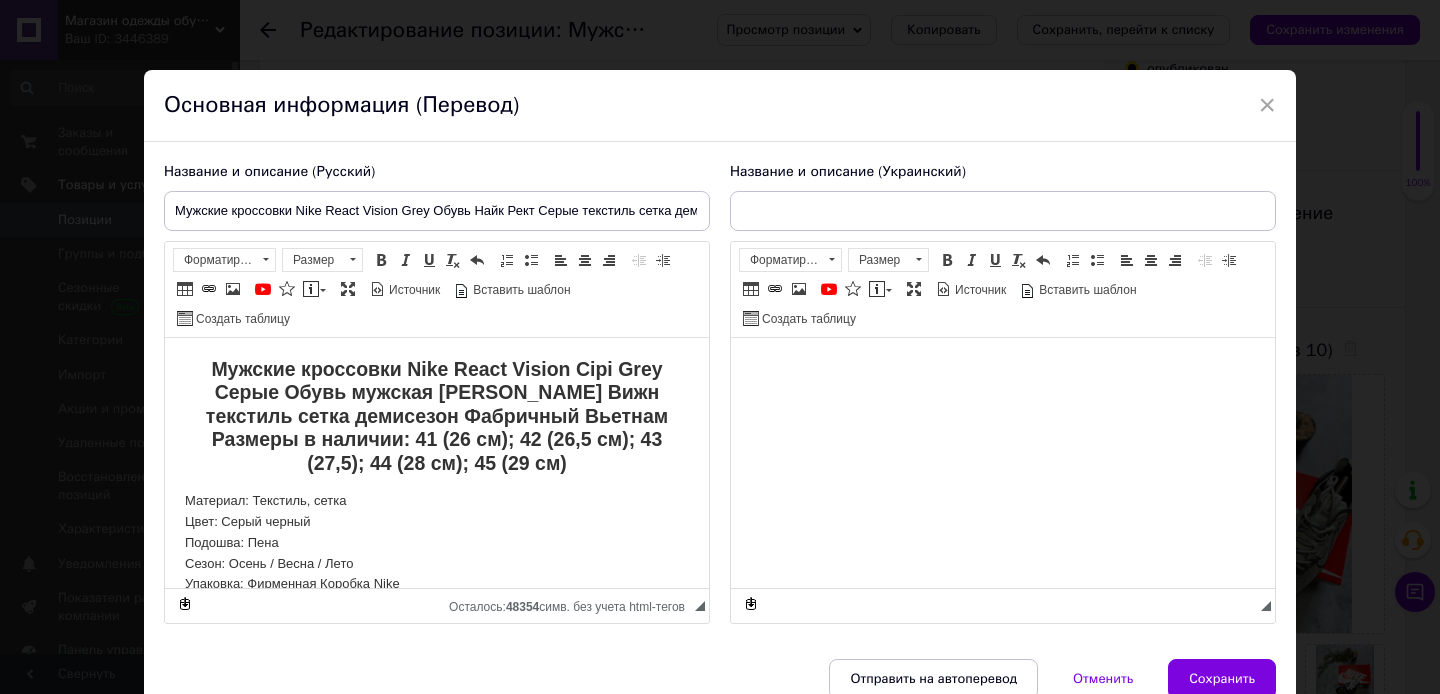 scroll, scrollTop: 0, scrollLeft: 0, axis: both 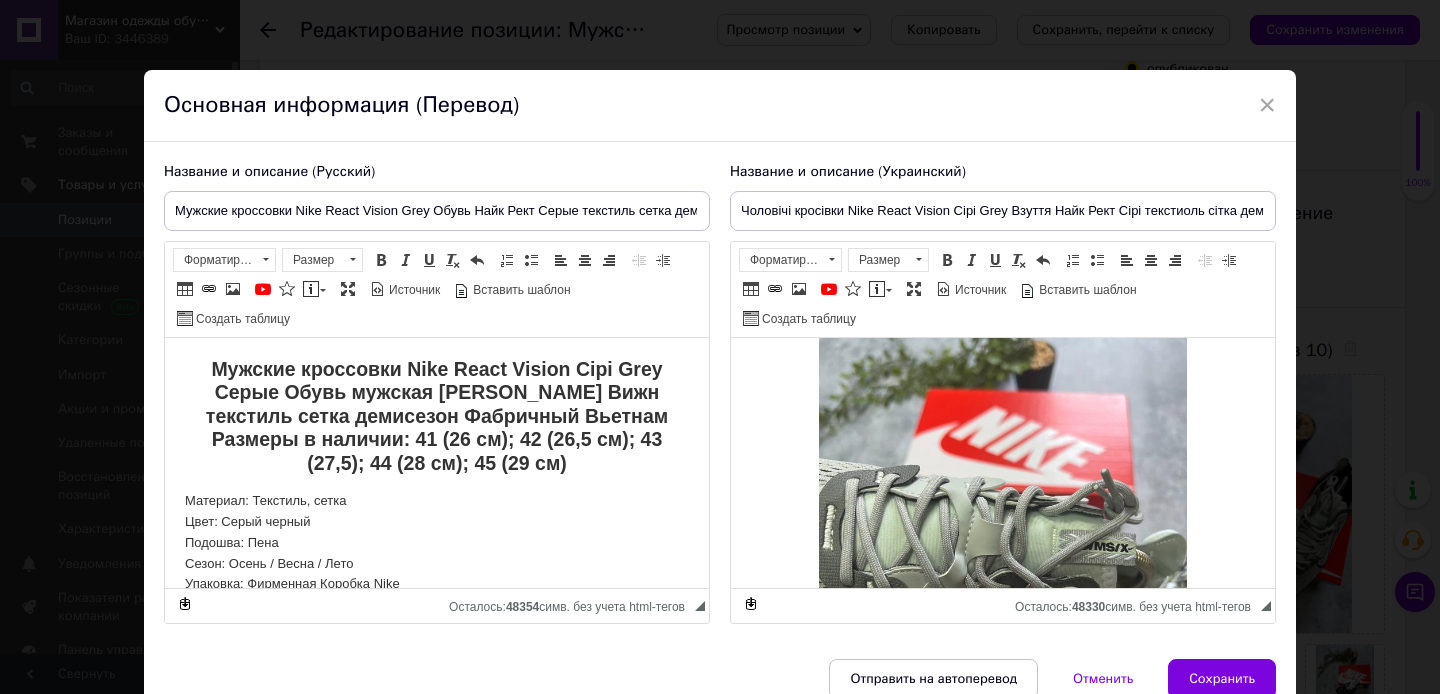 click at bounding box center [1003, 539] 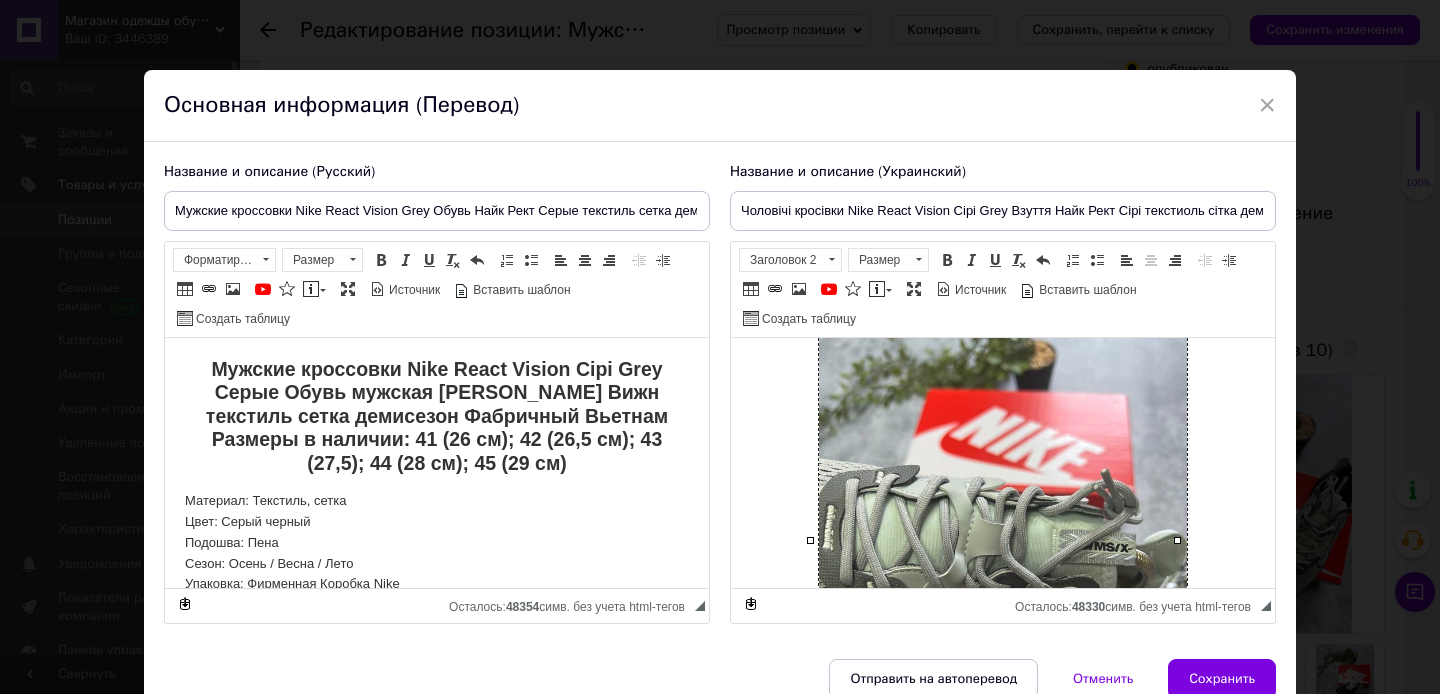 type 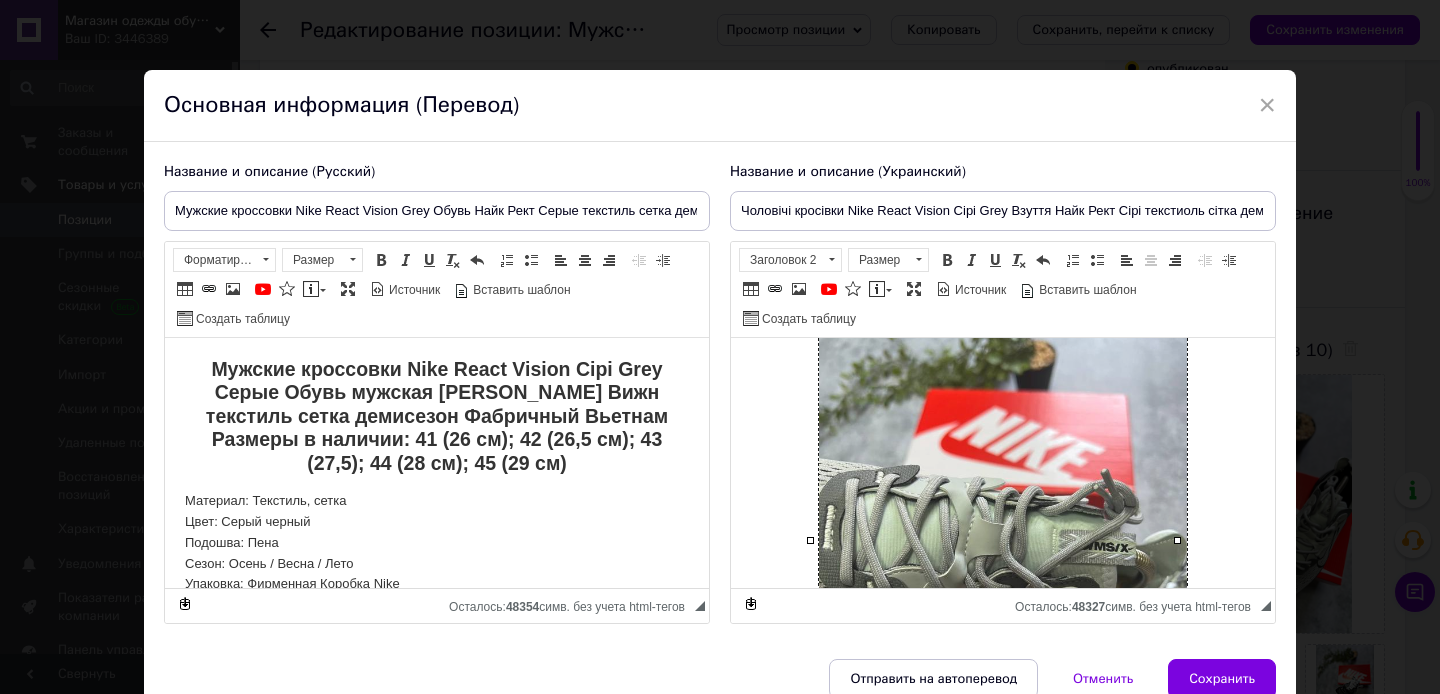 scroll, scrollTop: 273, scrollLeft: 0, axis: vertical 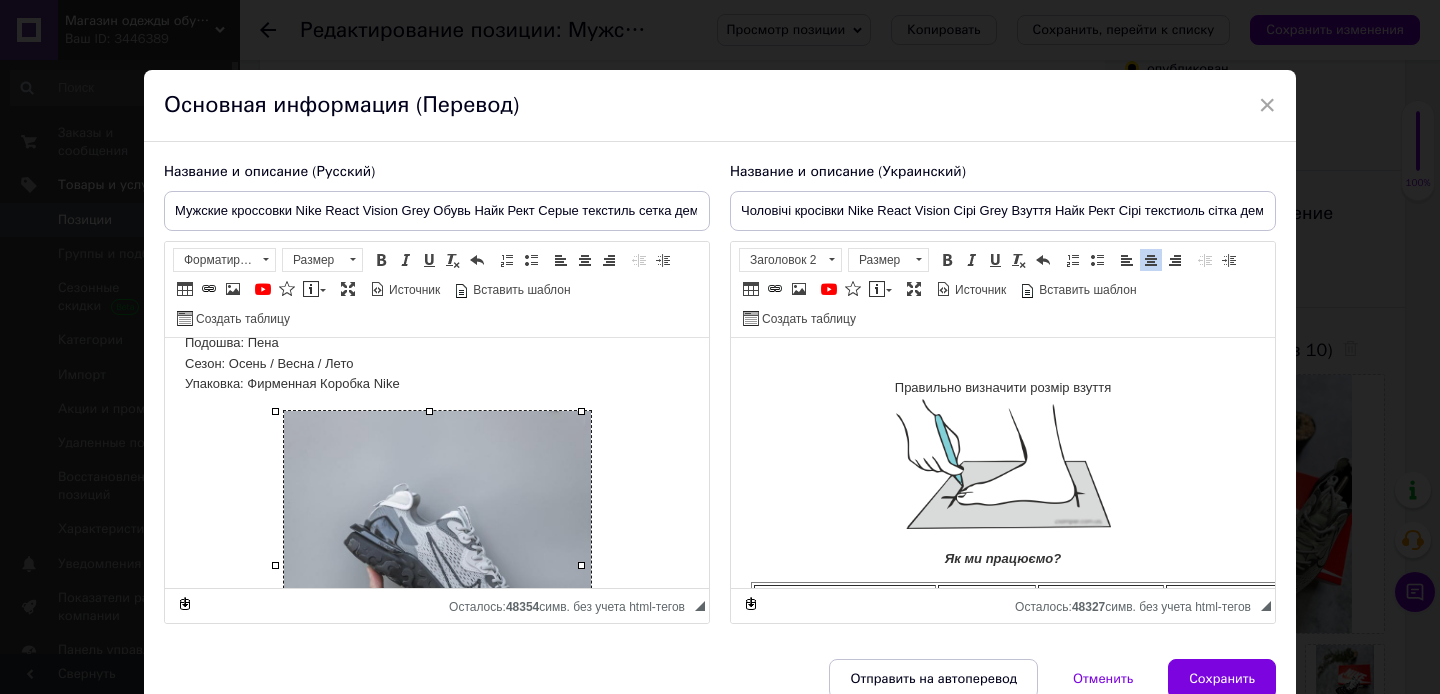 click at bounding box center (437, 564) 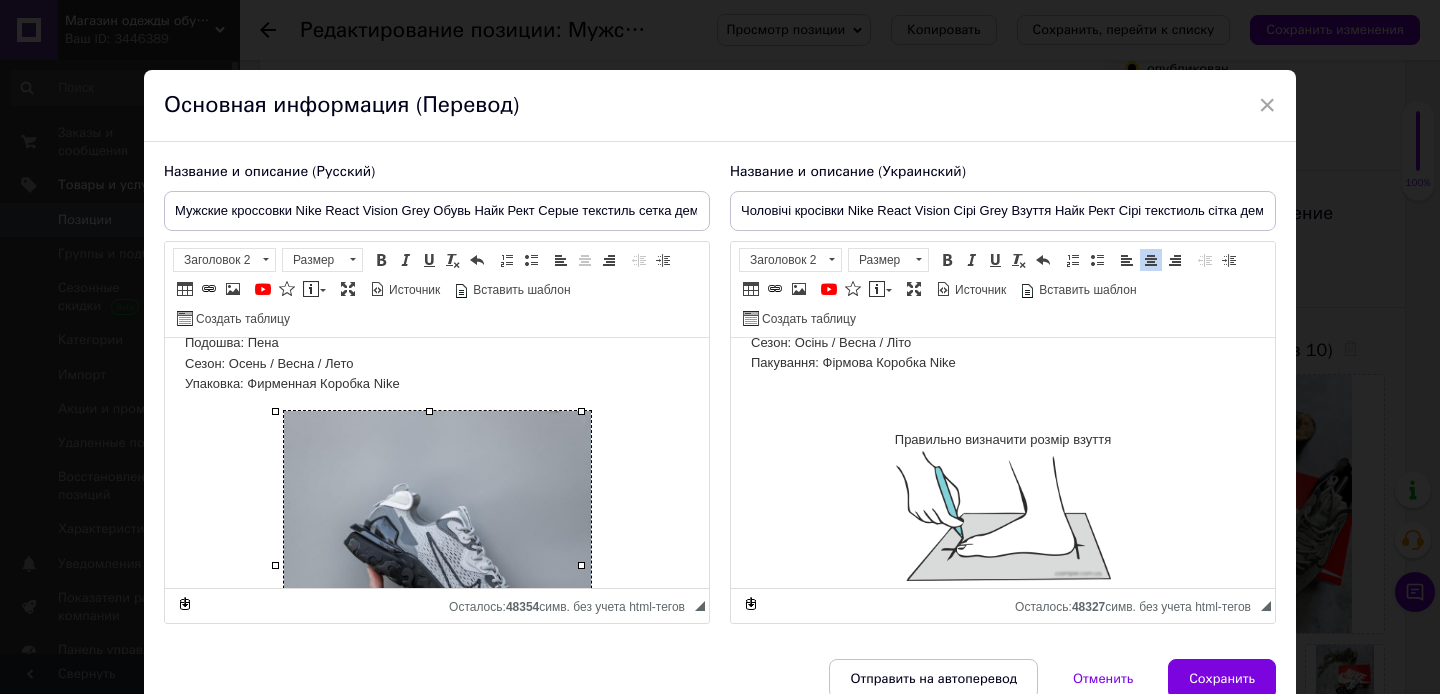 click at bounding box center (1003, 401) 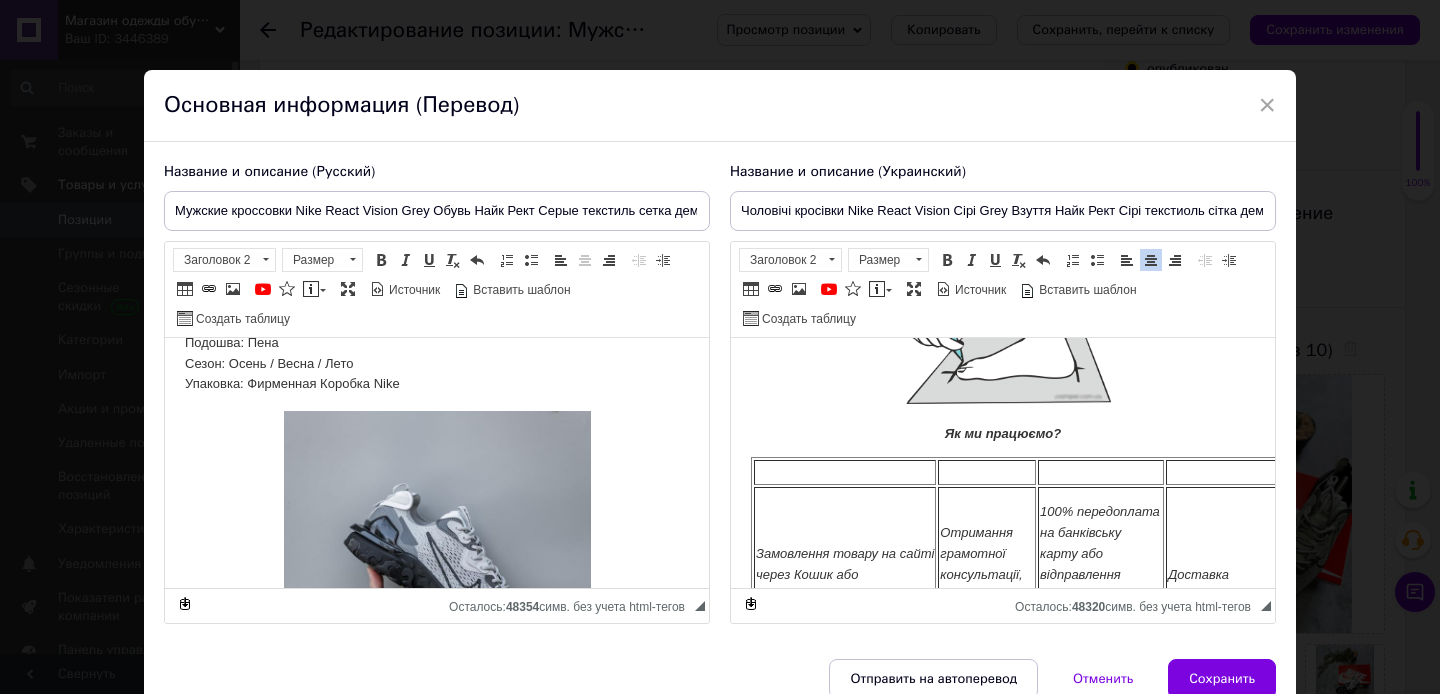 scroll, scrollTop: 0, scrollLeft: 0, axis: both 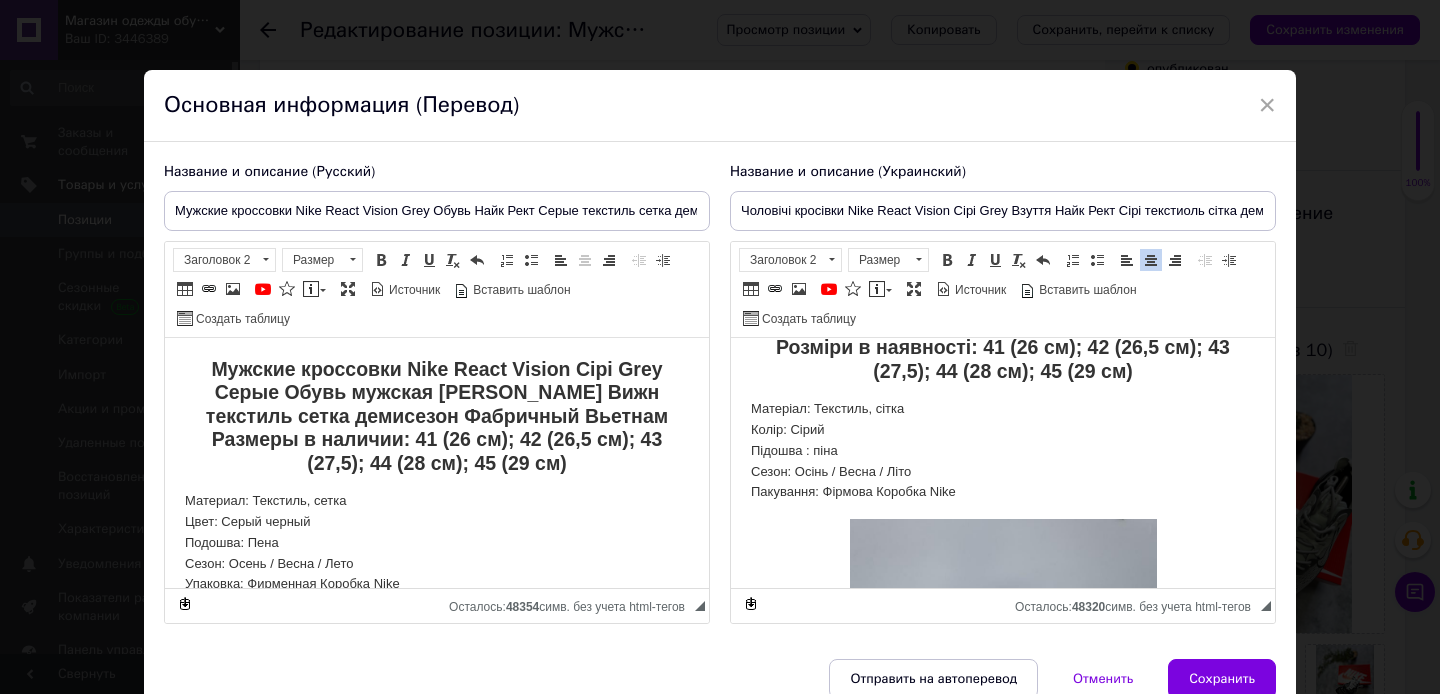 click on "Матеріал: Текстиль, [PERSON_NAME]: [PERSON_NAME] : піна Сезон: Осінь / Весна / [PERSON_NAME]: Фірмова Коробка Nike" at bounding box center (1003, 451) 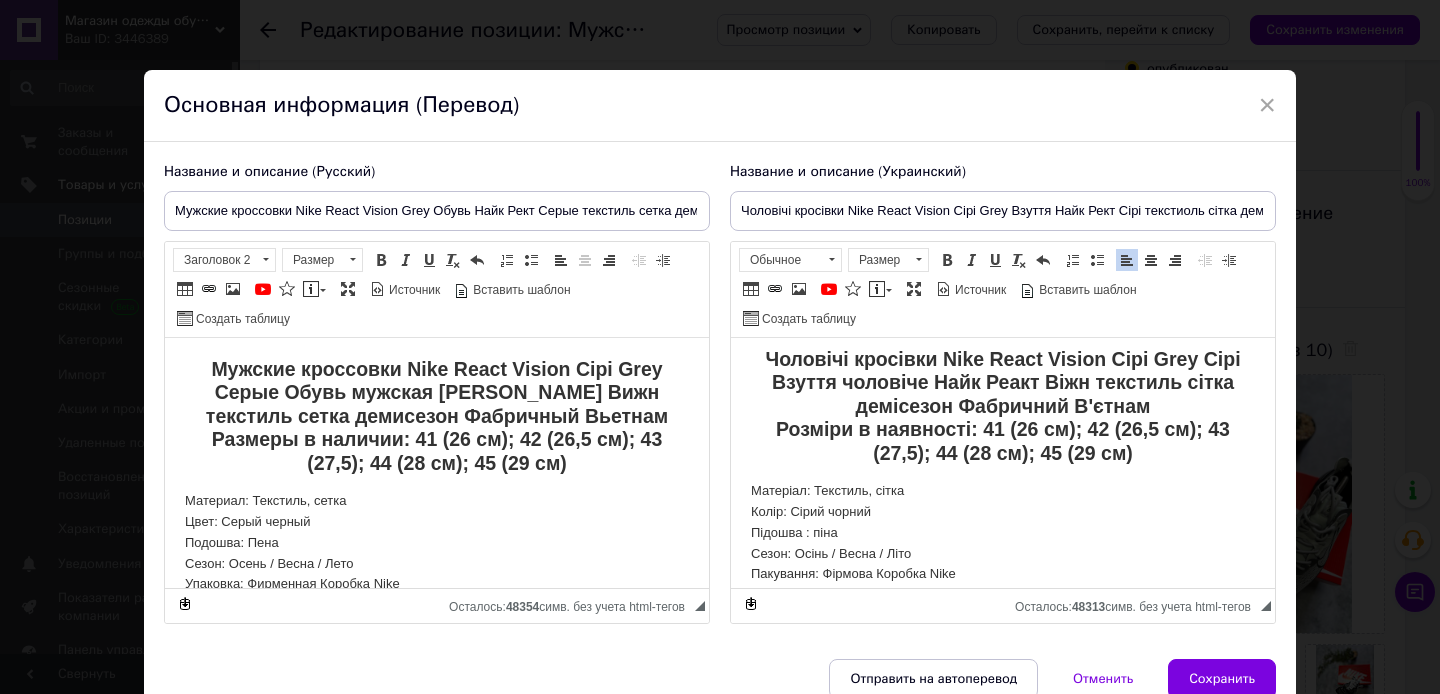 scroll, scrollTop: 0, scrollLeft: 0, axis: both 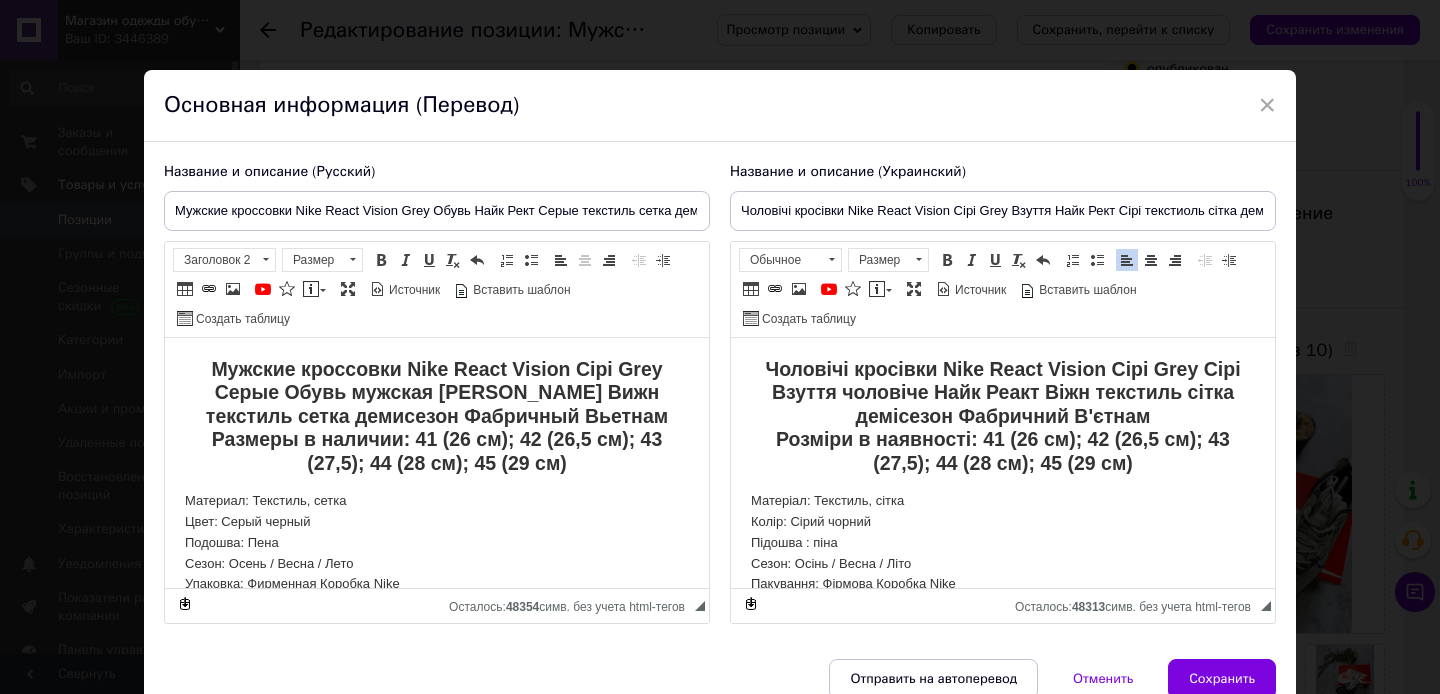 click on "Мужские кроссовки Nike React Vision Сірі Grey Серые Обувь мужская Найк Реакт Вижн текстиль сетка демисезон Фабричный Вьетнам Размеры в наличии: 41 (26 см); 42 (26,5 см); 43 (27,5); 44 (28 см); 45 (29 см)" at bounding box center (437, 416) 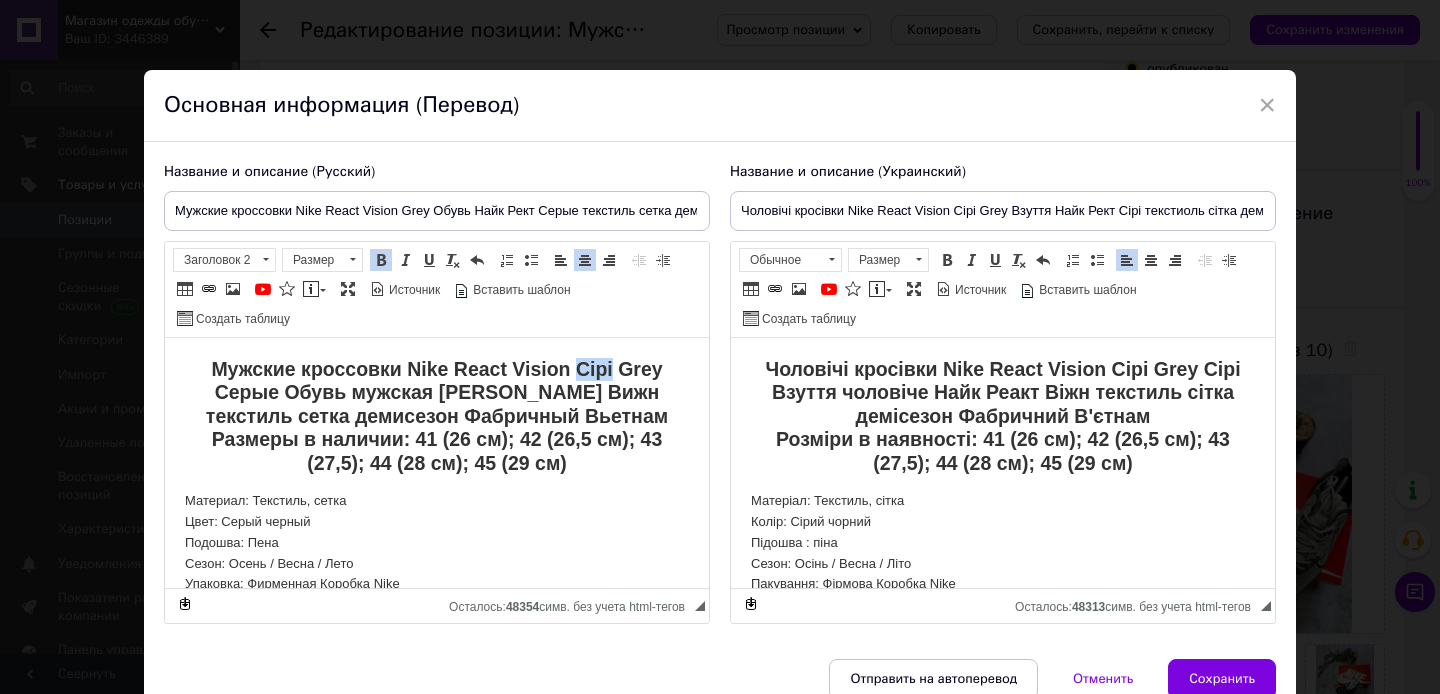 click on "Мужские кроссовки Nike React Vision Сірі Grey Серые Обувь мужская Найк Реакт Вижн текстиль сетка демисезон Фабричный Вьетнам Размеры в наличии: 41 (26 см); 42 (26,5 см); 43 (27,5); 44 (28 см); 45 (29 см)" at bounding box center (437, 416) 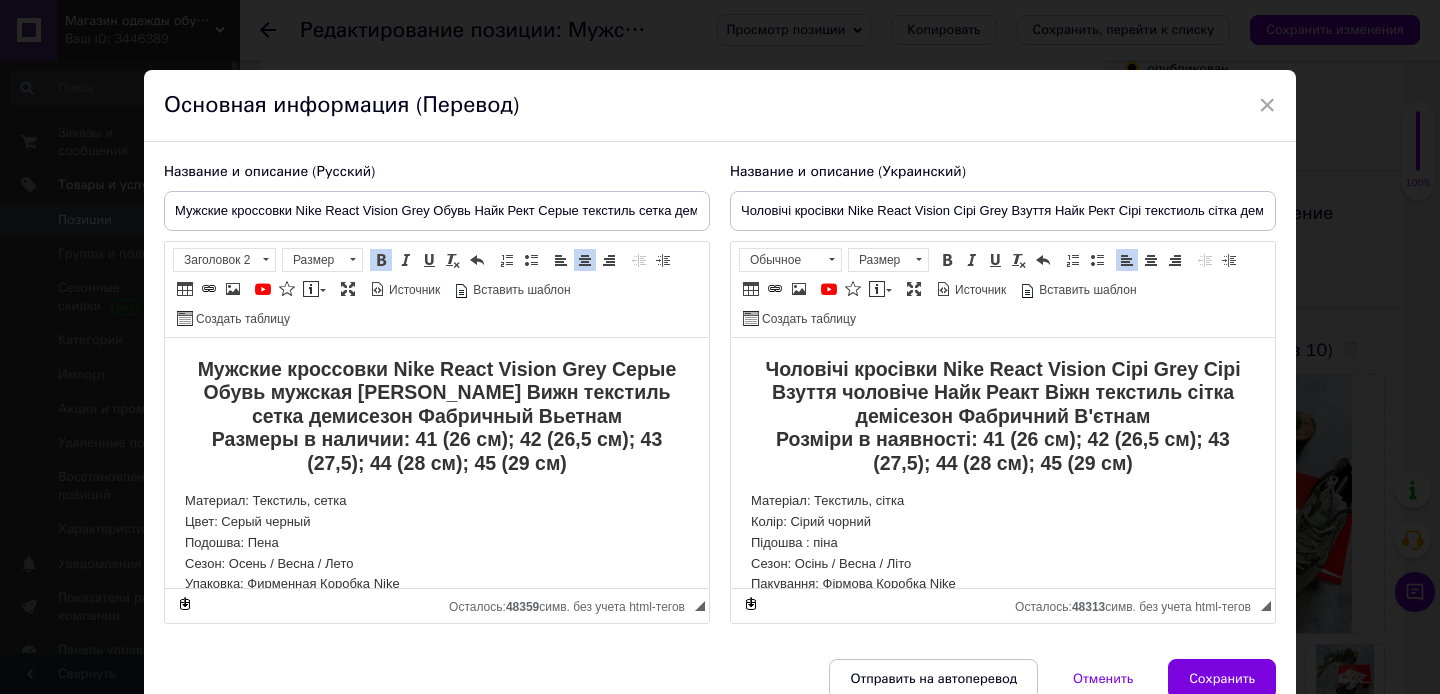 click on "Мужские кроссовки Nike React Vision Grey Серые Обувь мужская Найк Реакт Вижн текстиль сетка демисезон Фабричный Вьетнам Размеры в наличии: 41 (26 см); 42 (26,5 см); 43 (27,5); 44 (28 см); 45 (29 см)" at bounding box center [437, 416] 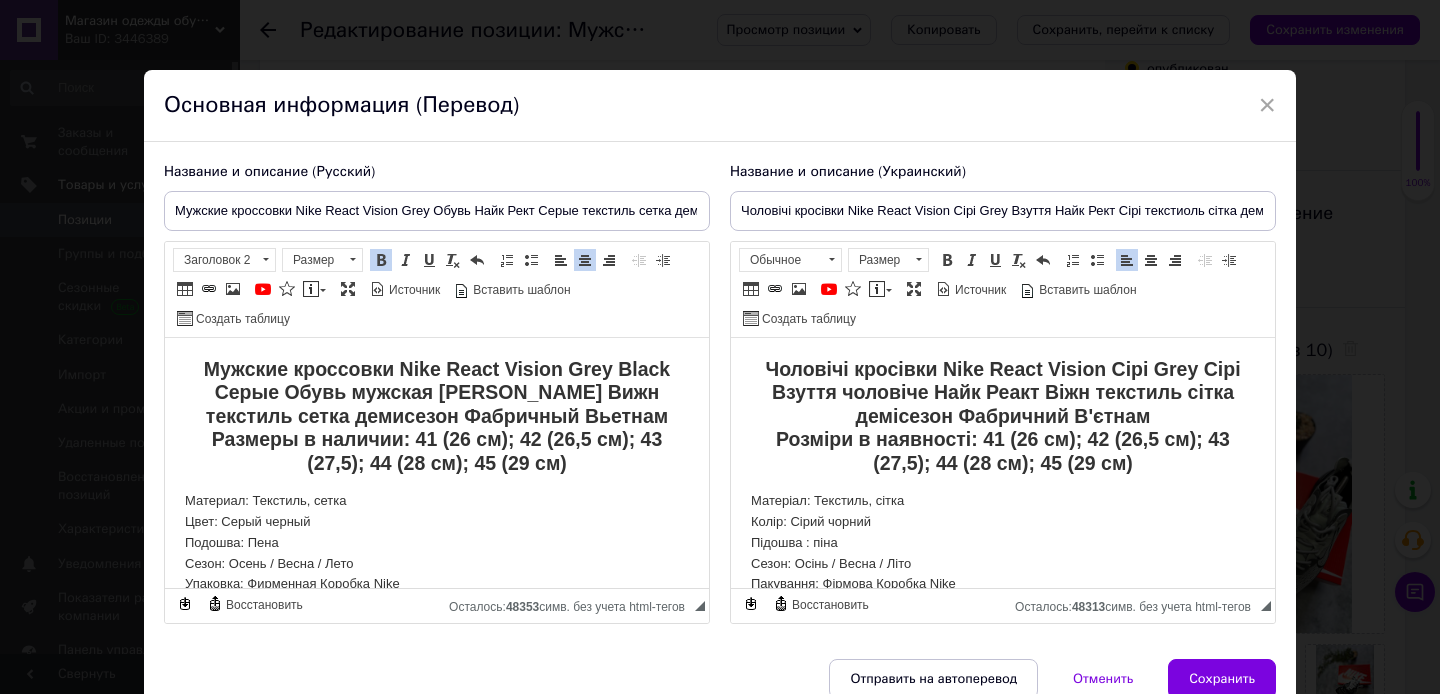 click on "Мужские кроссовки Nike React Vision Grey Black Серые Обувь мужская Найк Реакт Вижн текстиль сетка демисезон Фабричный Вьетнам Размеры в наличии: 41 (26 см); 42 (26,5 см); 43 (27,5); 44 (28 см); 45 (29 см)" at bounding box center (437, 416) 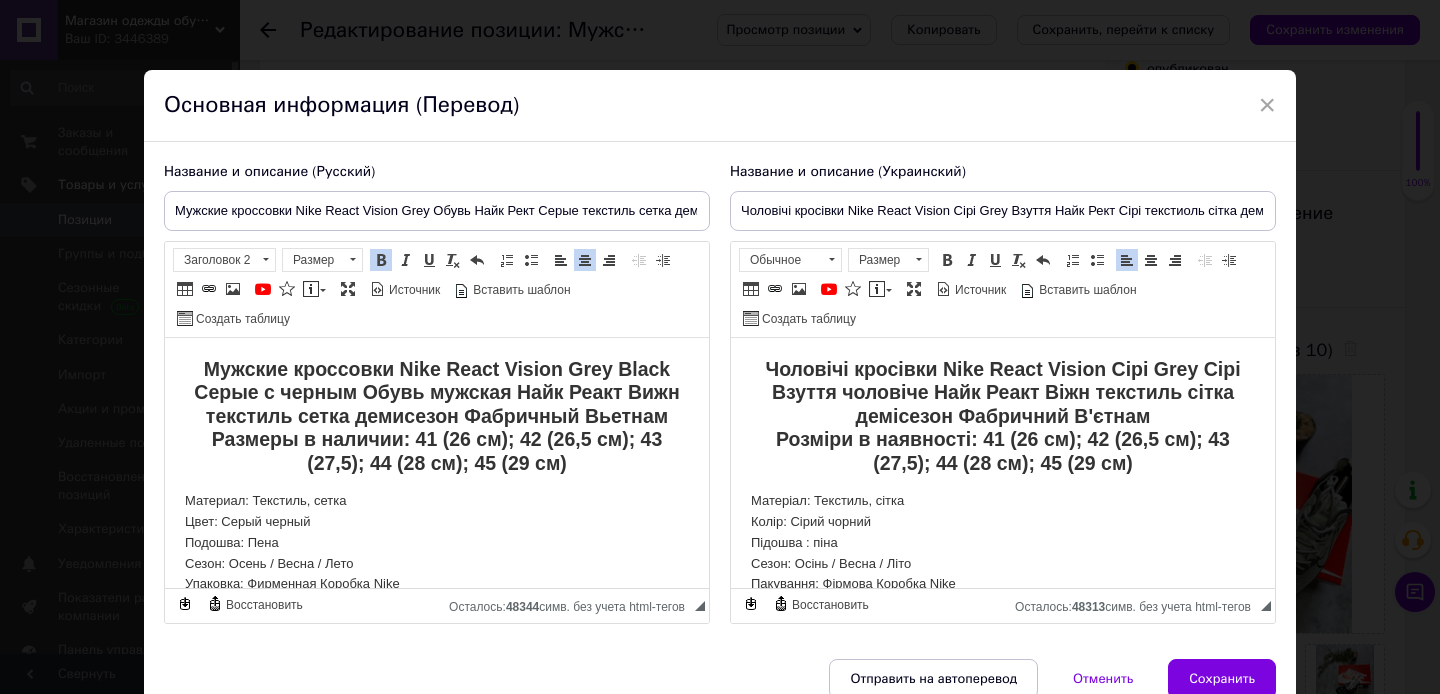 click on "Мужские кроссовки Nike React Vision Grey Black Серые с черным Обувь мужская Найк Реакт Вижн текстиль сетка демисезон Фабричный Вьетнам Размеры в наличии: 41 (26 см); 42 (26,5 см); 43 (27,5); 44 (28 см); 45 (29 см)" at bounding box center (436, 416) 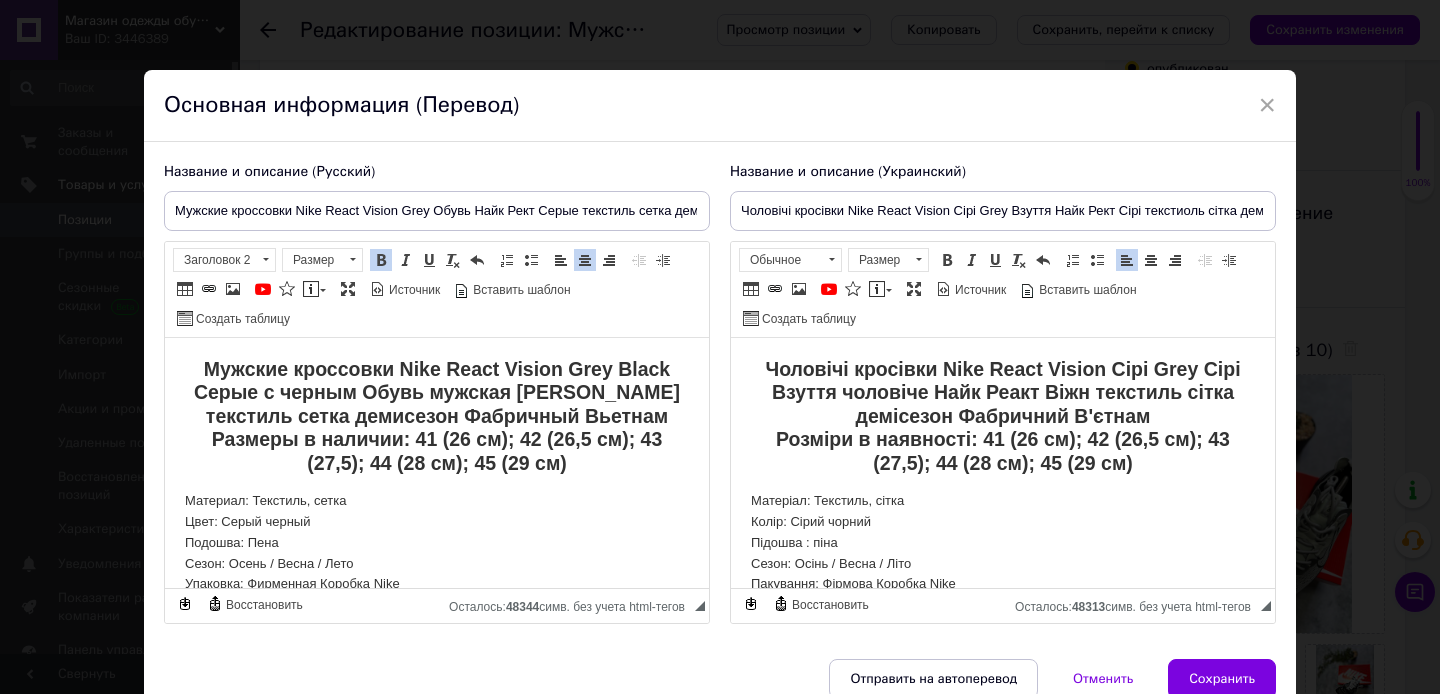click on "Мужские кроссовки Nike React Vision Grey Black Серые с черным Обувь мужская Найк Риакт Вижн текстиль сетка демисезон Фабричный Вьетнам Размеры в наличии: 41 (26 см); 42 (26,5 см); 43 (27,5); 44 (28 см); 45 (29 см)" at bounding box center (437, 416) 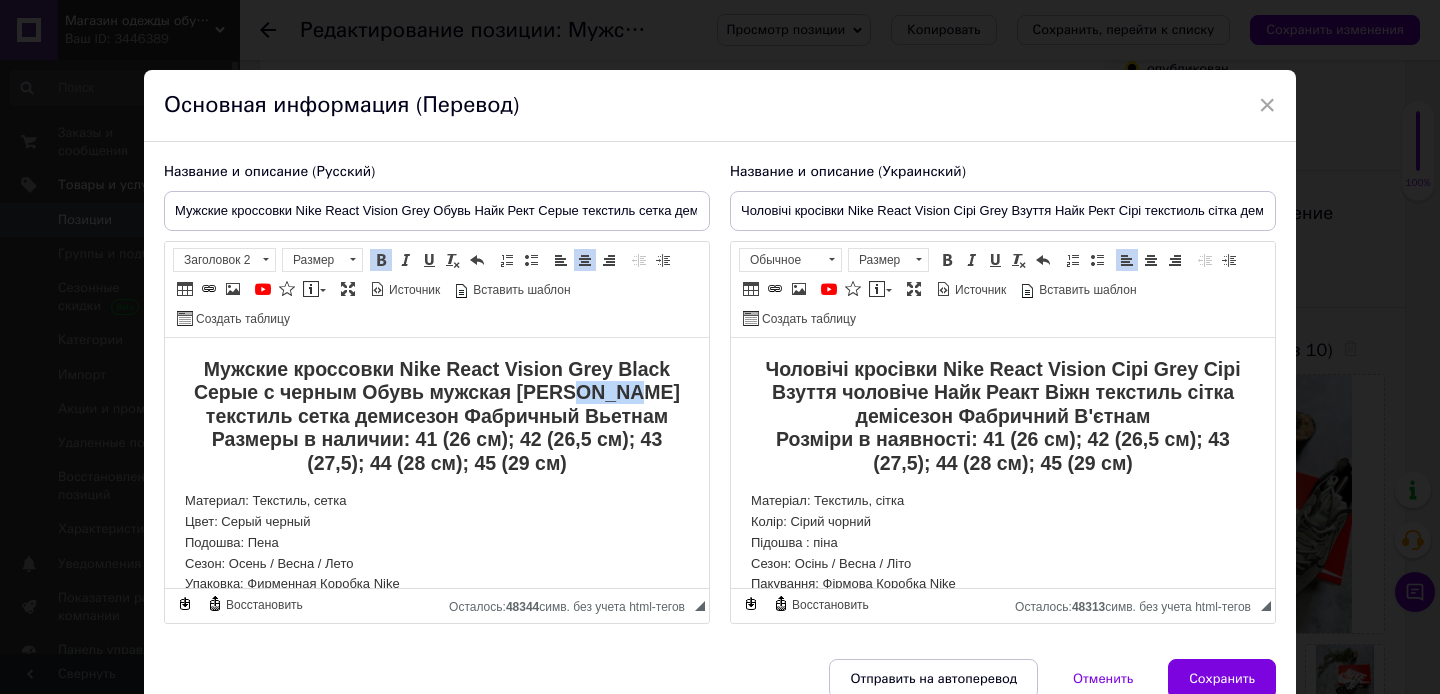 click on "Мужские кроссовки Nike React Vision Grey Black Серые с черным Обувь мужская Найк Риакт Вижн текстиль сетка демисезон Фабричный Вьетнам Размеры в наличии: 41 (26 см); 42 (26,5 см); 43 (27,5); 44 (28 см); 45 (29 см)" at bounding box center [437, 416] 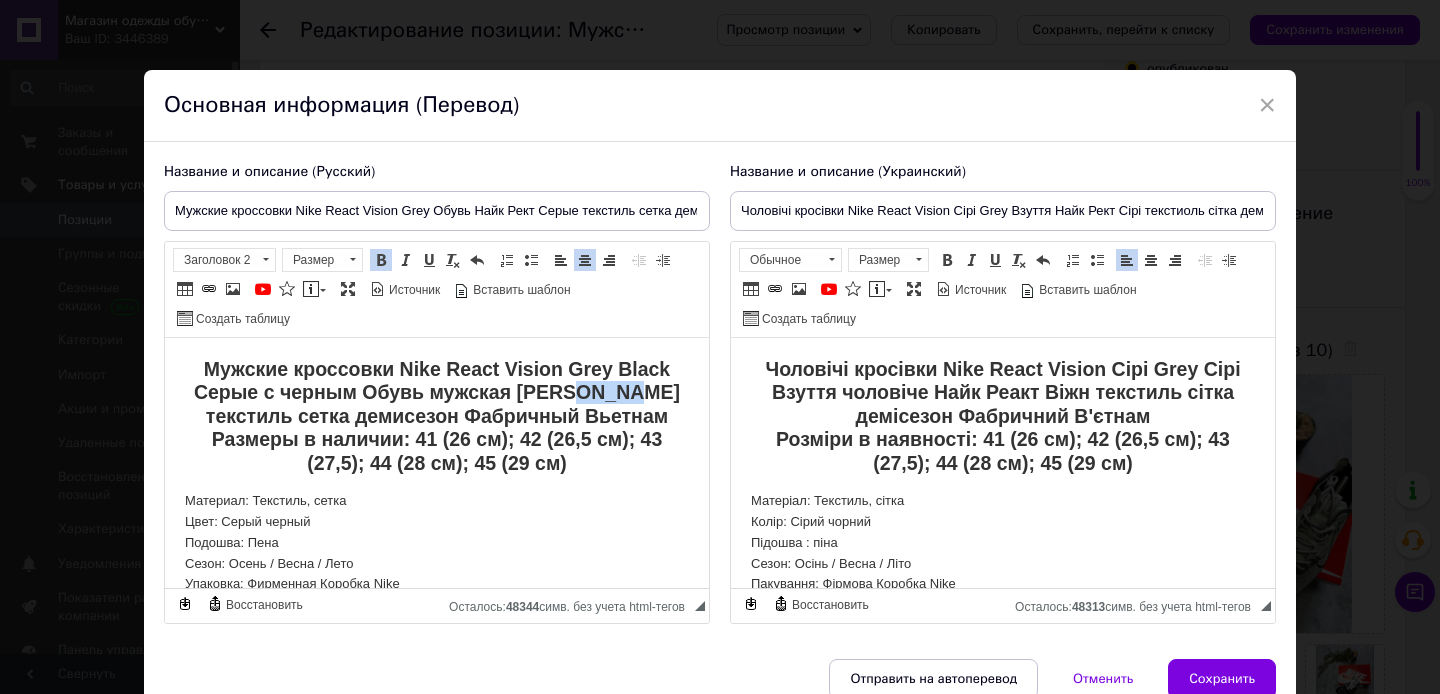 click on "Мужские кроссовки Nike React Vision Grey Black Серые с черным Обувь мужская Найк Риакт Вижн текстиль сетка демисезон Фабричный Вьетнам Размеры в наличии: 41 (26 см); 42 (26,5 см); 43 (27,5); 44 (28 см); 45 (29 см)" at bounding box center (437, 416) 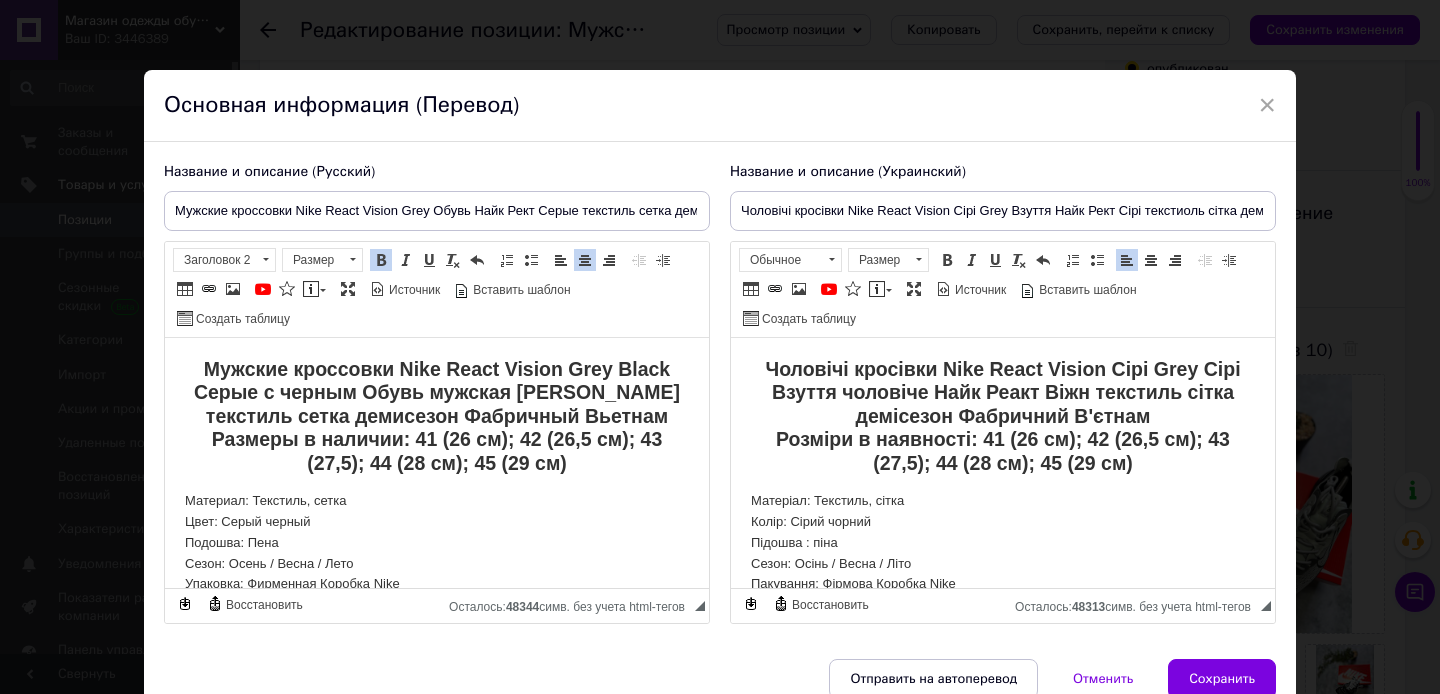 click on "Мужские кроссовки Nike React Vision Grey Black Серые с черным Обувь мужская Найк Риакт Вижн текстиль сетка демисезон Фабричный Вьетнам Размеры в наличии: 41 (26 см); 42 (26,5 см); 43 (27,5); 44 (28 см); 45 (29 см)" at bounding box center (437, 416) 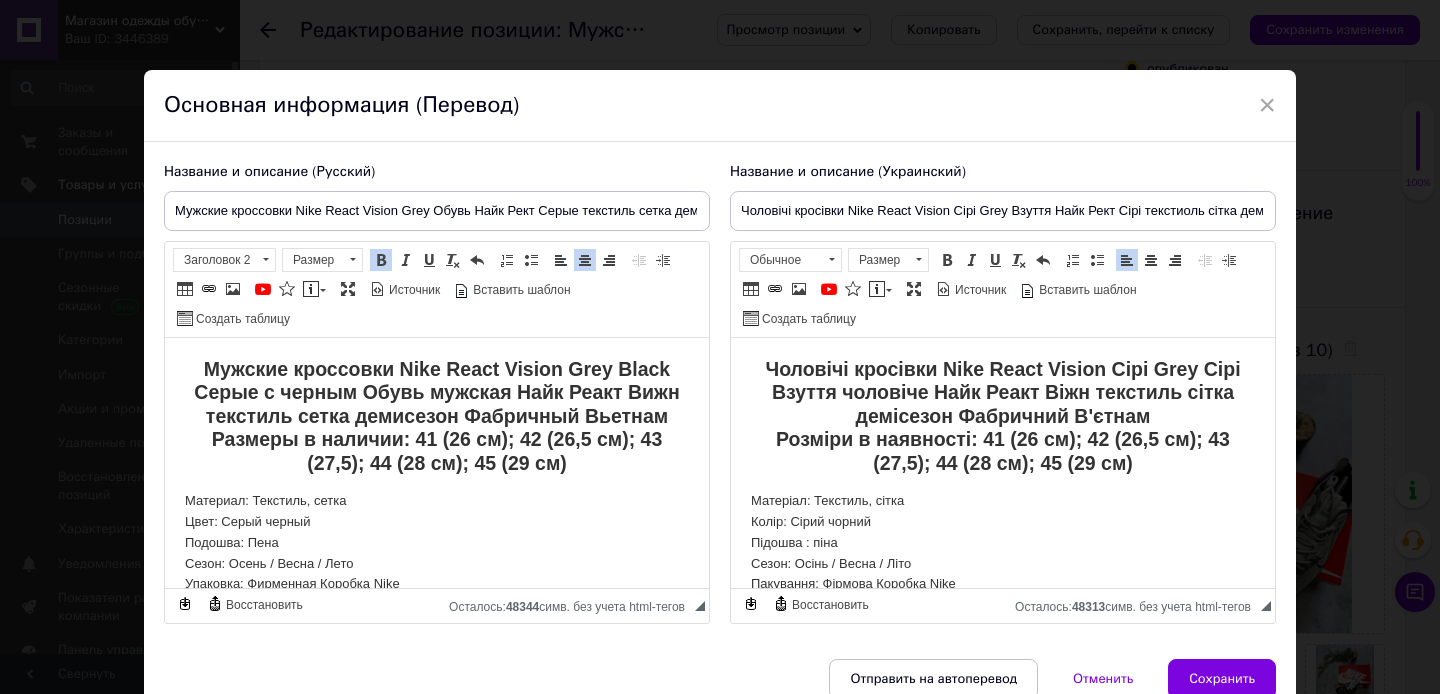click on "Мужские кроссовки Nike React Vision Grey Black Серые с черным Обувь мужская Найк Реакт Вижн текстиль сетка демисезон Фабричный Вьетнам Размеры в наличии: 41 (26 см); 42 (26,5 см); 43 (27,5); 44 (28 см); 45 (29 см)" at bounding box center (436, 416) 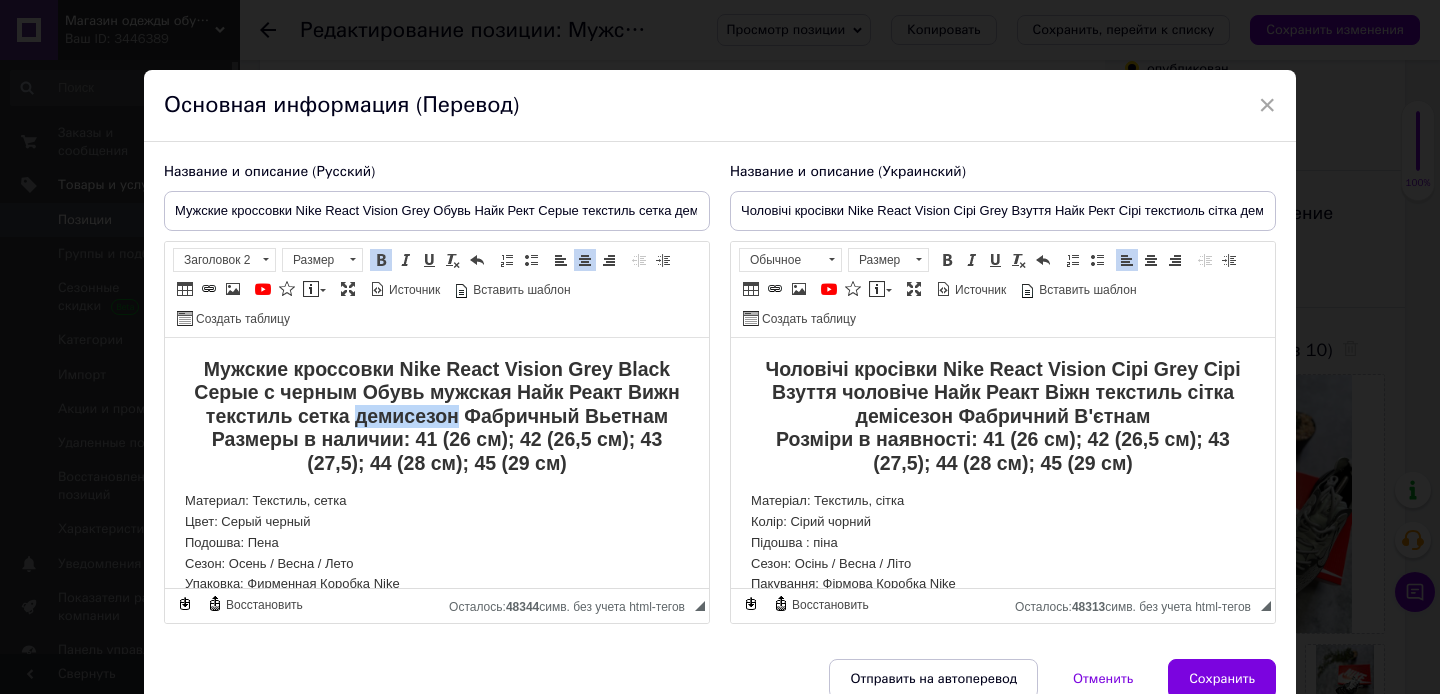 click on "Мужские кроссовки Nike React Vision Grey Black Серые с черным Обувь мужская Найк Реакт Вижн текстиль сетка демисезон Фабричный Вьетнам Размеры в наличии: 41 (26 см); 42 (26,5 см); 43 (27,5); 44 (28 см); 45 (29 см)" at bounding box center (436, 416) 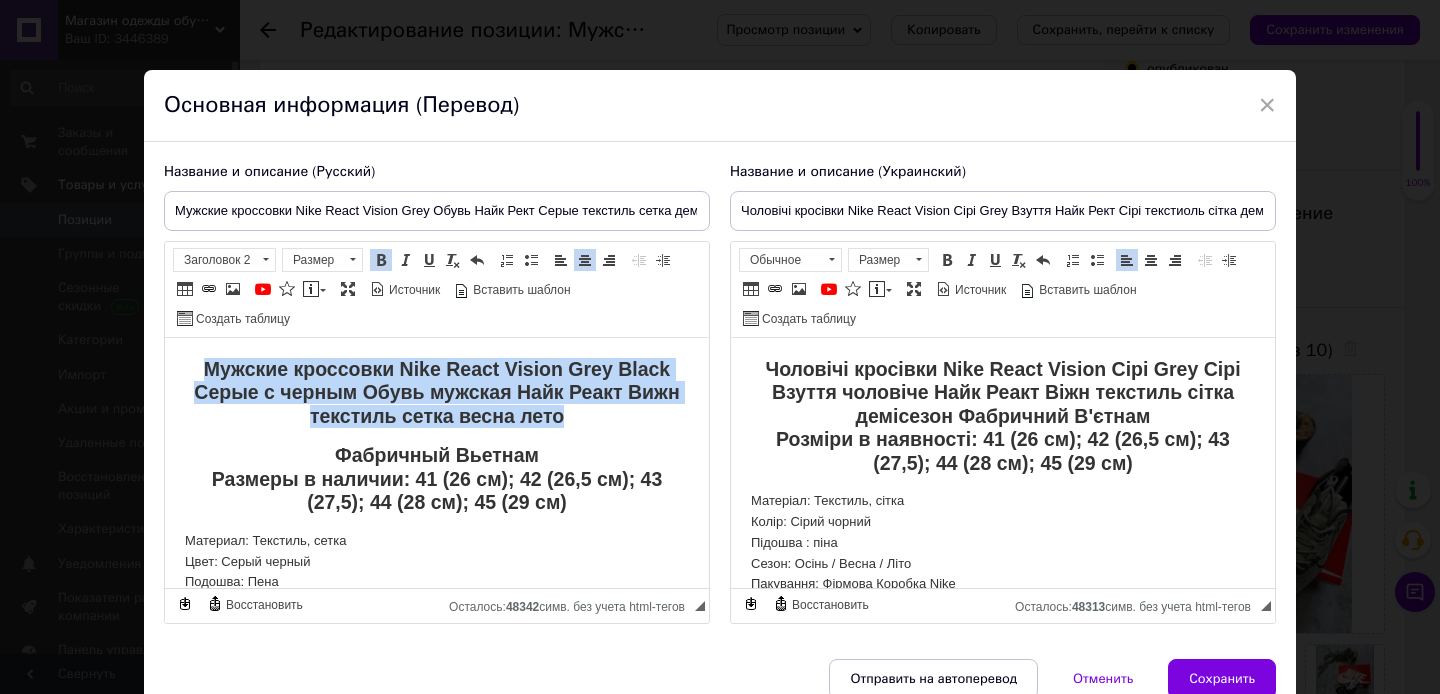 drag, startPoint x: 601, startPoint y: 422, endPoint x: 194, endPoint y: 368, distance: 410.56668 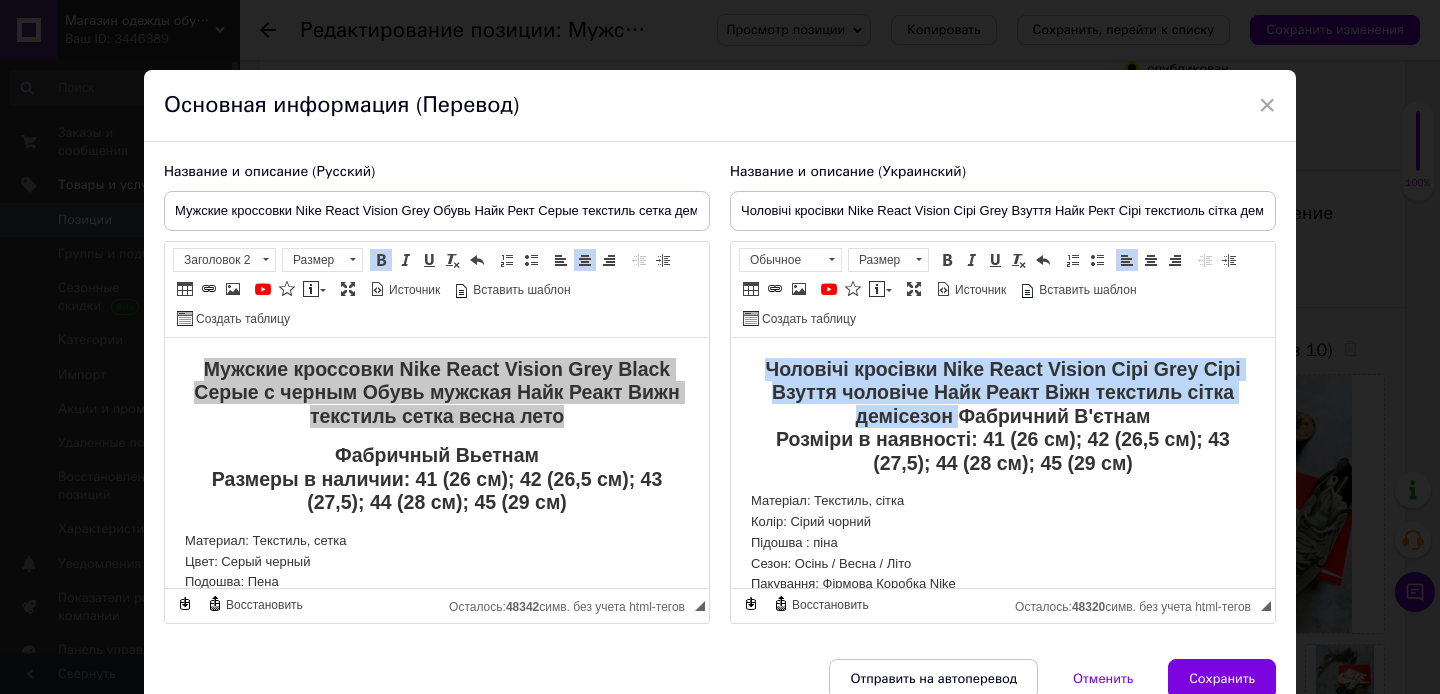 drag, startPoint x: 949, startPoint y: 418, endPoint x: 759, endPoint y: 360, distance: 198.65549 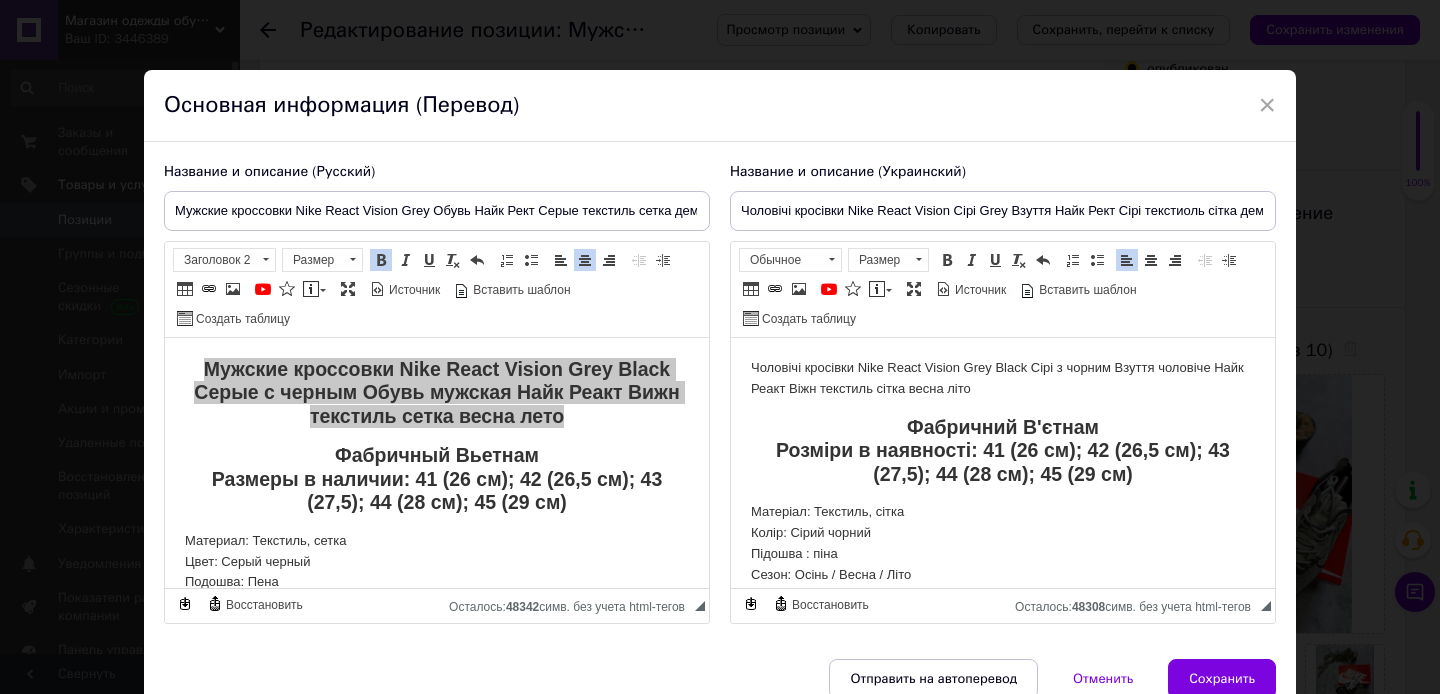 click on "Чоловічі кросівки Nike React Vision Grey Black Сірі з чорним Взуття чоловіче Найк Реакт Віжн текстиль сітка весна літо" at bounding box center [1003, 379] 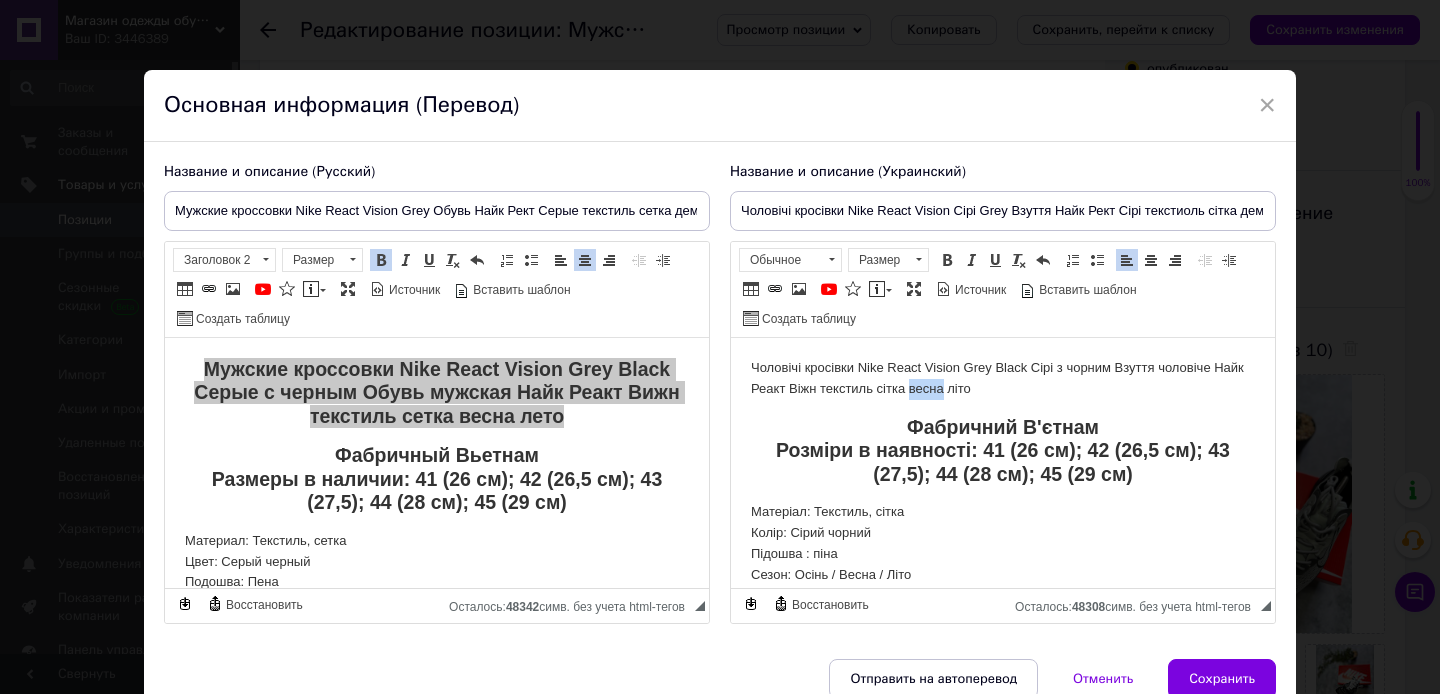 click on "Чоловічі кросівки Nike React Vision Grey Black Сірі з чорним Взуття чоловіче Найк Реакт Віжн текстиль сітка весна літо" at bounding box center [1003, 379] 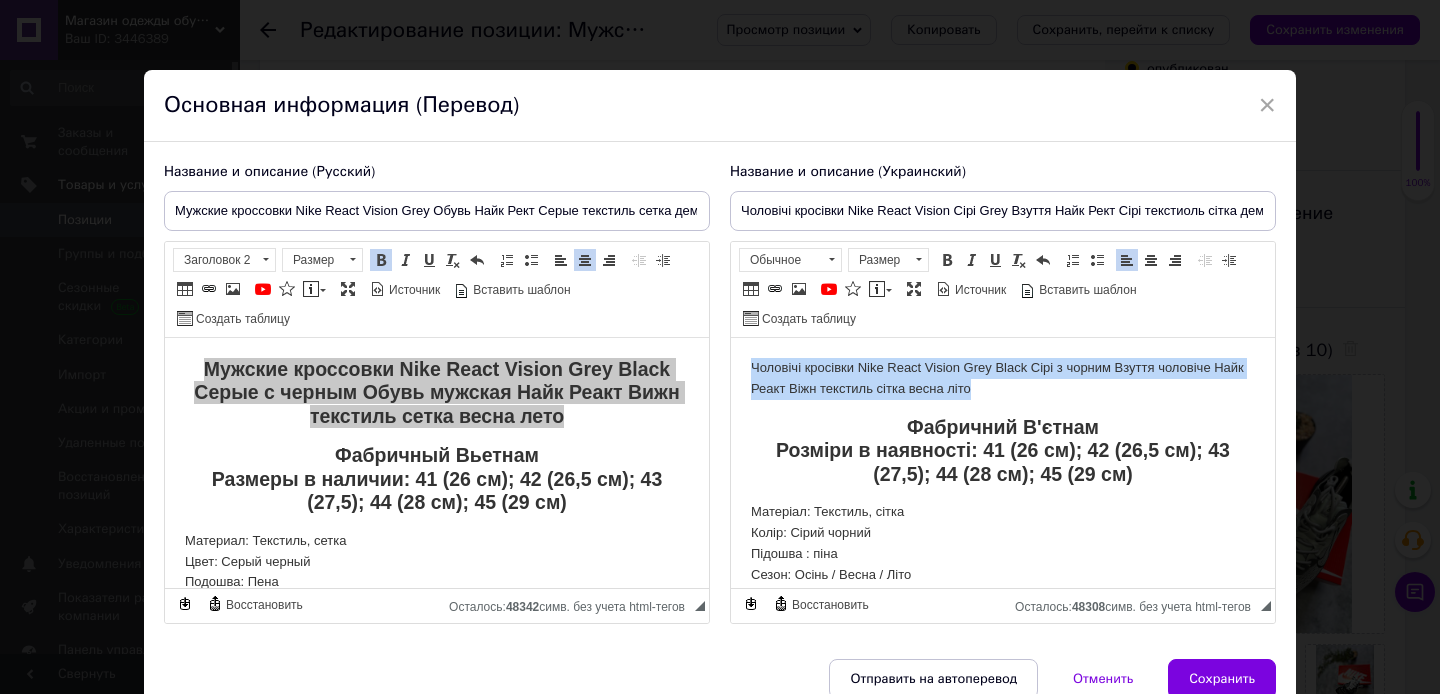 click on "Чоловічі кросівки Nike React Vision Grey Black Сірі з чорним Взуття чоловіче Найк Реакт Віжн текстиль сітка весна літо" at bounding box center (1003, 379) 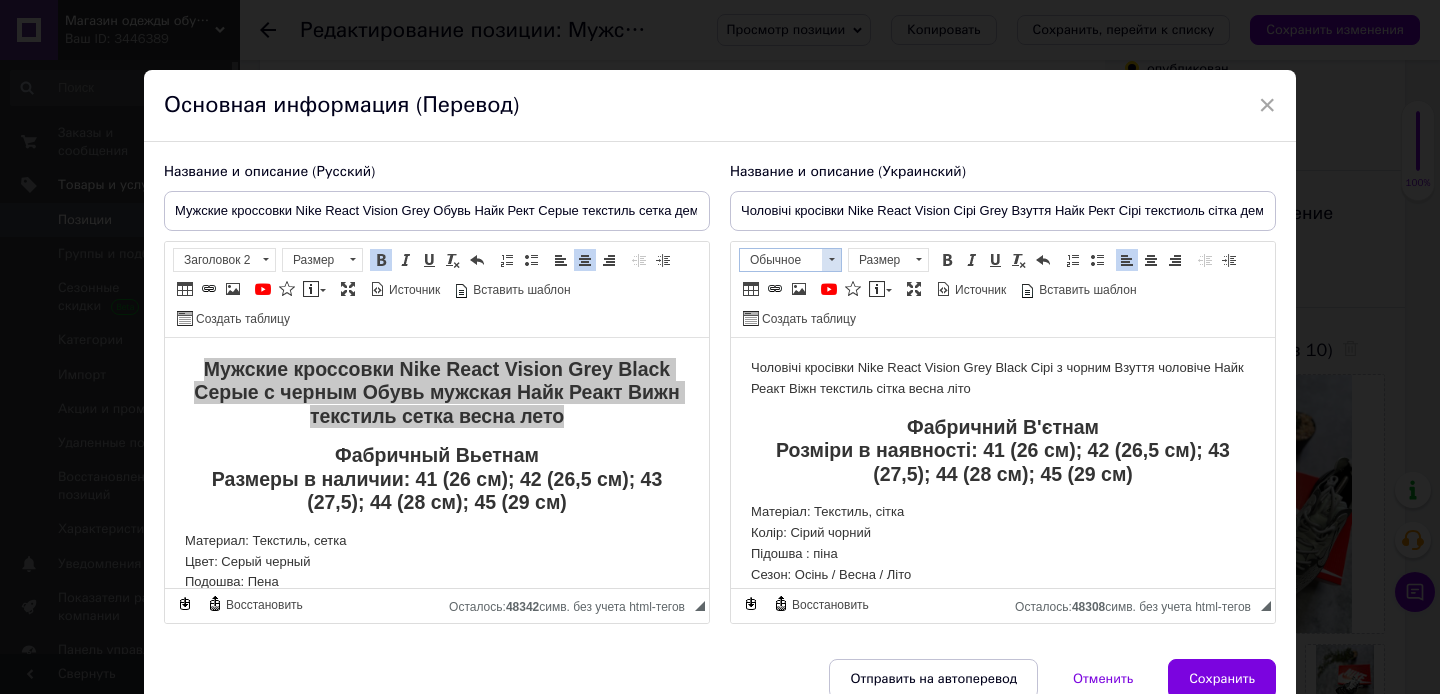 click at bounding box center (832, 259) 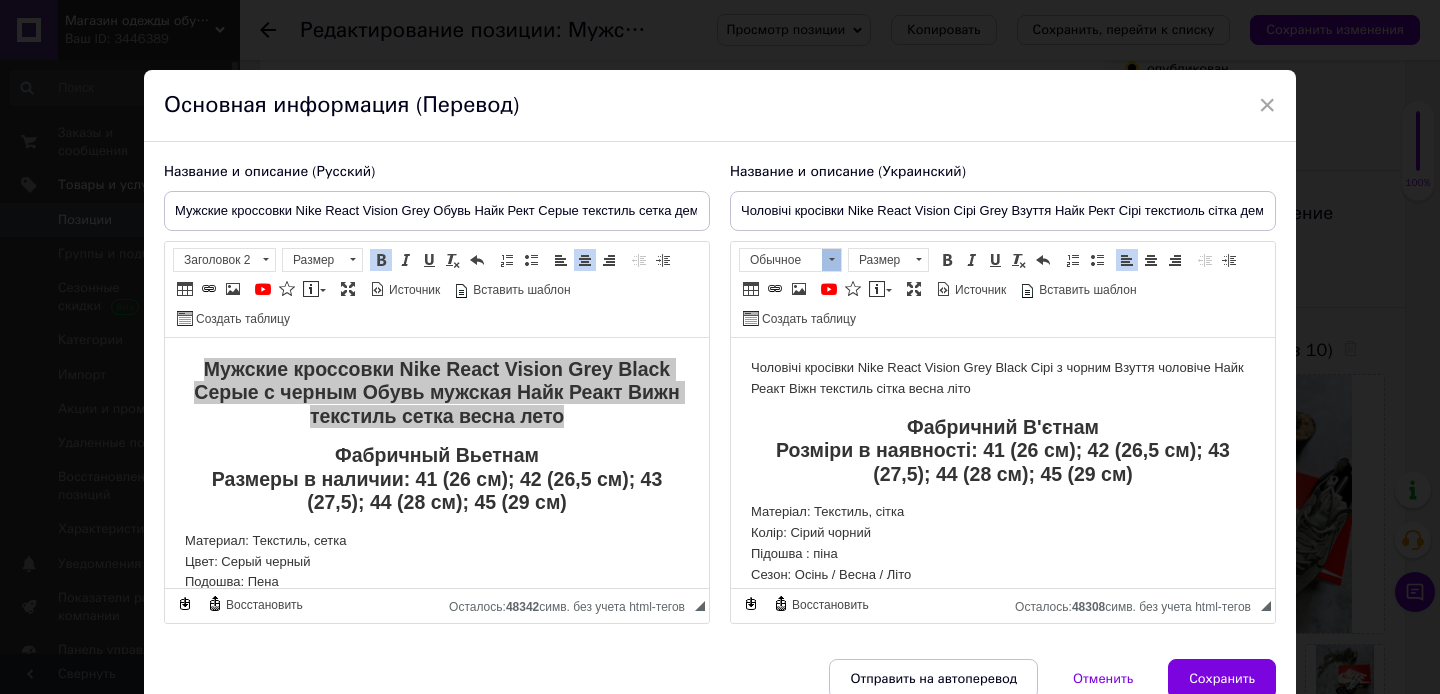 scroll, scrollTop: 0, scrollLeft: 0, axis: both 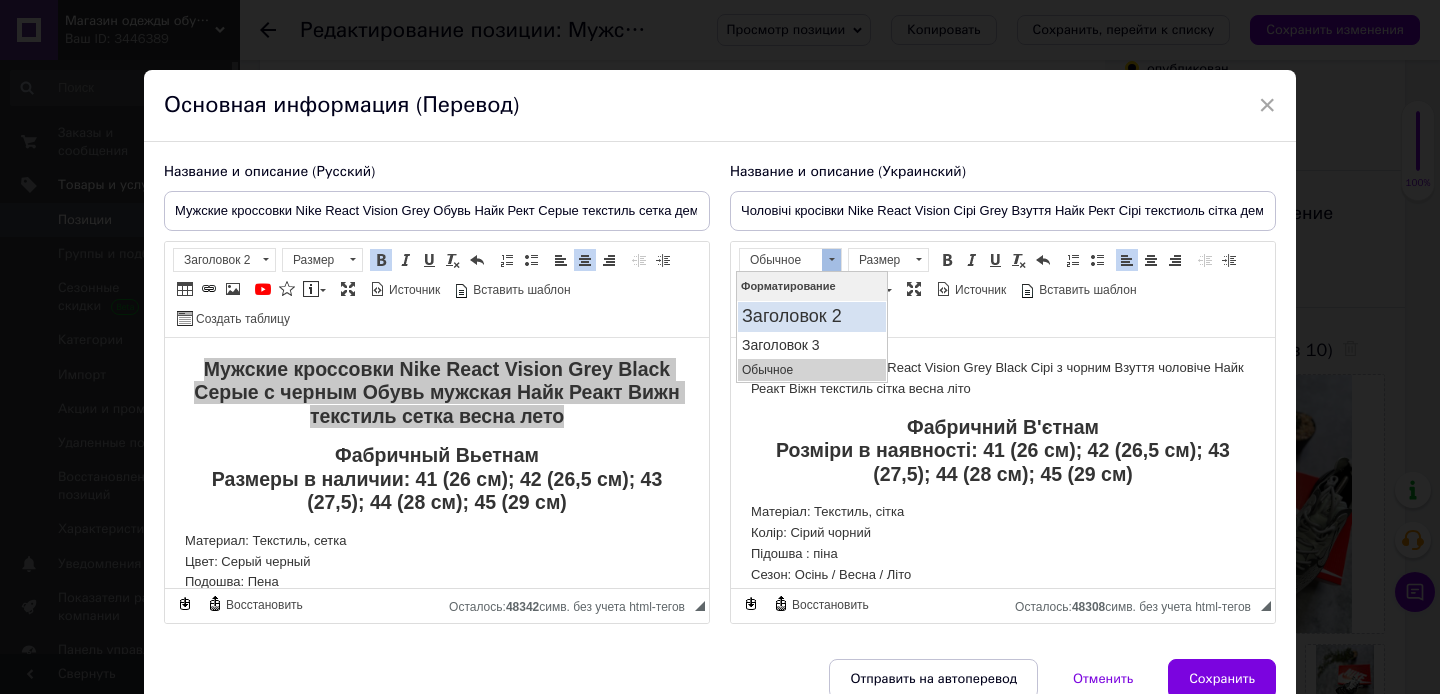 click on "Заголовок 2" at bounding box center [811, 317] 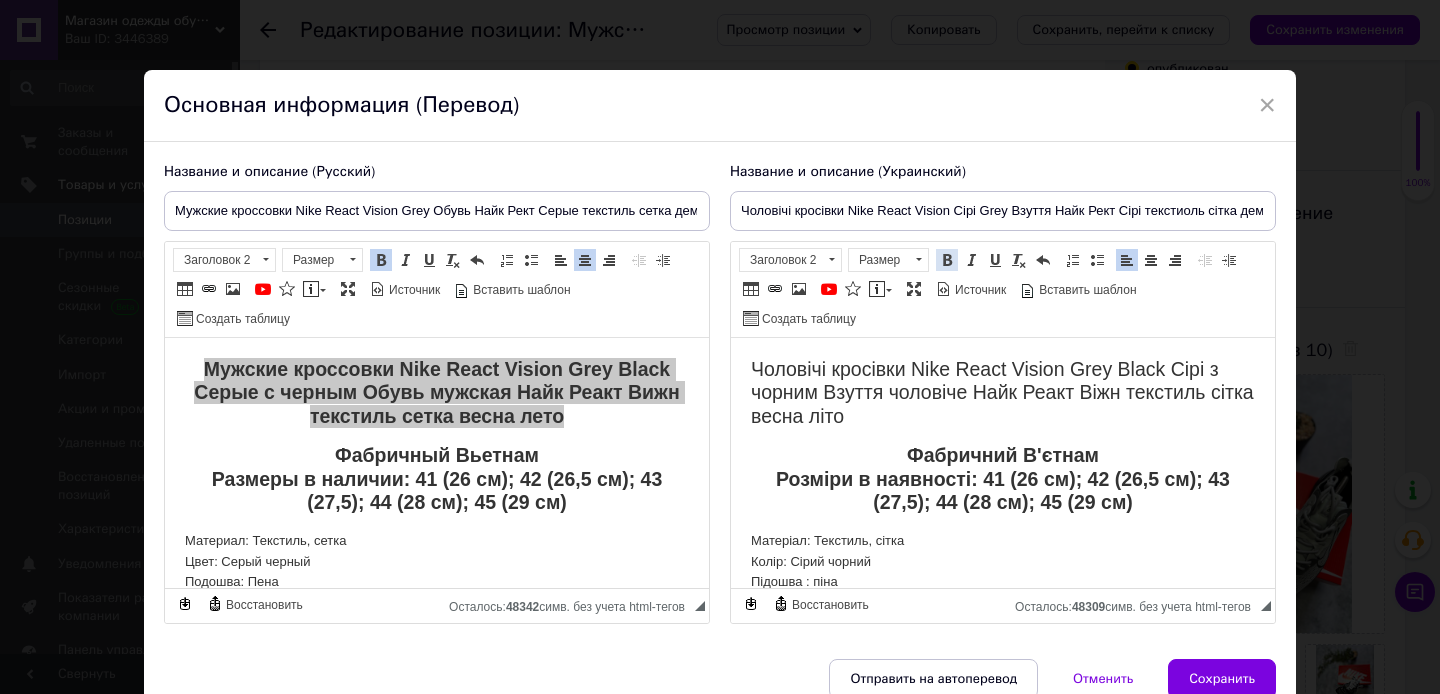 click at bounding box center (947, 260) 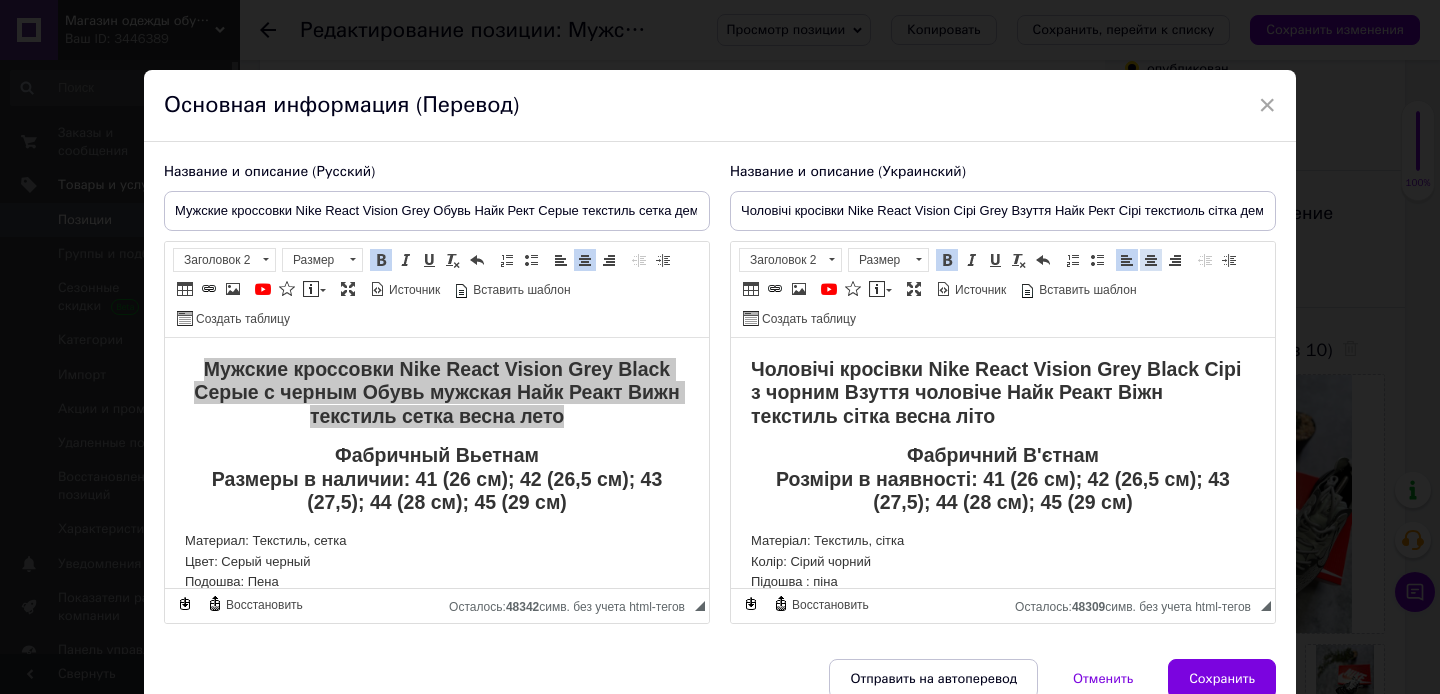 click at bounding box center (1151, 260) 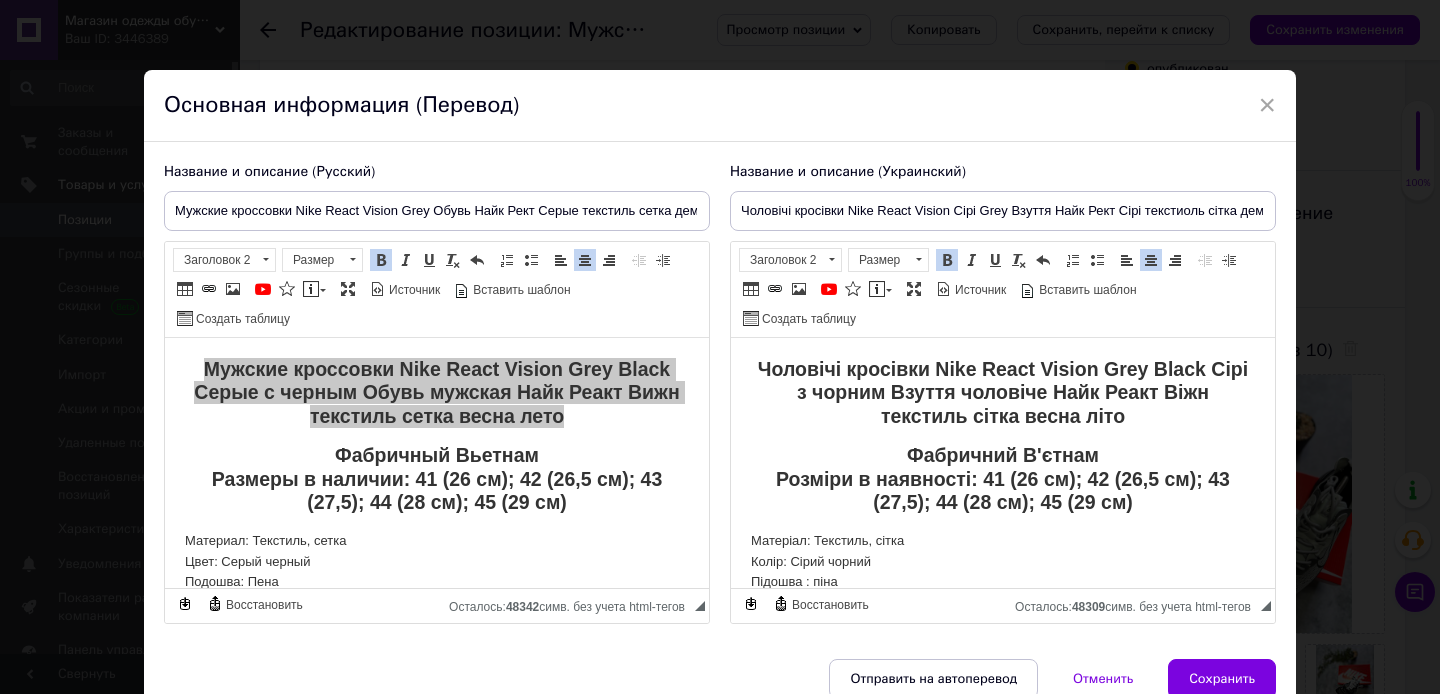 click on "Чоловічі кросівки Nike React Vision Grey Black Сірі з чорним Взуття чоловіче Найк Реакт Віжн текстиль сітка весна літо" at bounding box center [1003, 392] 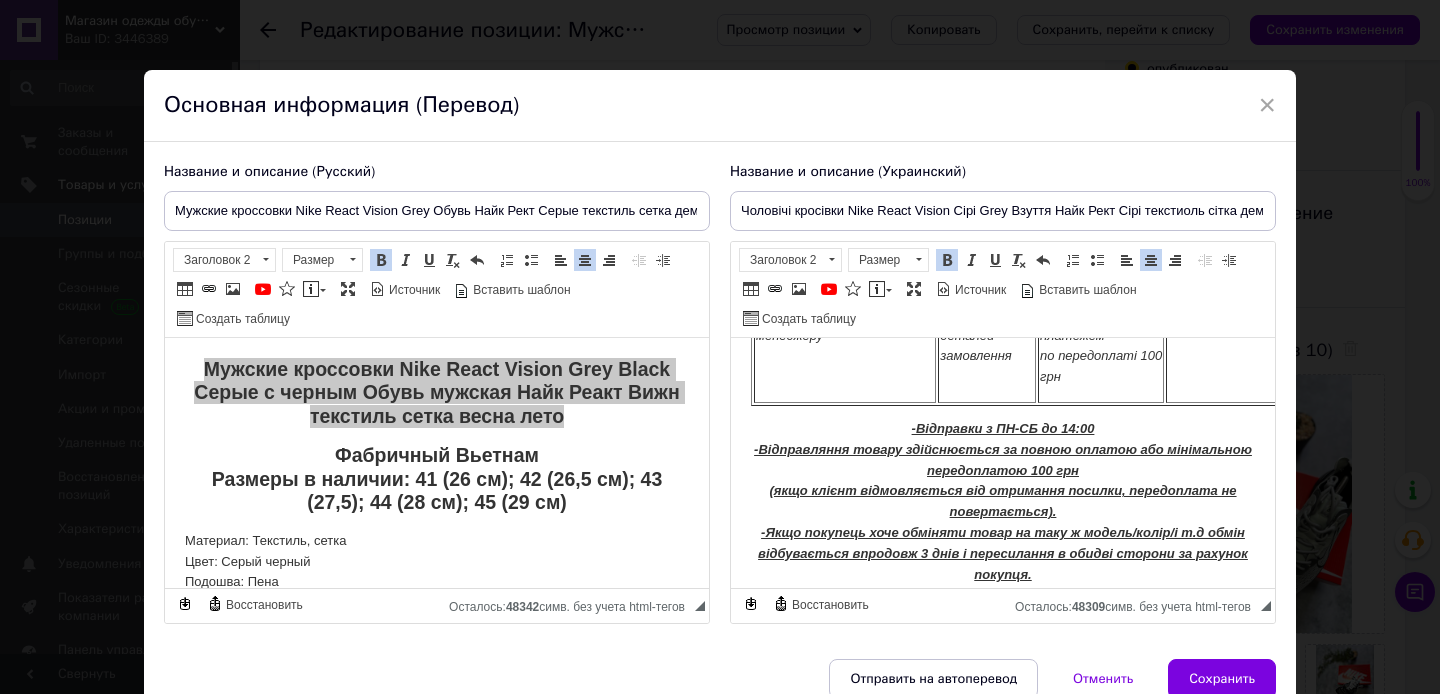 scroll, scrollTop: 1433, scrollLeft: 0, axis: vertical 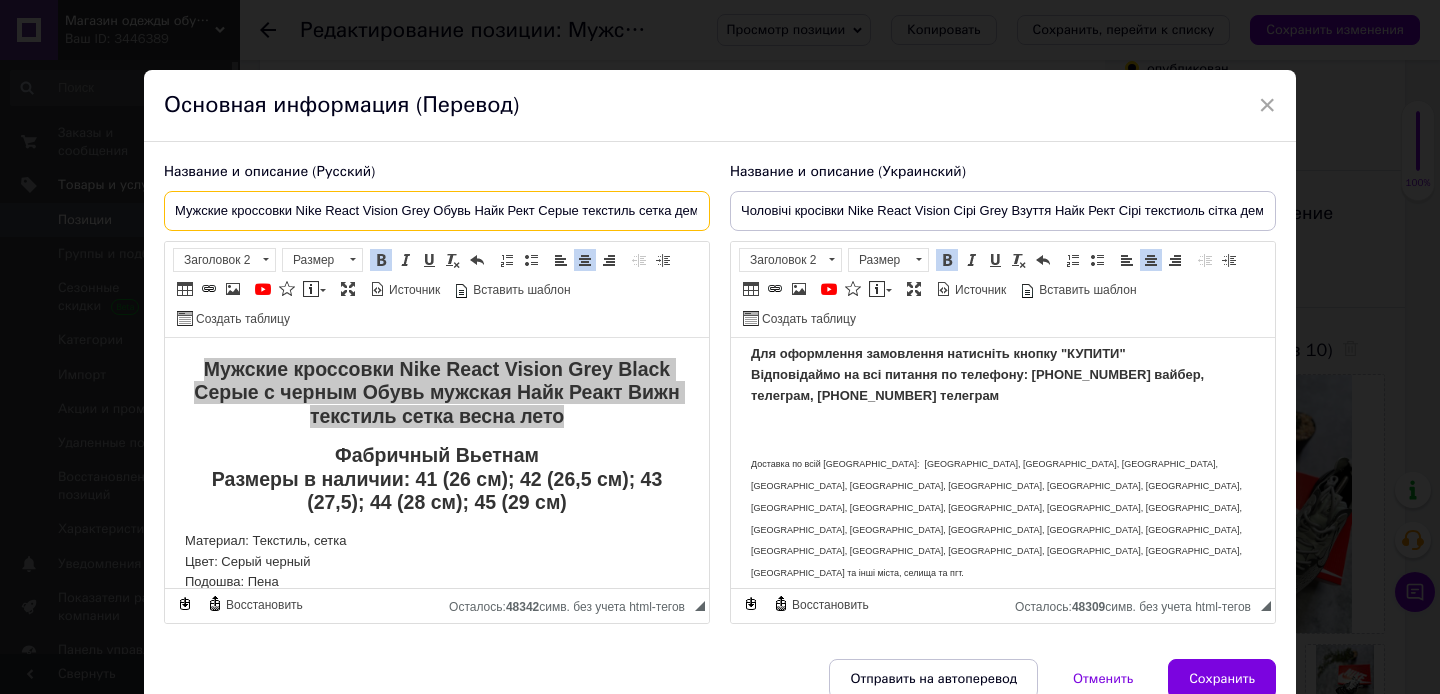 click on "Мужские кроссовки Nike React Vision Grey Обувь Найк Рект Серые текстиль сетка демисезон" at bounding box center [437, 211] 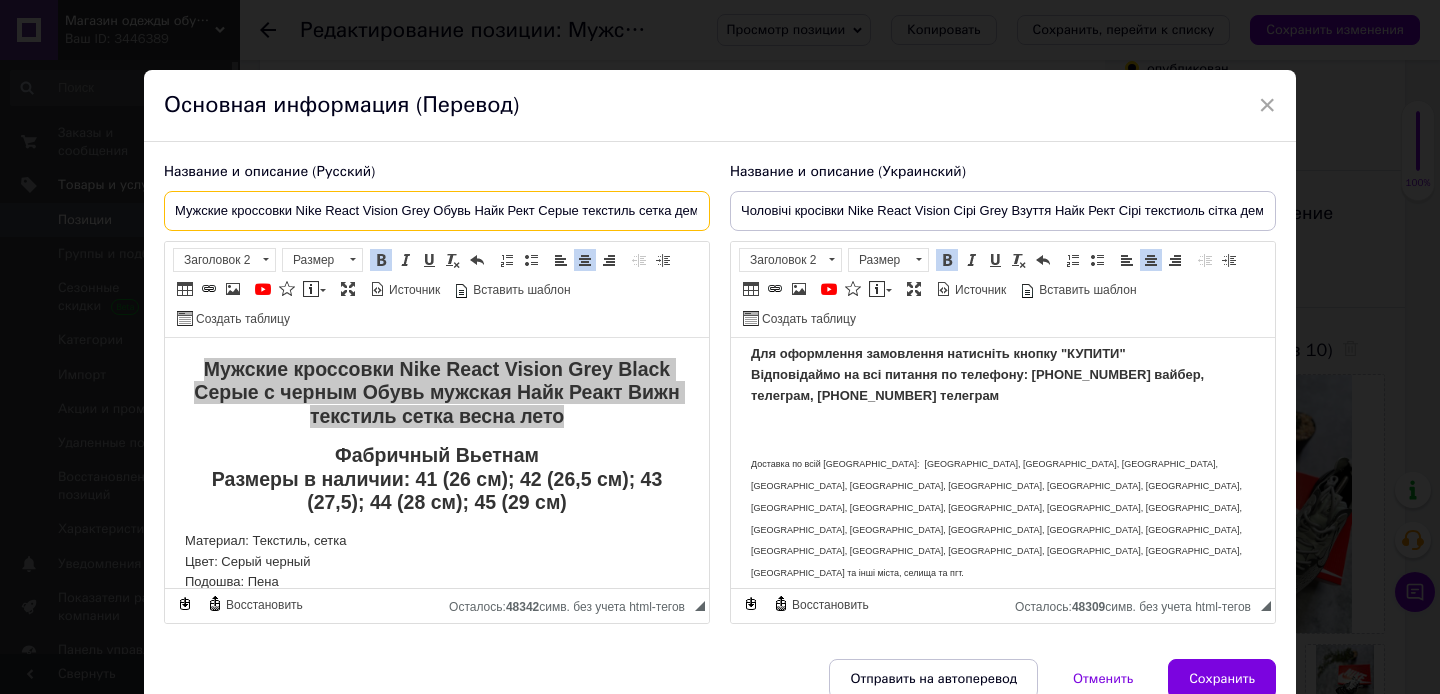 click on "Мужские кроссовки Nike React Vision Grey Обувь Найк Рект Серые текстиль сетка демисезон" at bounding box center (437, 211) 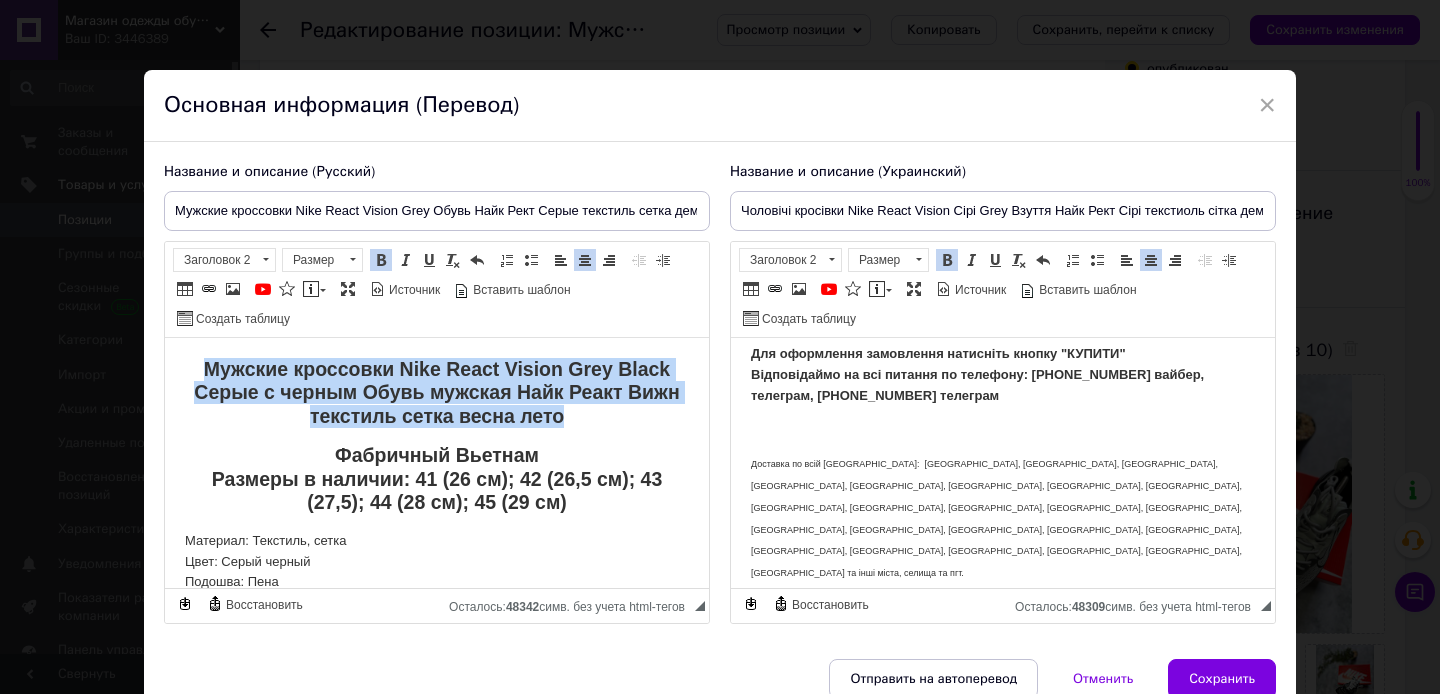 click on "Мужские кроссовки Nike React Vision Grey Black Серые с черным Обувь мужская Найк Реакт Вижн текстиль сетка весна лето" at bounding box center (436, 392) 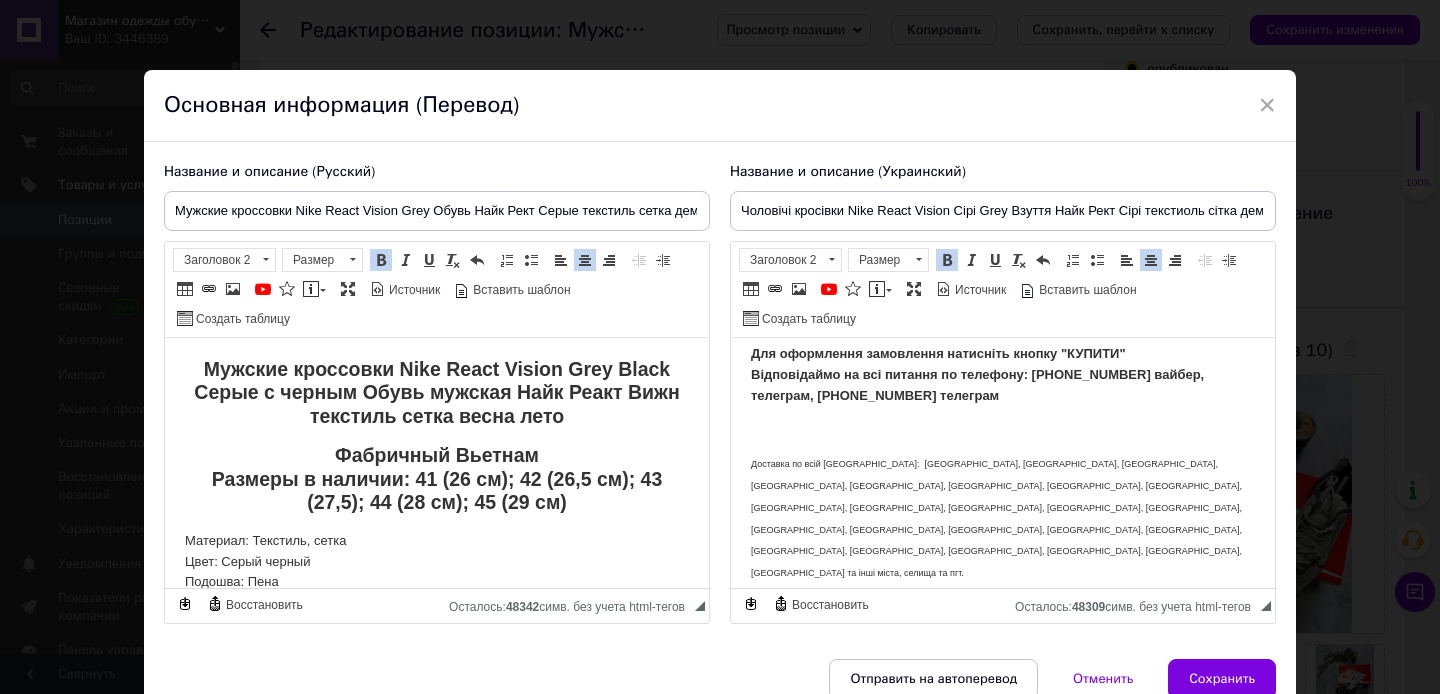 click on "Мужские кроссовки Nike React Vision Grey Black Серые с черным Обувь мужская Найк Реакт Вижн текстиль сетка весна лето" at bounding box center (436, 392) 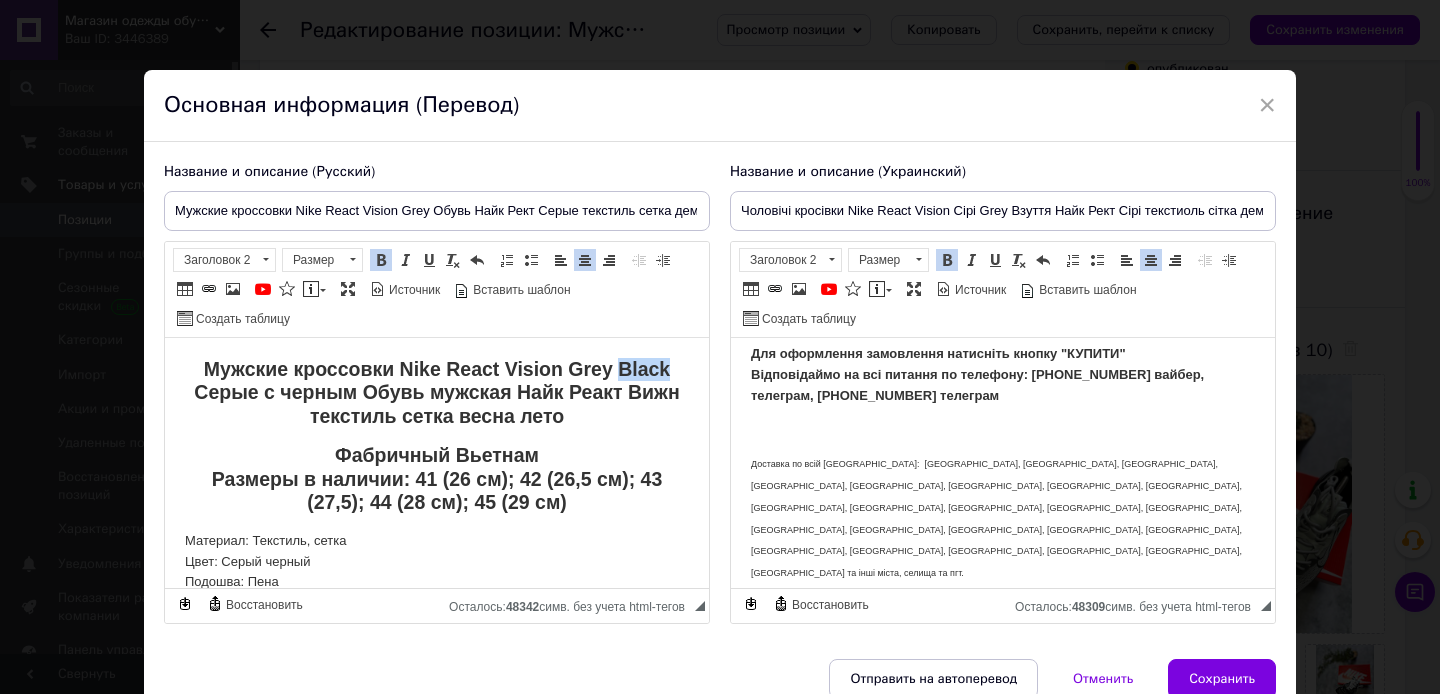 click on "Мужские кроссовки Nike React Vision Grey Black Серые с черным Обувь мужская Найк Реакт Вижн текстиль сетка весна лето" at bounding box center (436, 392) 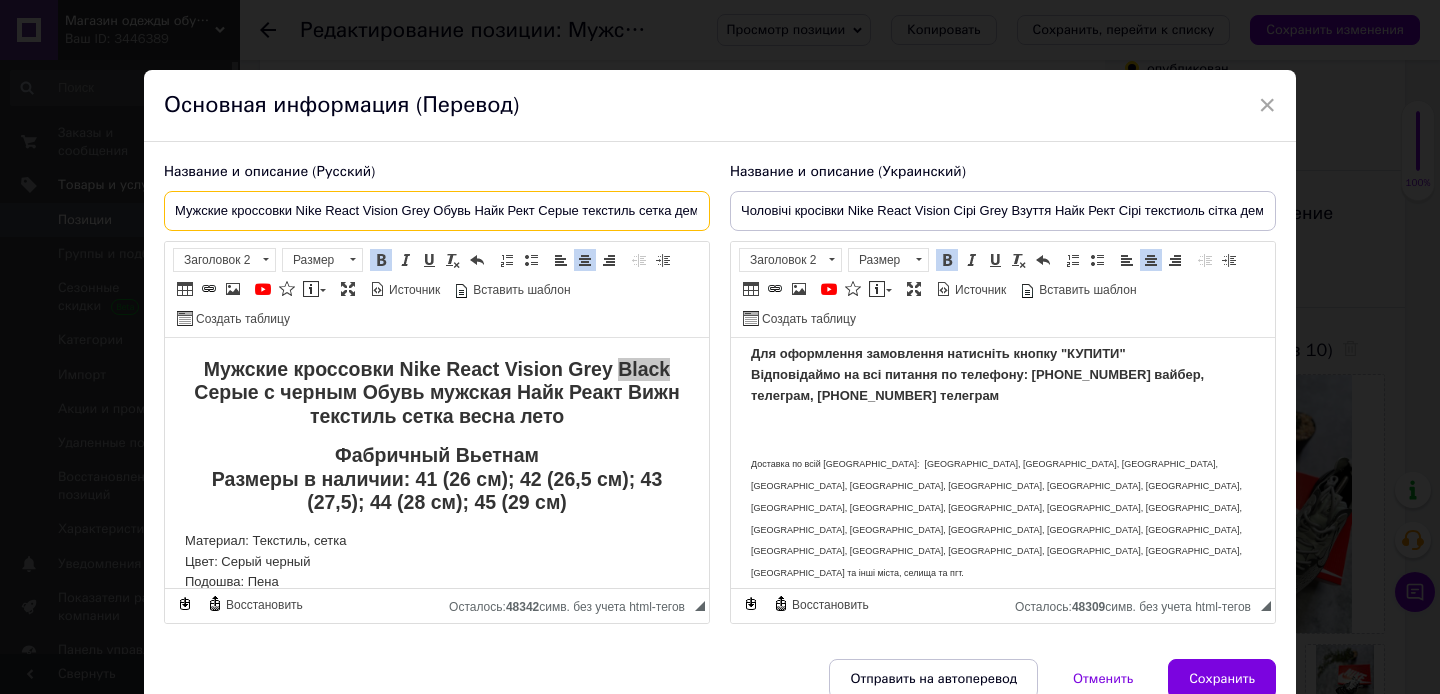 click on "Мужские кроссовки Nike React Vision Grey Обувь Найк Рект Серые текстиль сетка демисезон" at bounding box center [437, 211] 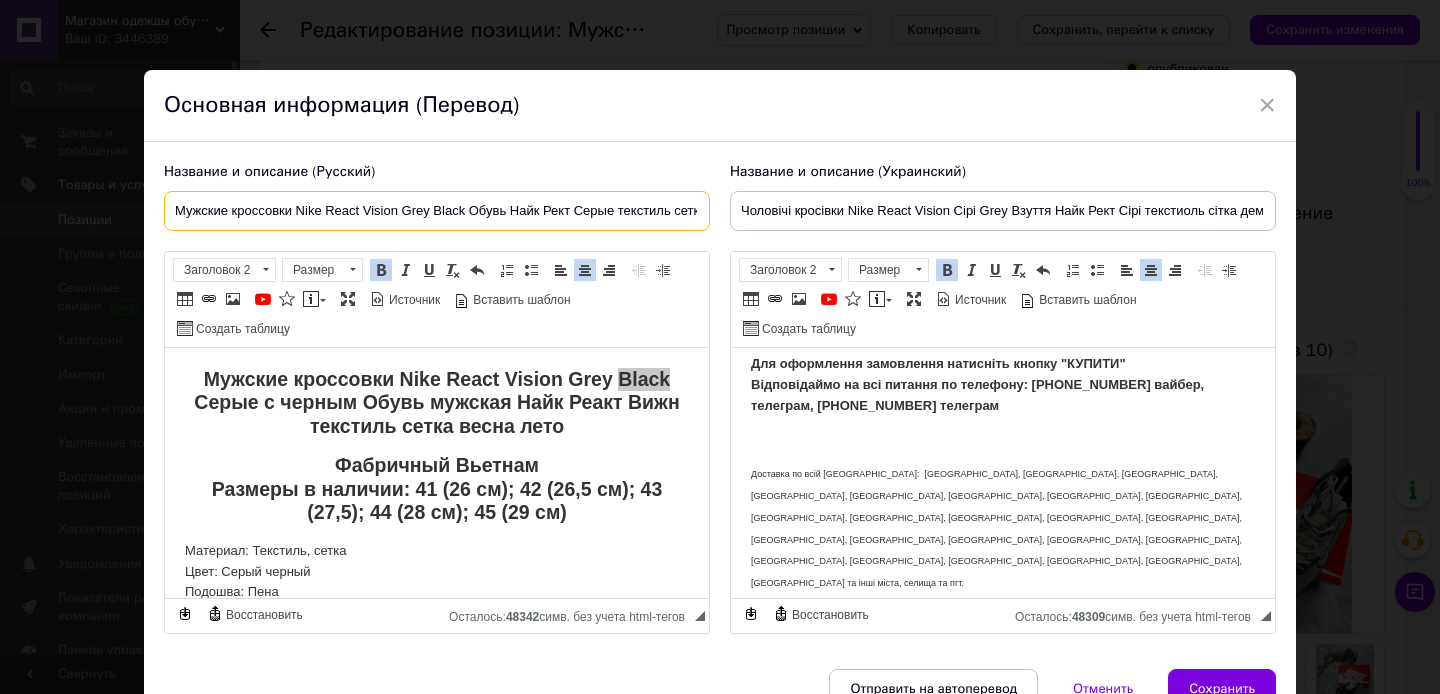 click on "Мужские кроссовки Nike React Vision Grey Black Обувь Найк Рект Серые текстиль сетка демисезон" at bounding box center (437, 211) 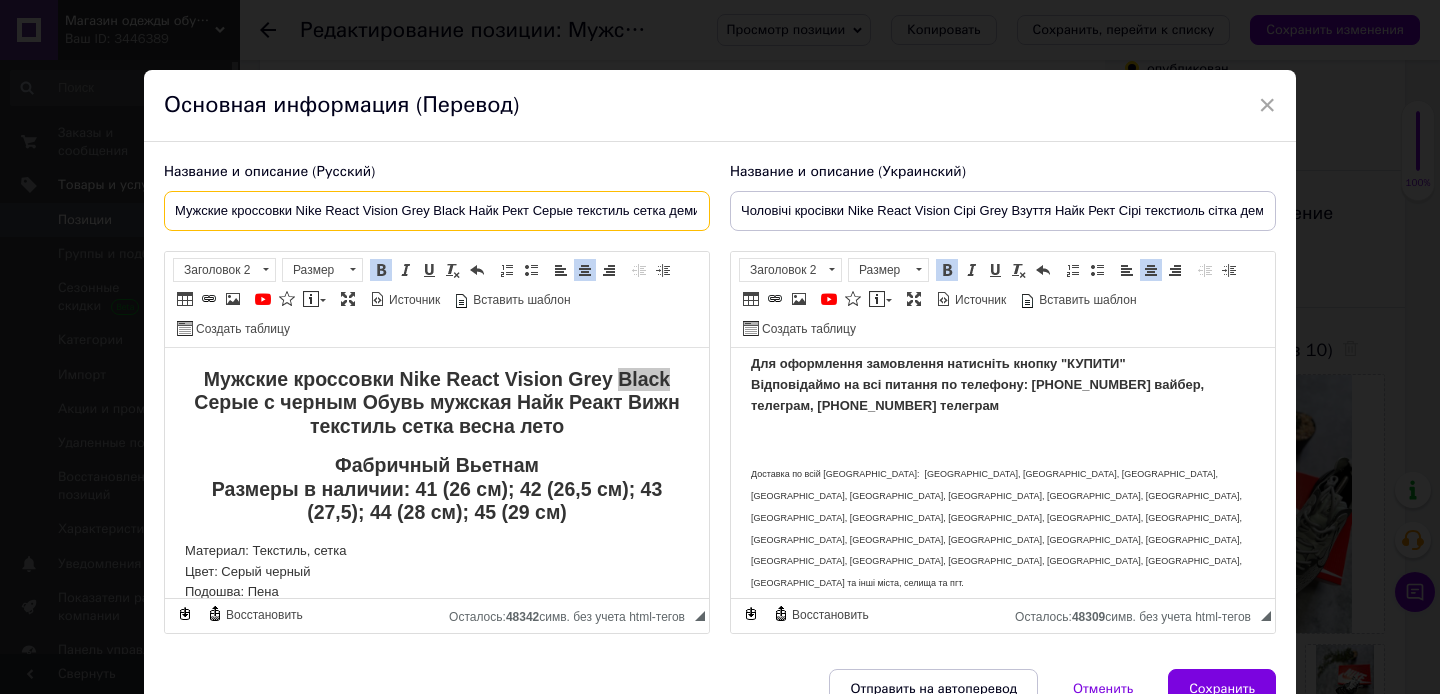 click on "Мужские кроссовки Nike React Vision Grey Black Найк Рект Серые текстиль сетка демисезон" at bounding box center (437, 211) 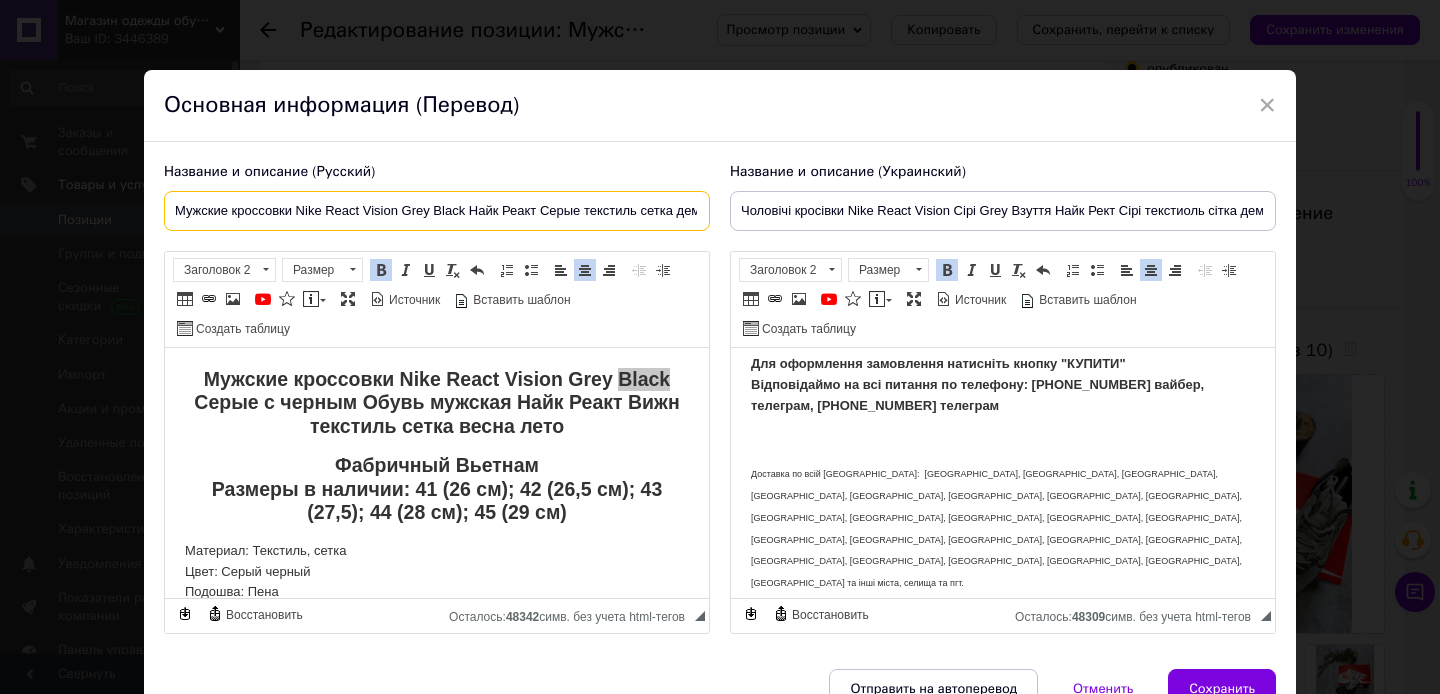 click on "Мужские кроссовки Nike React Vision Grey Black Найк Реакт Серые текстиль сетка демисезон" at bounding box center [437, 211] 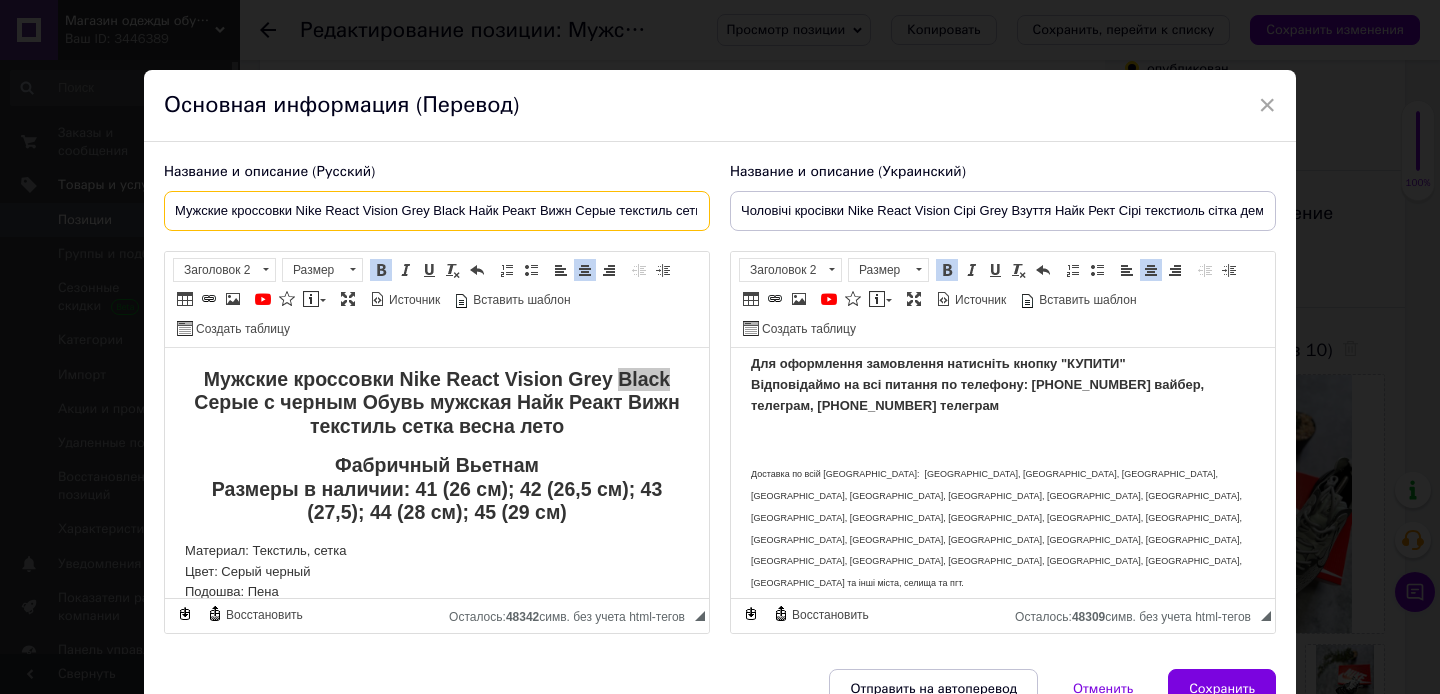 click on "Мужские кроссовки Nike React Vision Grey Black Найк Реакт Вижн Серые текстиль сетка демисезон" at bounding box center (437, 211) 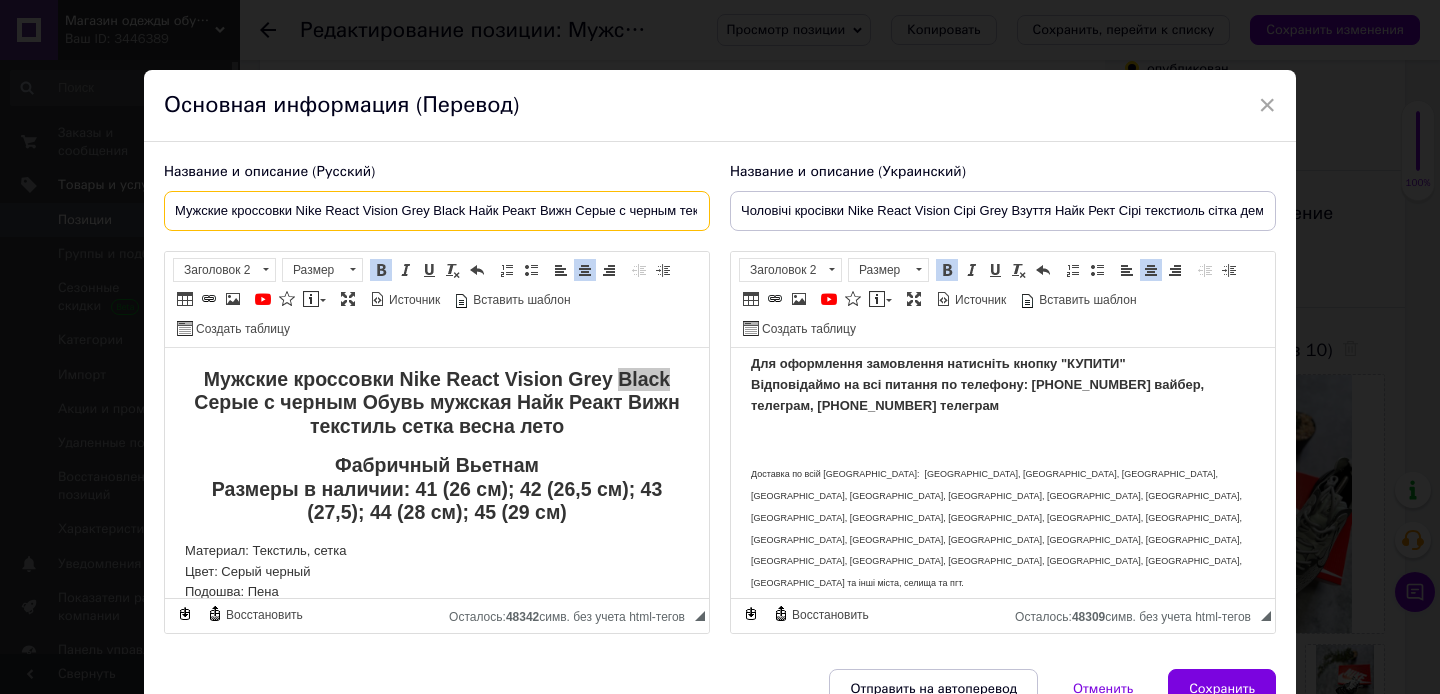 click on "Мужские кроссовки Nike React Vision Grey Black Найк Реакт Вижн Серые с черным текстиль сетка демисезон" at bounding box center [437, 211] 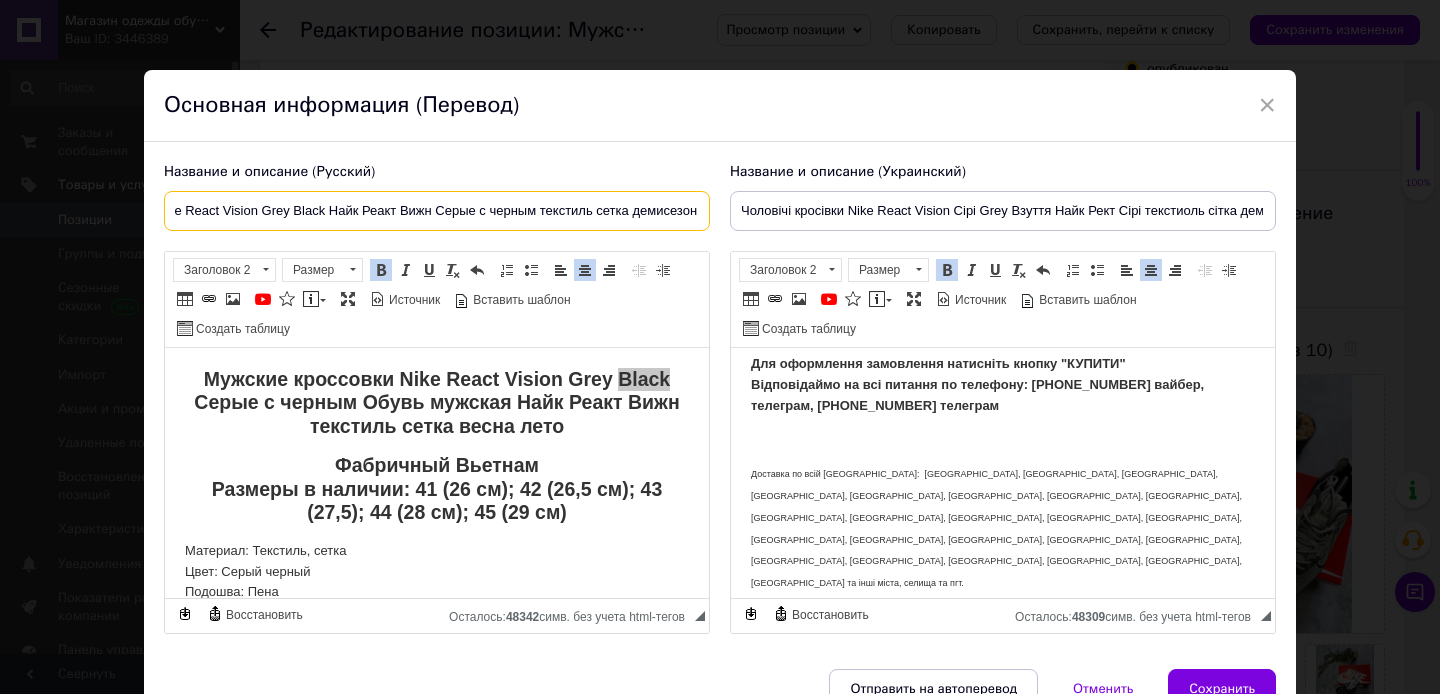 click on "Мужские кроссовки Nike React Vision Grey Black Найк Реакт Вижн Серые с черным текстиль сетка демисезон" at bounding box center [437, 211] 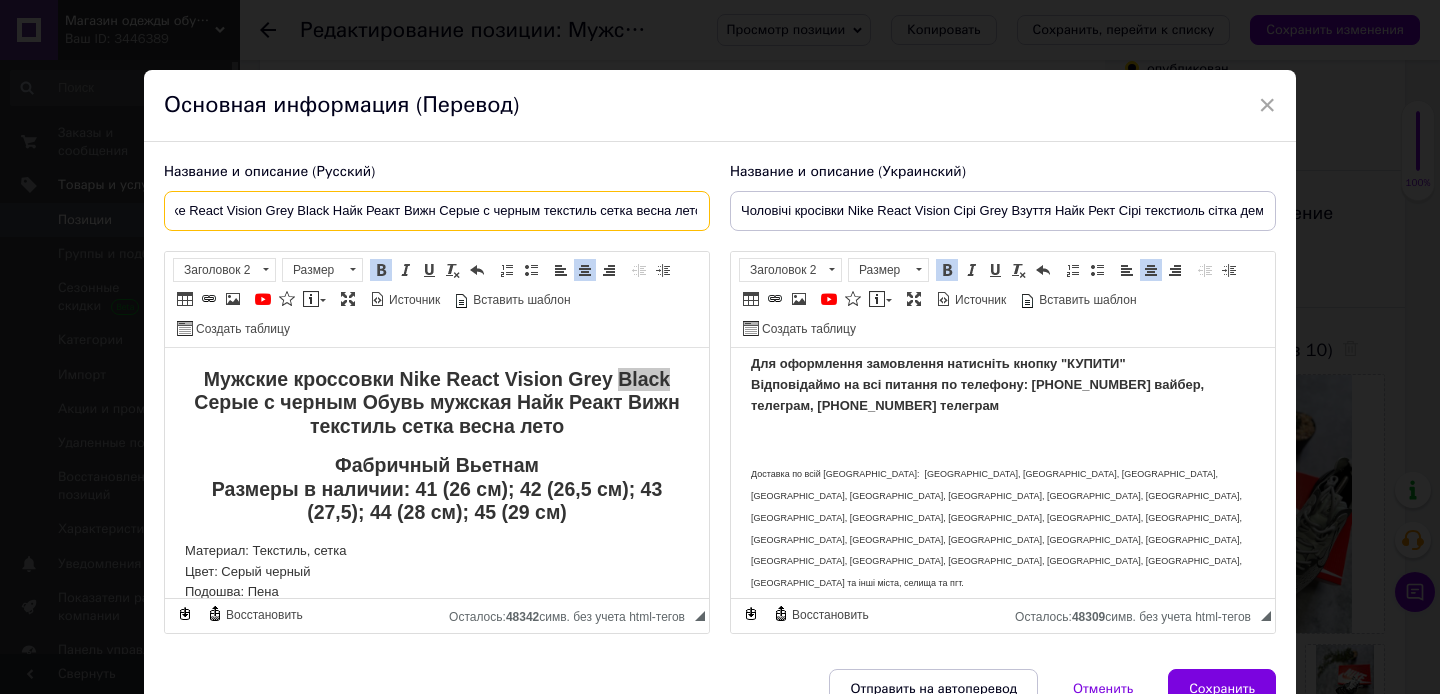 scroll, scrollTop: 0, scrollLeft: 143, axis: horizontal 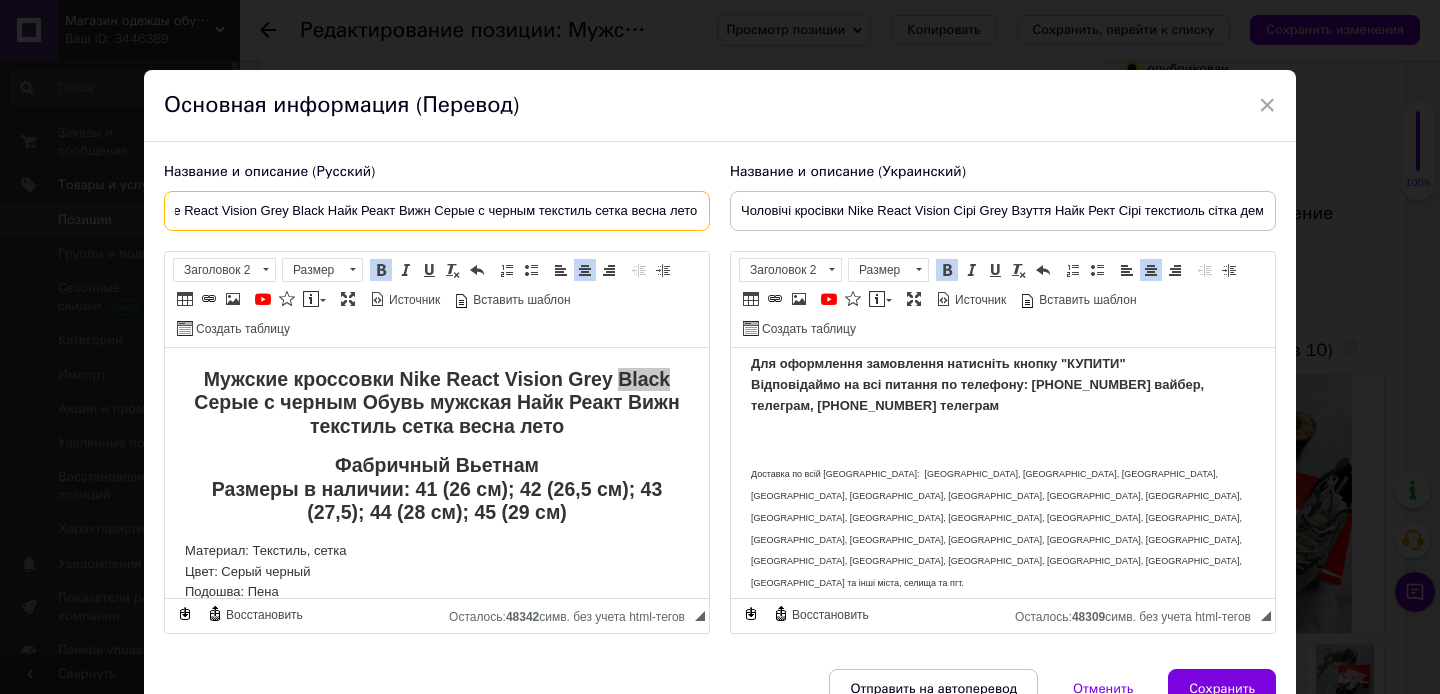 click on "Мужские кроссовки Nike React Vision Grey Black Найк Реакт Вижн Серые с черным текстиль сетка весна лето" at bounding box center [437, 211] 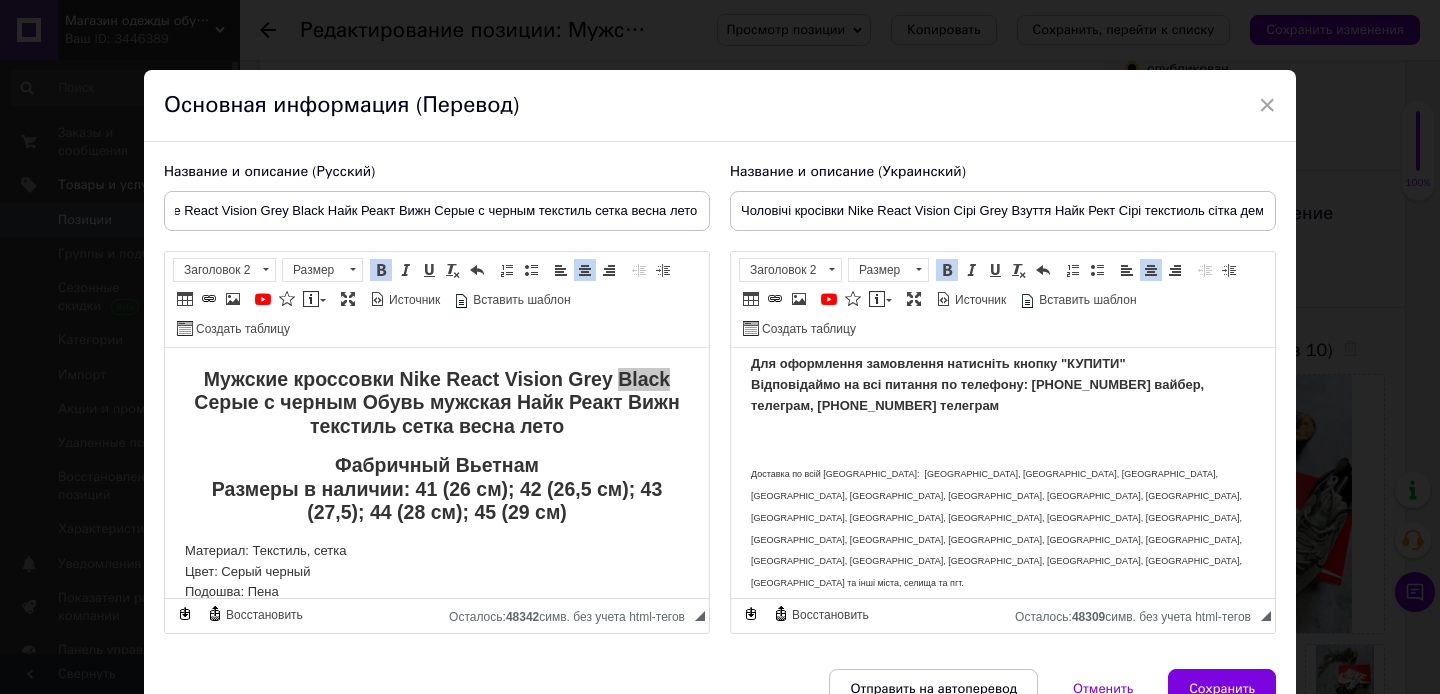 scroll, scrollTop: 0, scrollLeft: 0, axis: both 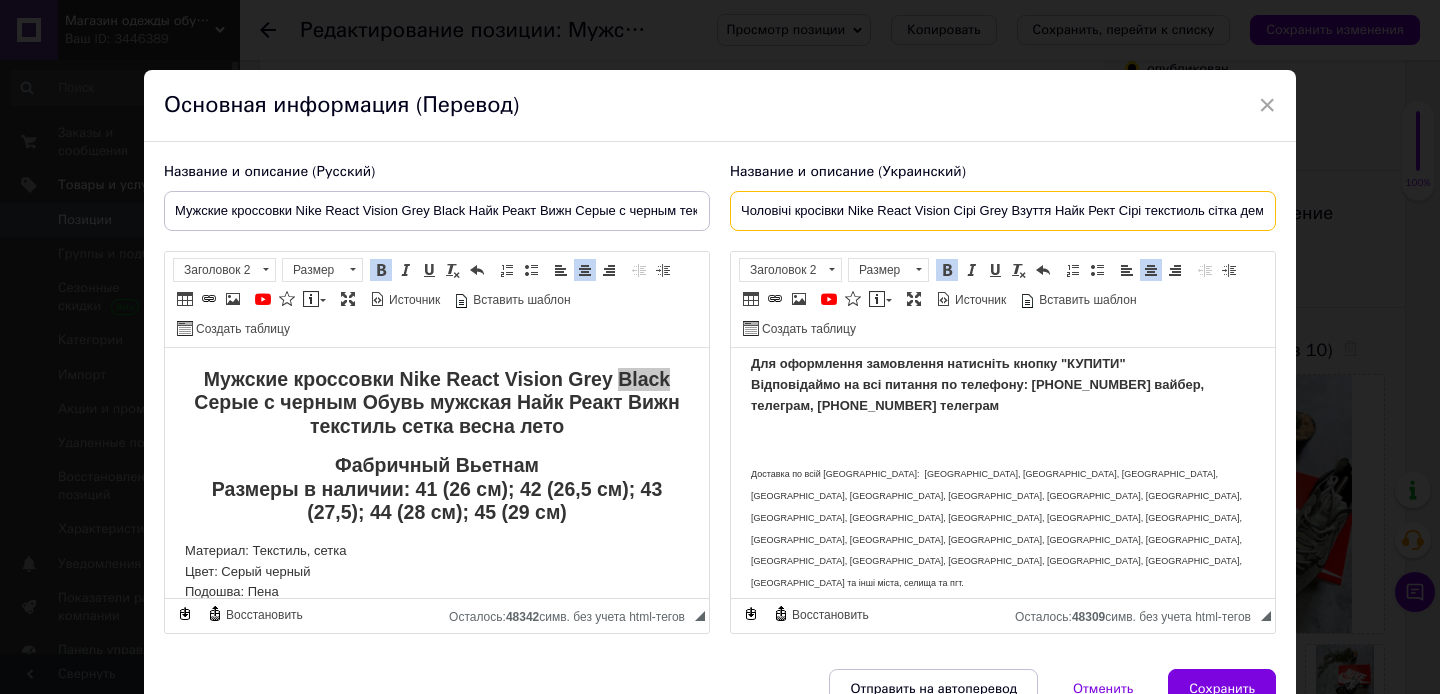 click on "Чоловічі кросівки Nike React Vision Сірі Grey Взуття Найк Рект Сірі текстиоль сітка демісезон" at bounding box center (1003, 211) 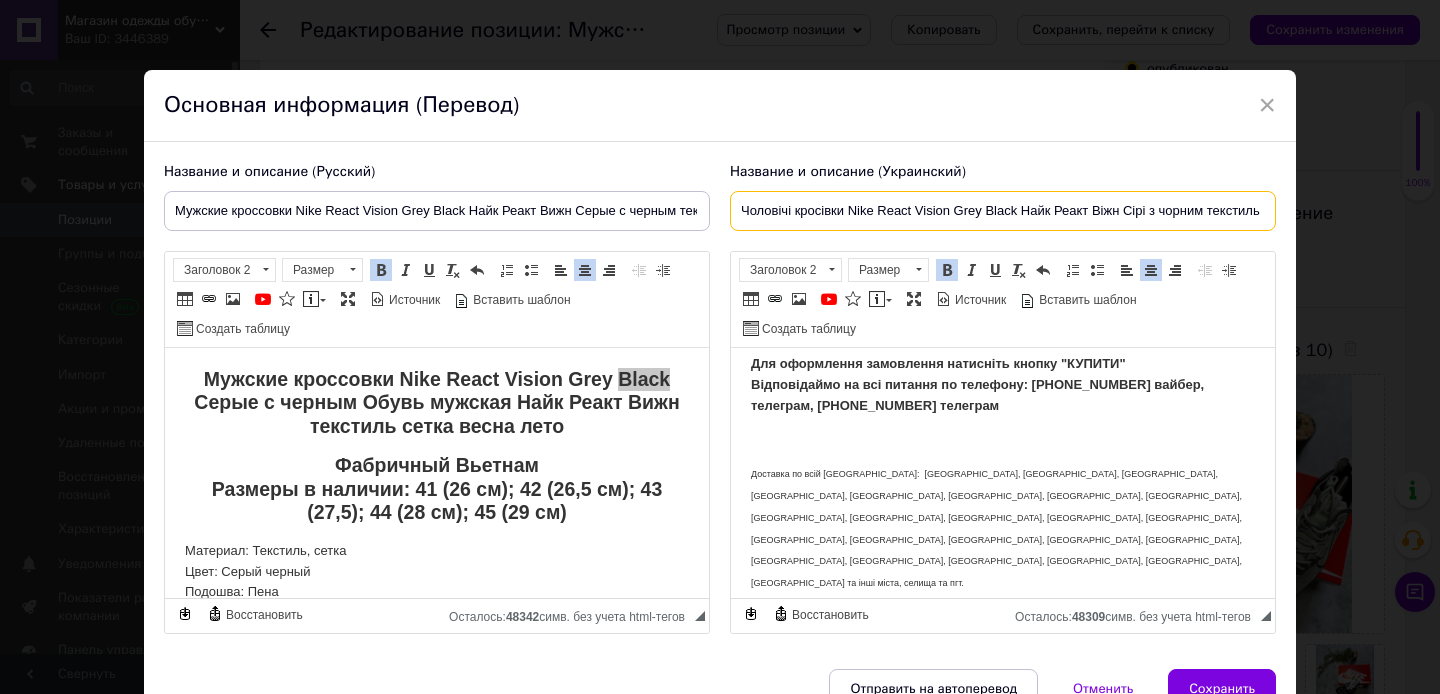 scroll, scrollTop: 0, scrollLeft: 97, axis: horizontal 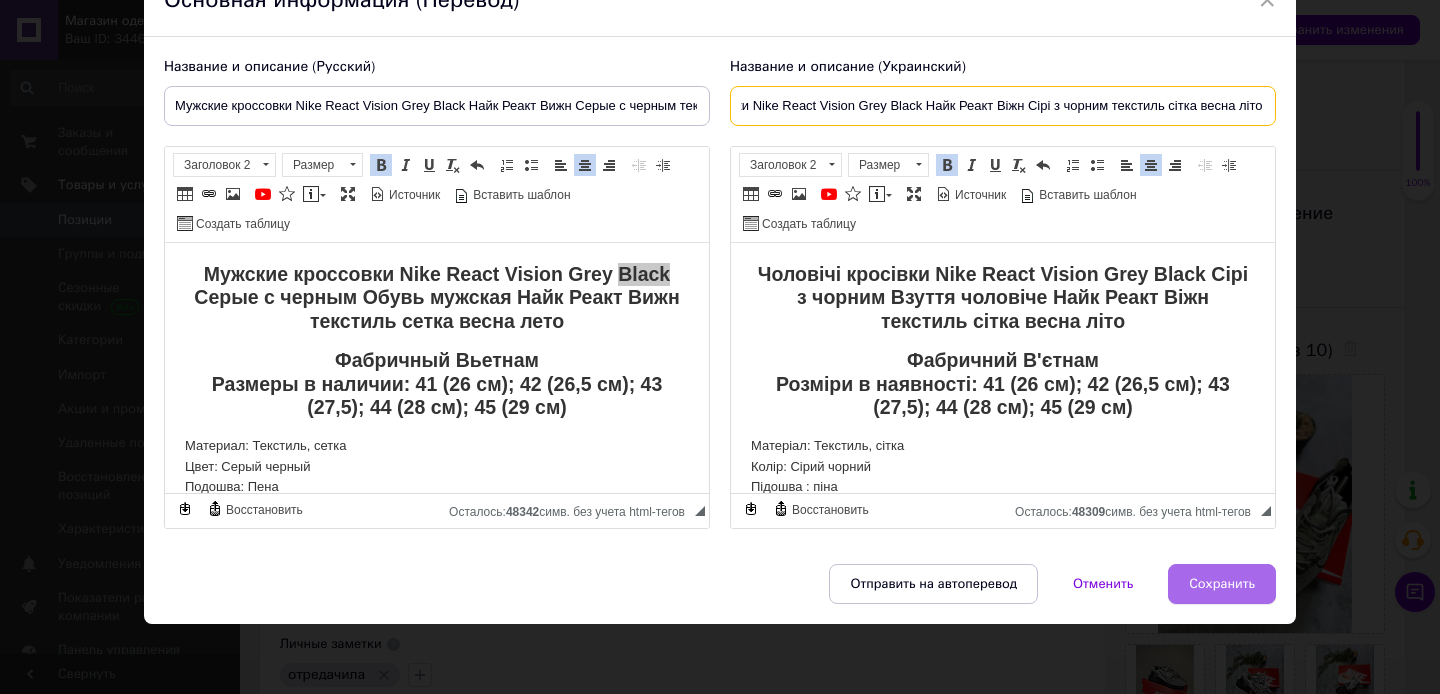 type on "Чоловічі кросівки Nike React Vision Grey Black Найк Реакт Віжн Сірі з чорним текстиль сітка весна літо" 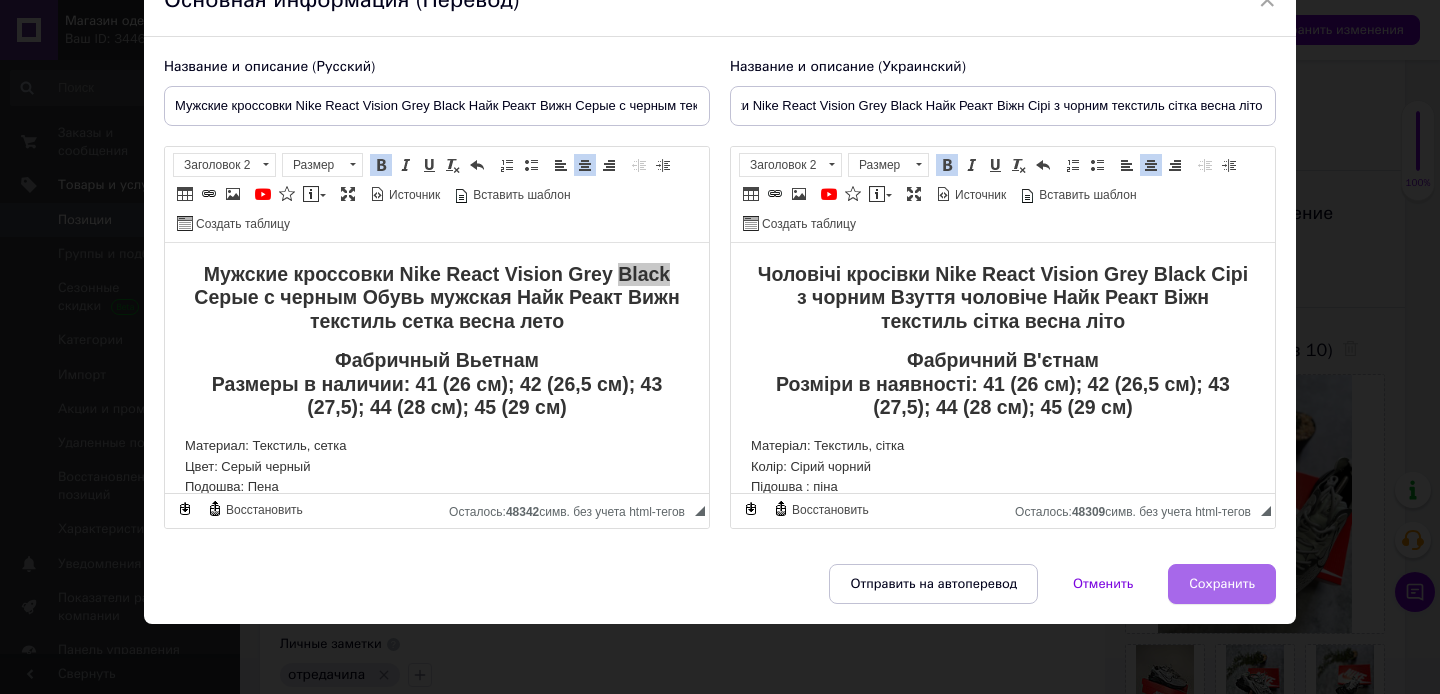 click on "Сохранить" at bounding box center (1222, 584) 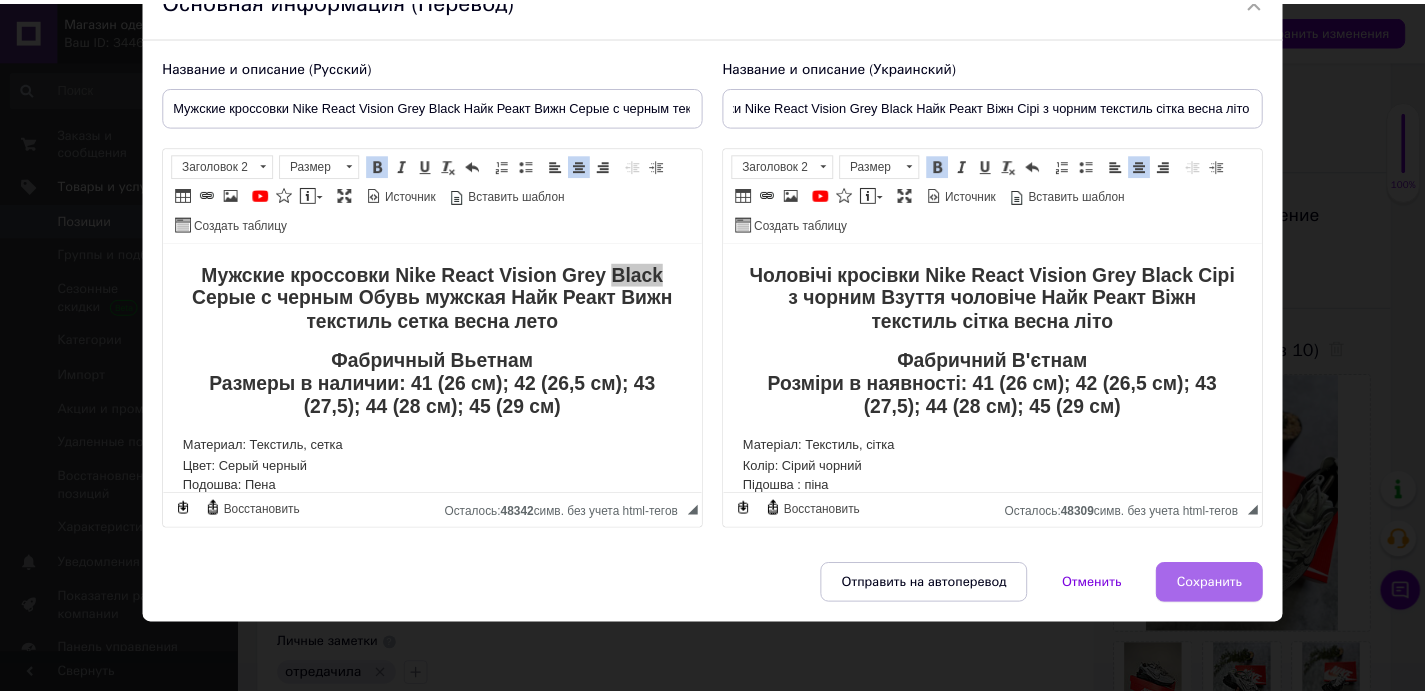 scroll, scrollTop: 0, scrollLeft: 0, axis: both 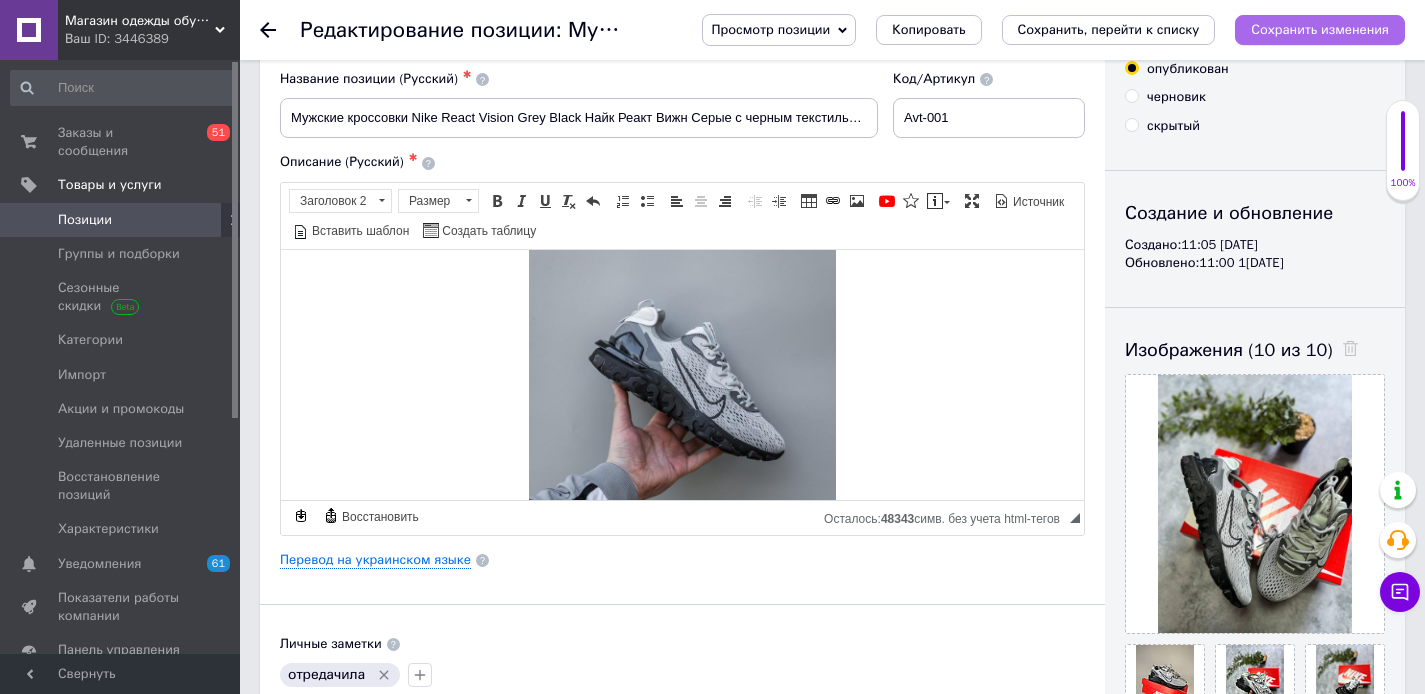 click on "Сохранить изменения" at bounding box center (1320, 29) 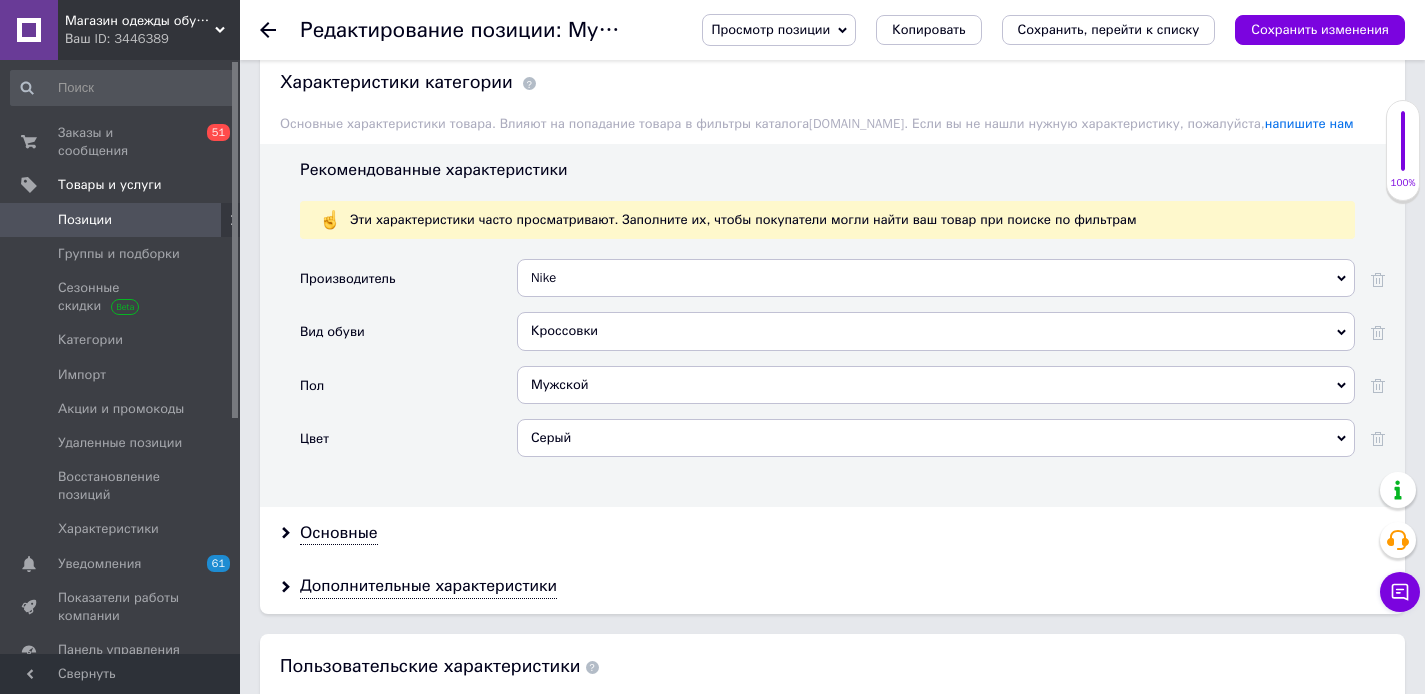 scroll, scrollTop: 1797, scrollLeft: 0, axis: vertical 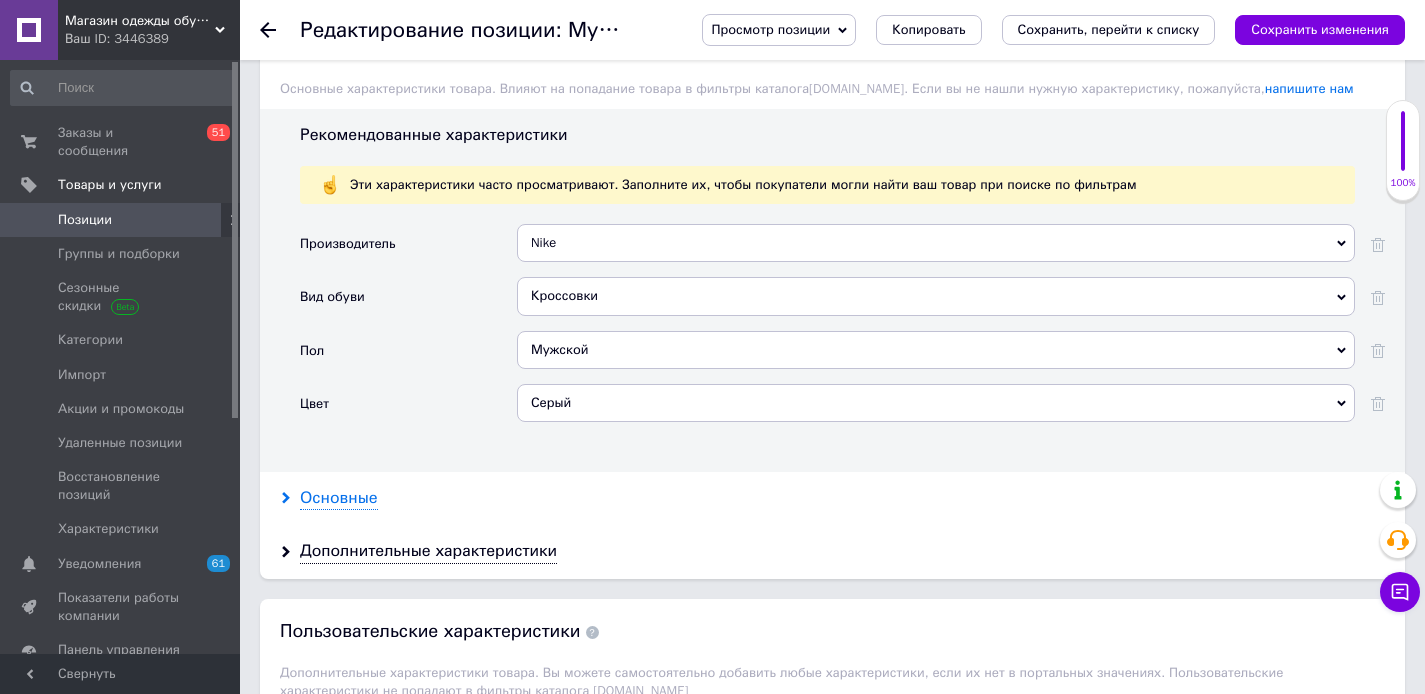 click on "Основные" at bounding box center [339, 498] 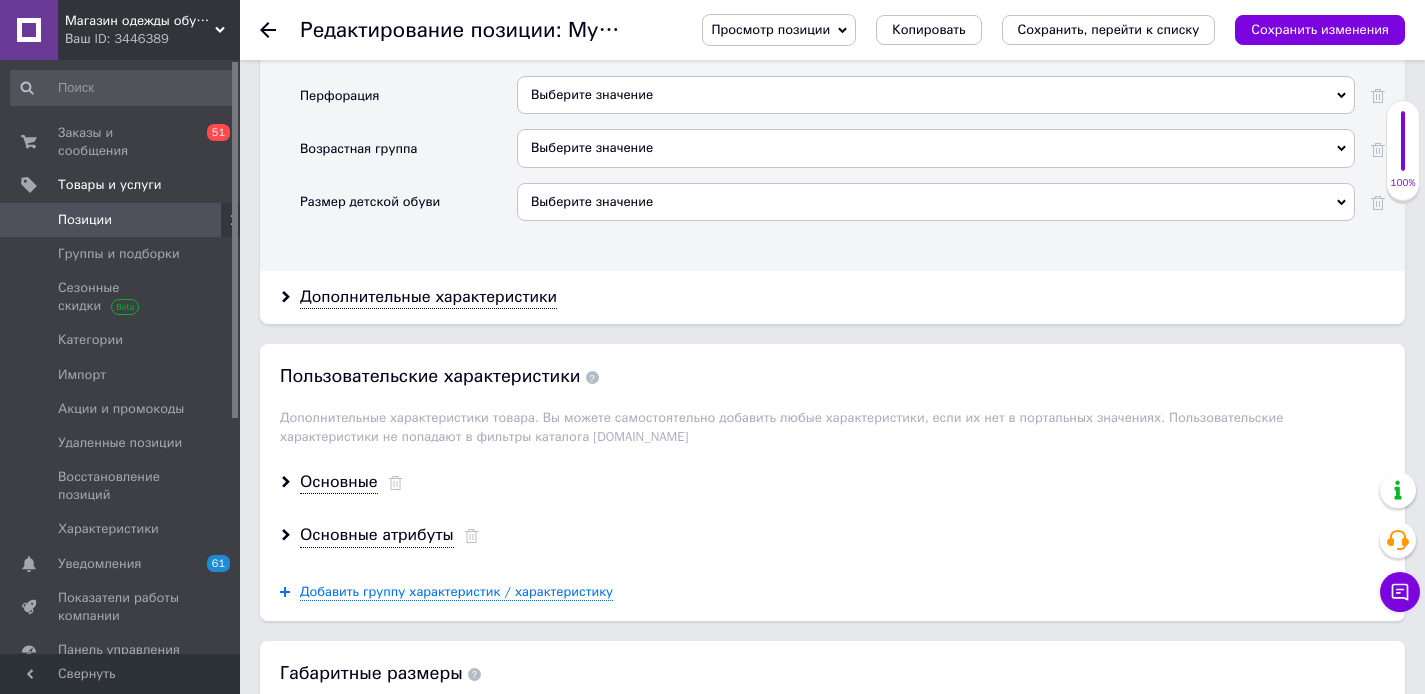 scroll, scrollTop: 3415, scrollLeft: 0, axis: vertical 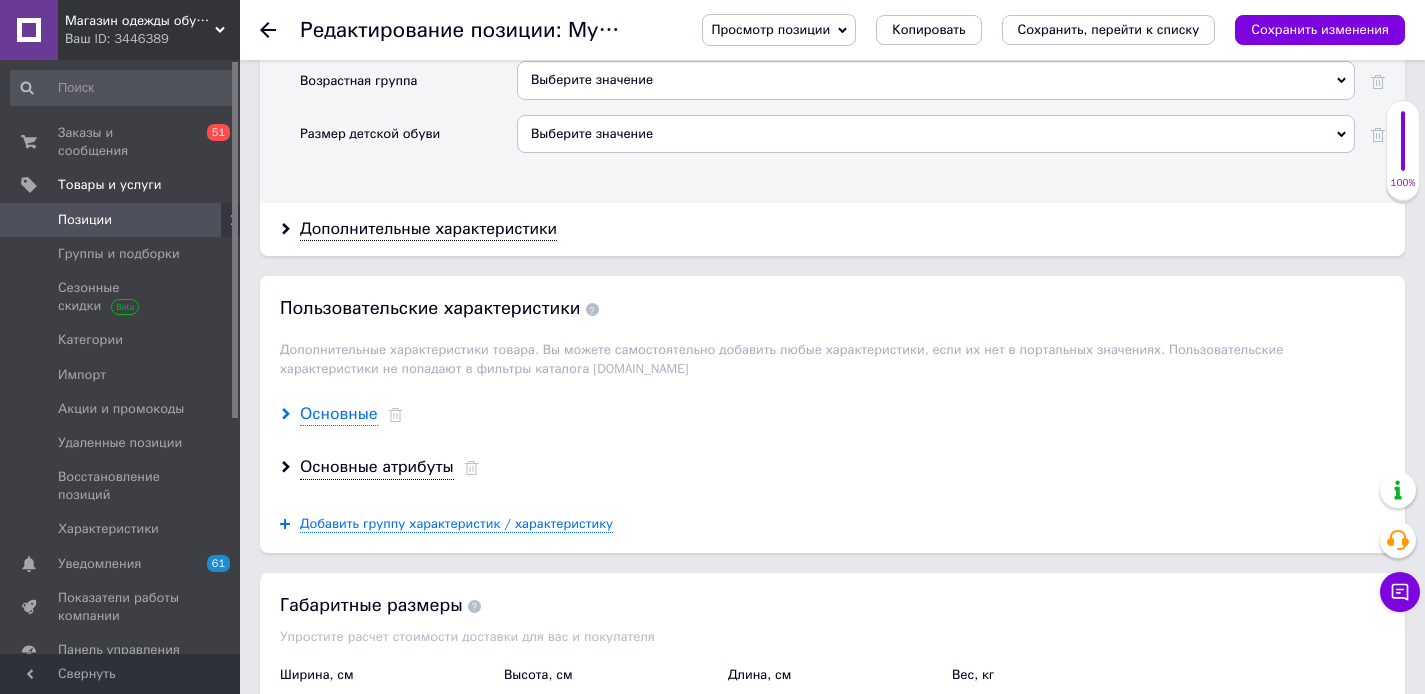 click on "Основные" at bounding box center (339, 414) 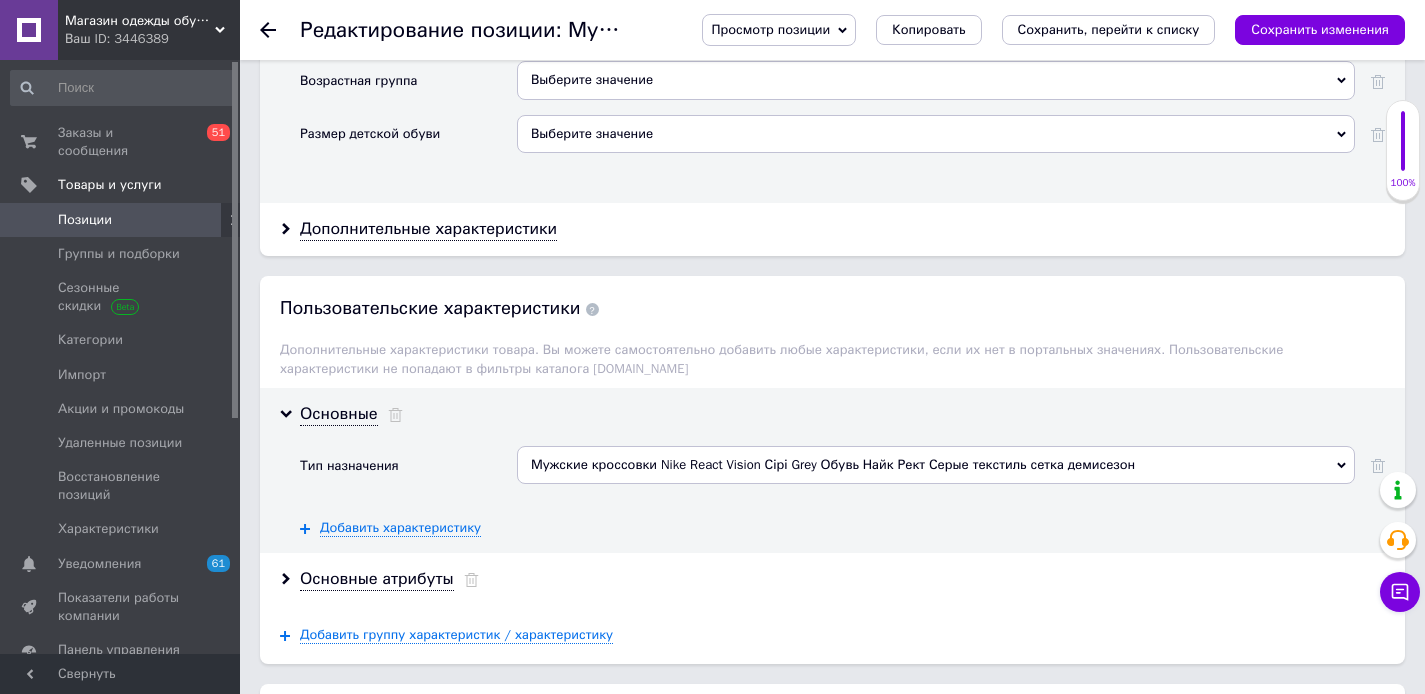 scroll, scrollTop: 3514, scrollLeft: 0, axis: vertical 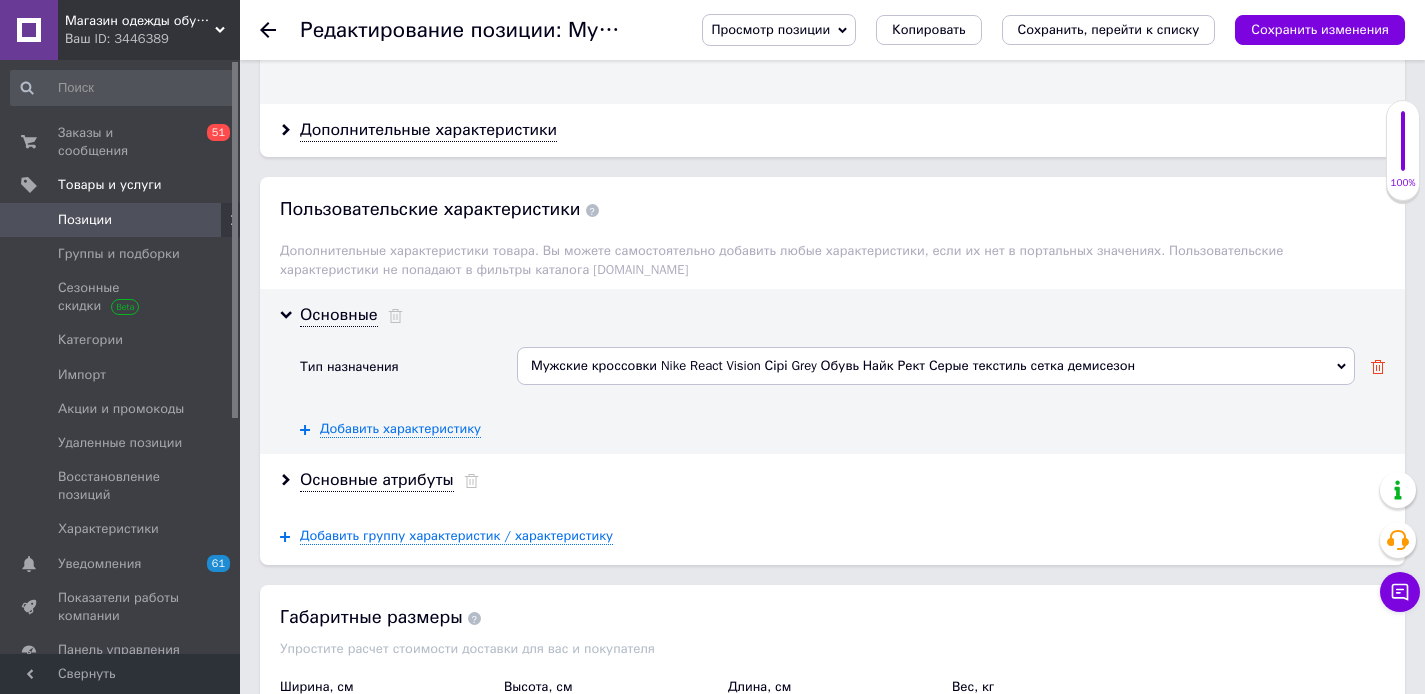 click 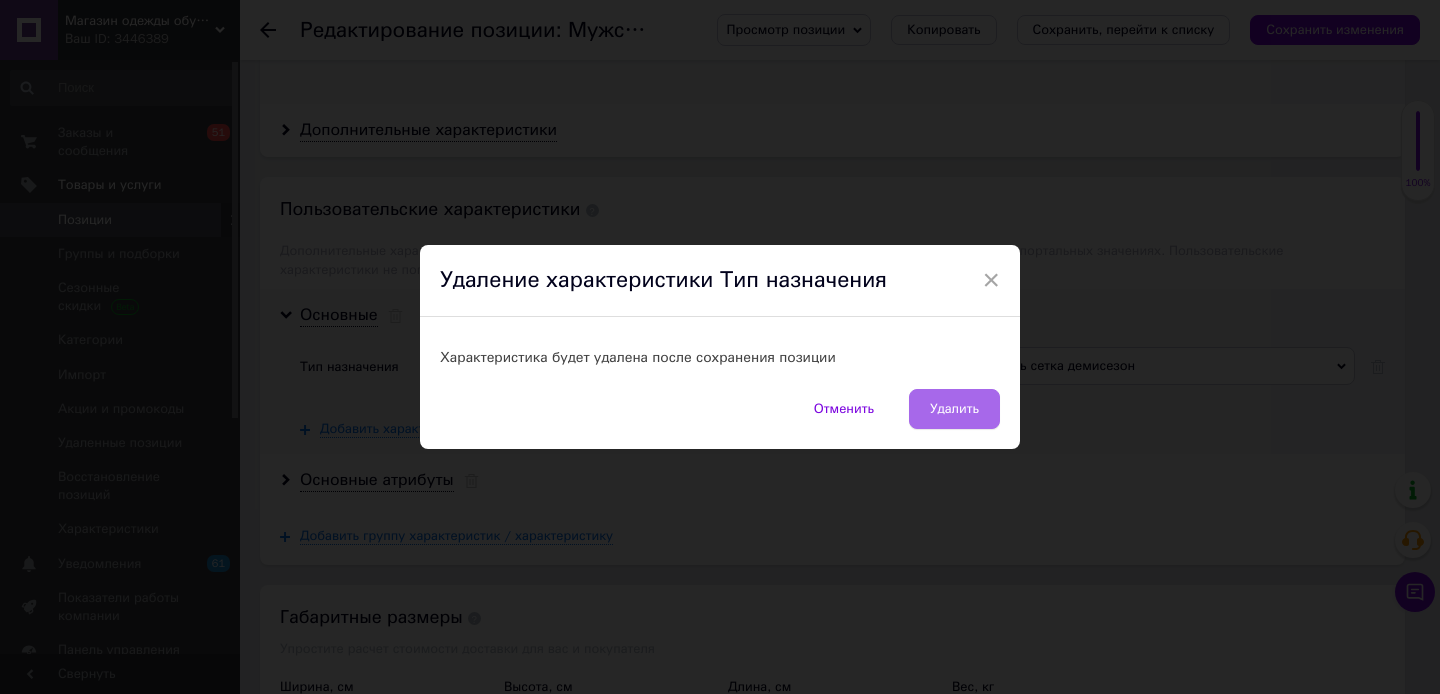 click on "Удалить" at bounding box center [954, 409] 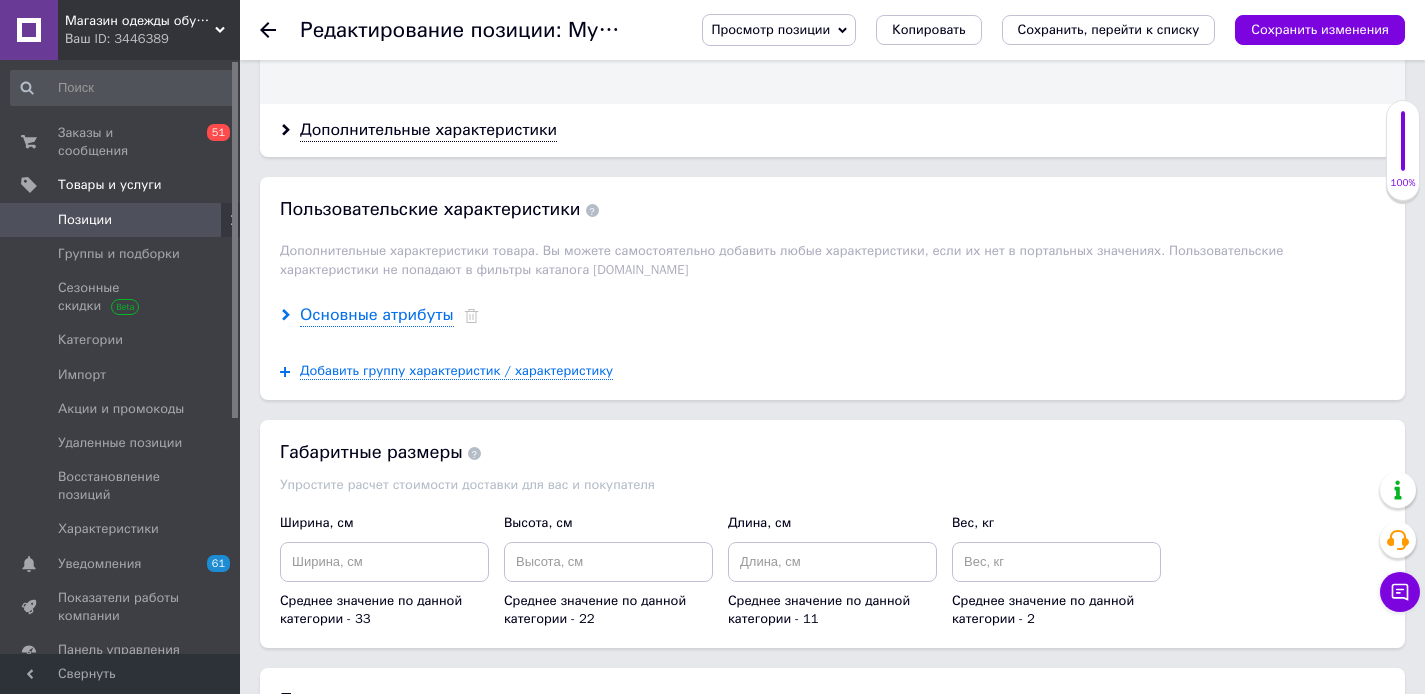 click on "Основные атрибуты" at bounding box center (377, 315) 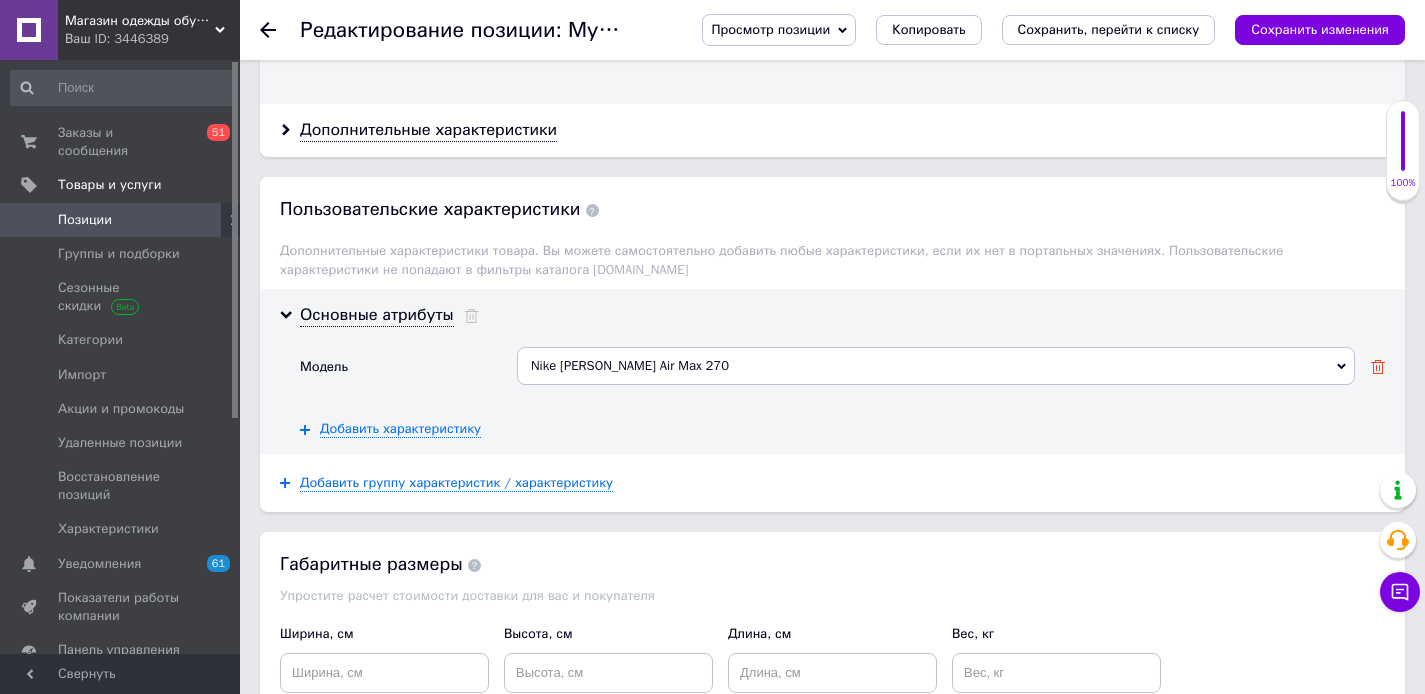 click 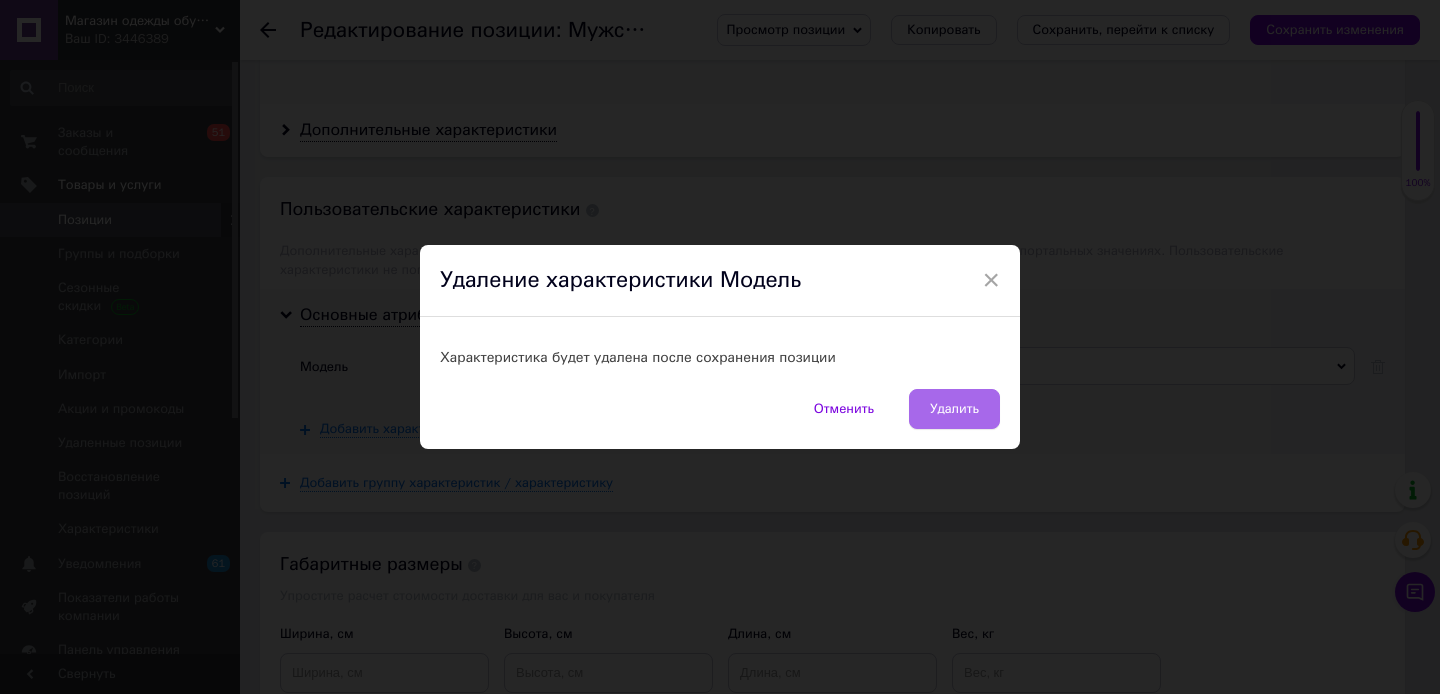 click on "Удалить" at bounding box center [954, 409] 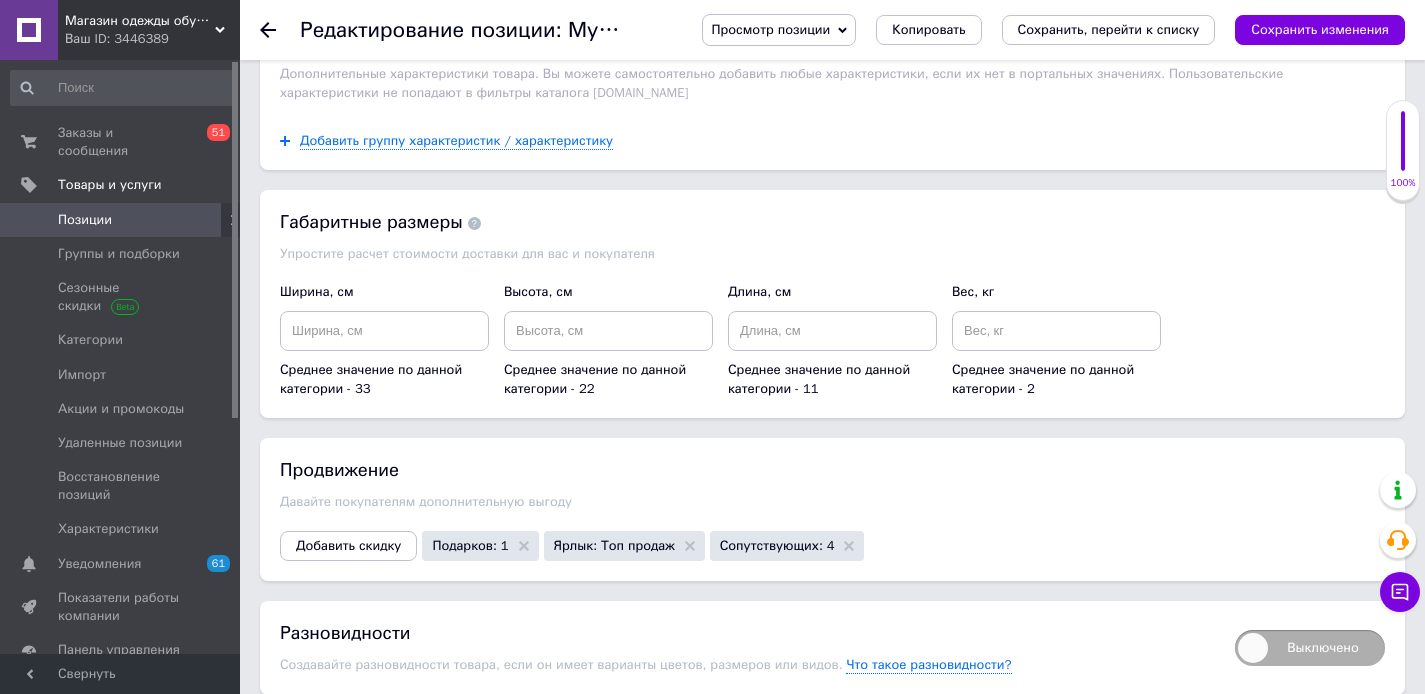 scroll, scrollTop: 3716, scrollLeft: 0, axis: vertical 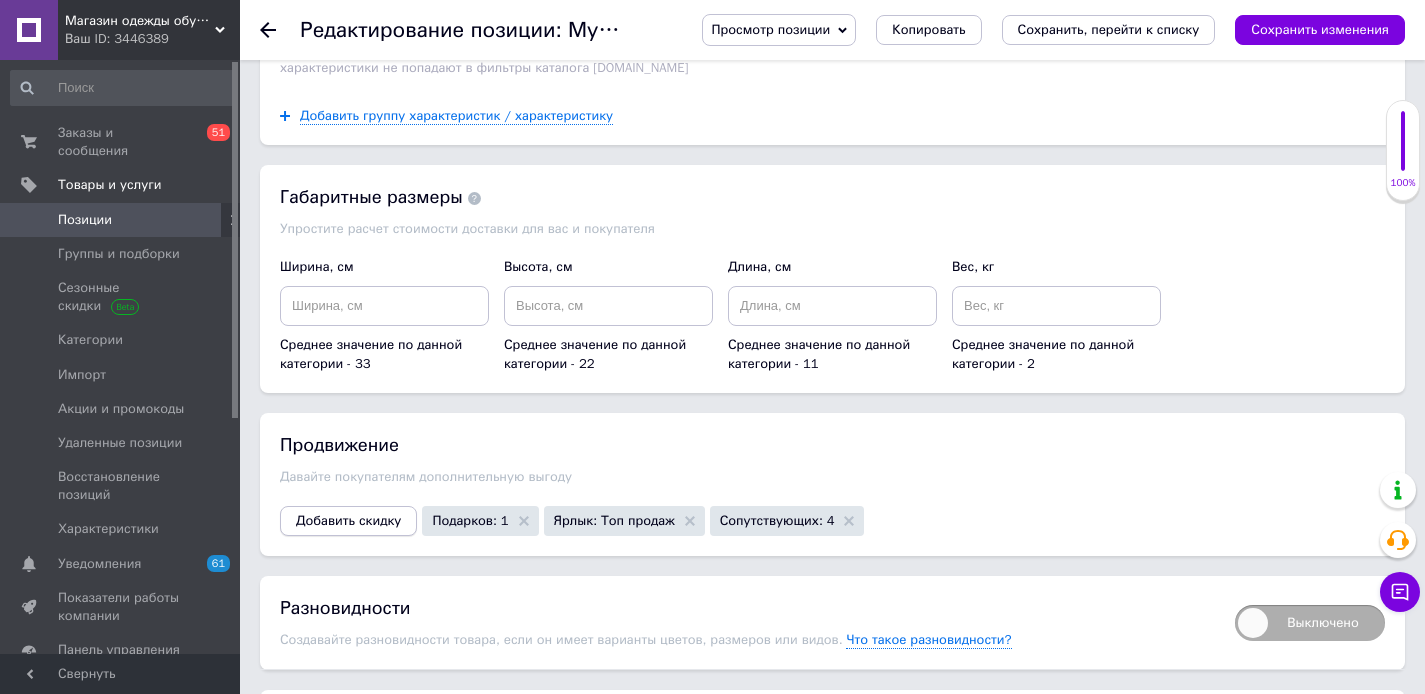click on "Добавить скидку" at bounding box center (348, 521) 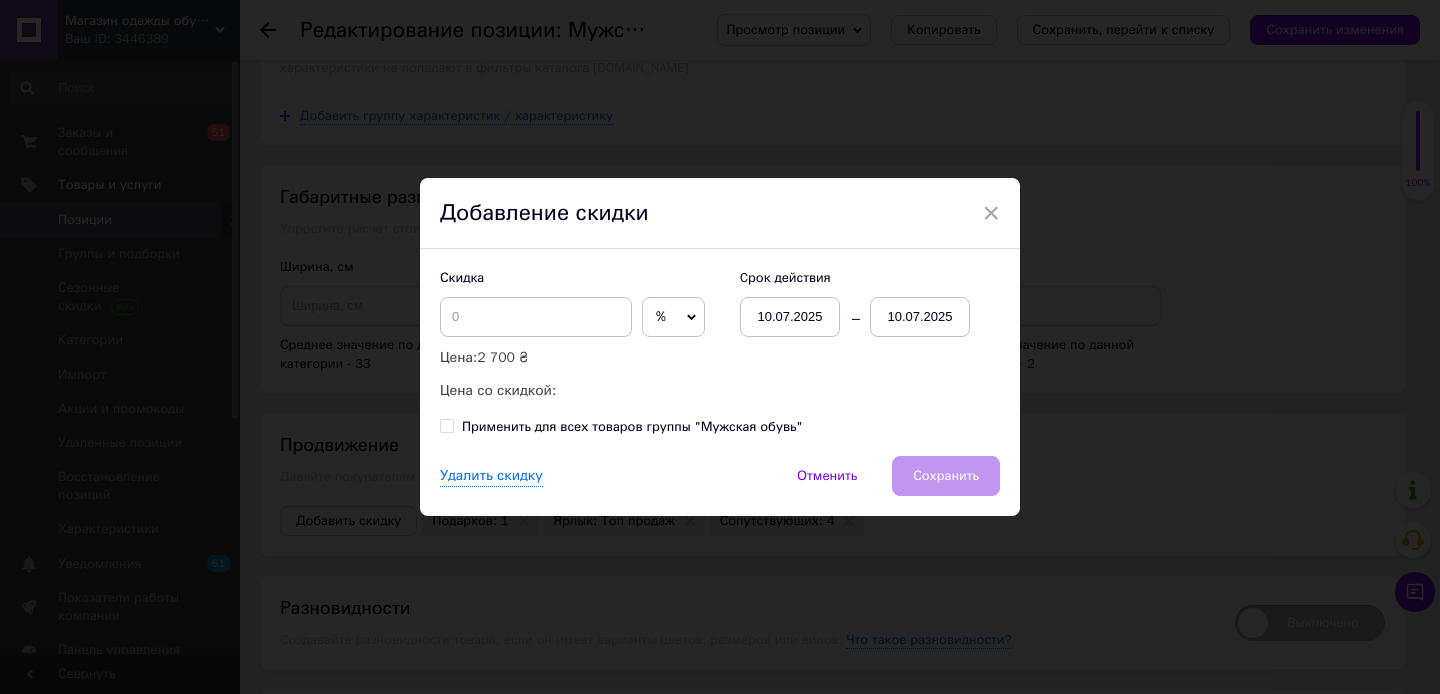 click on "%" at bounding box center (673, 317) 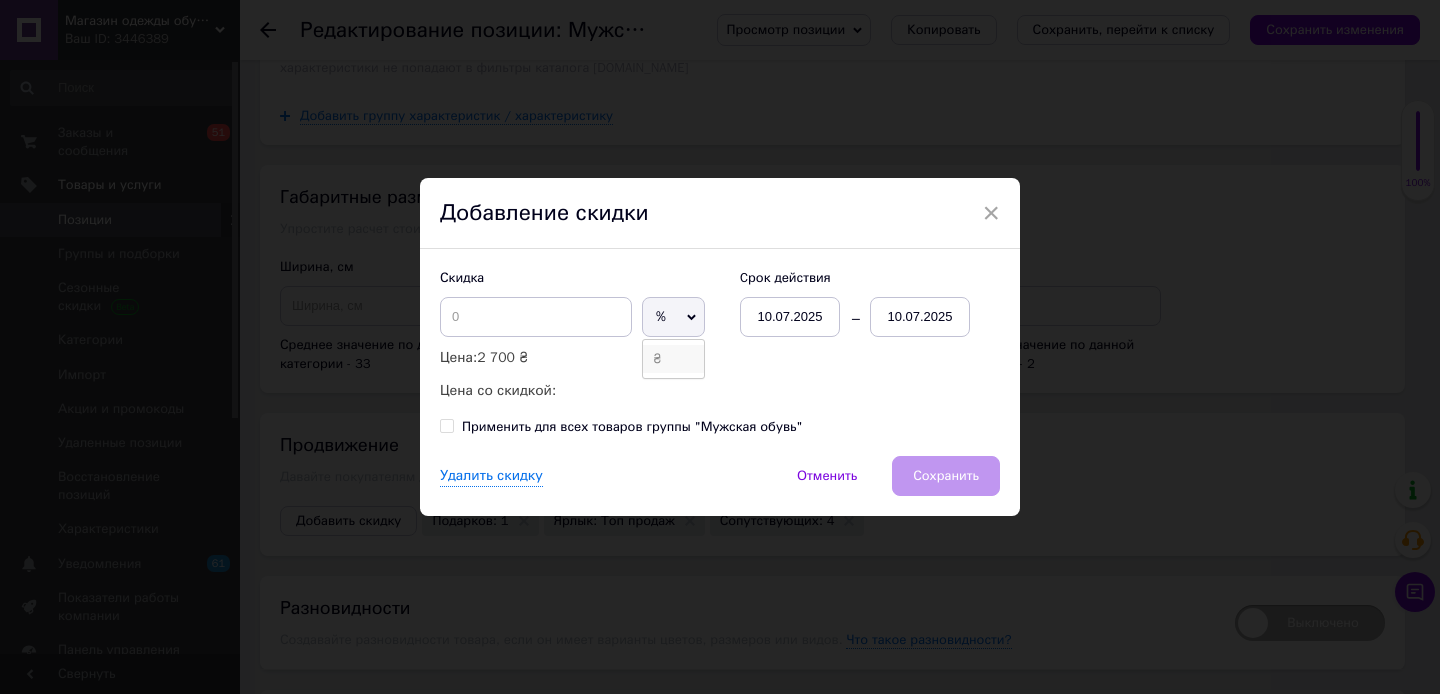 click on "₴" at bounding box center (673, 359) 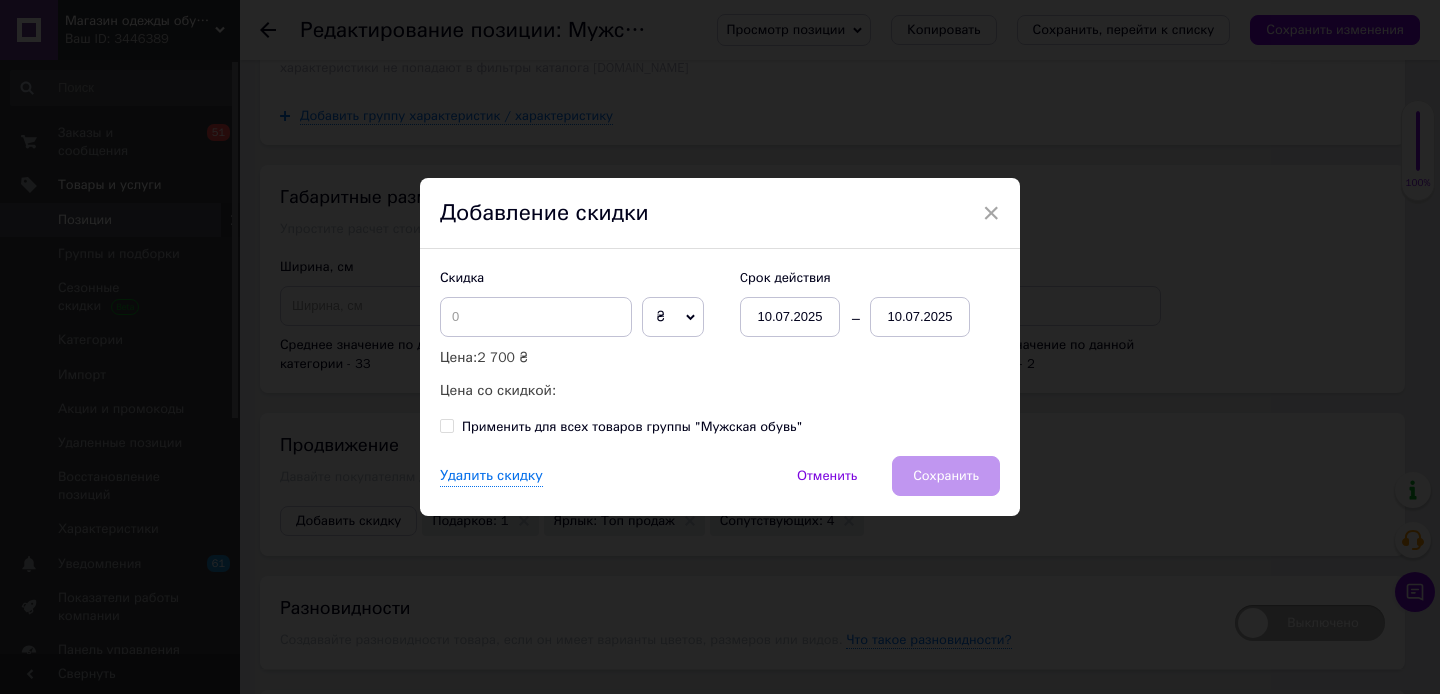 click on "10.07.2025" at bounding box center [920, 317] 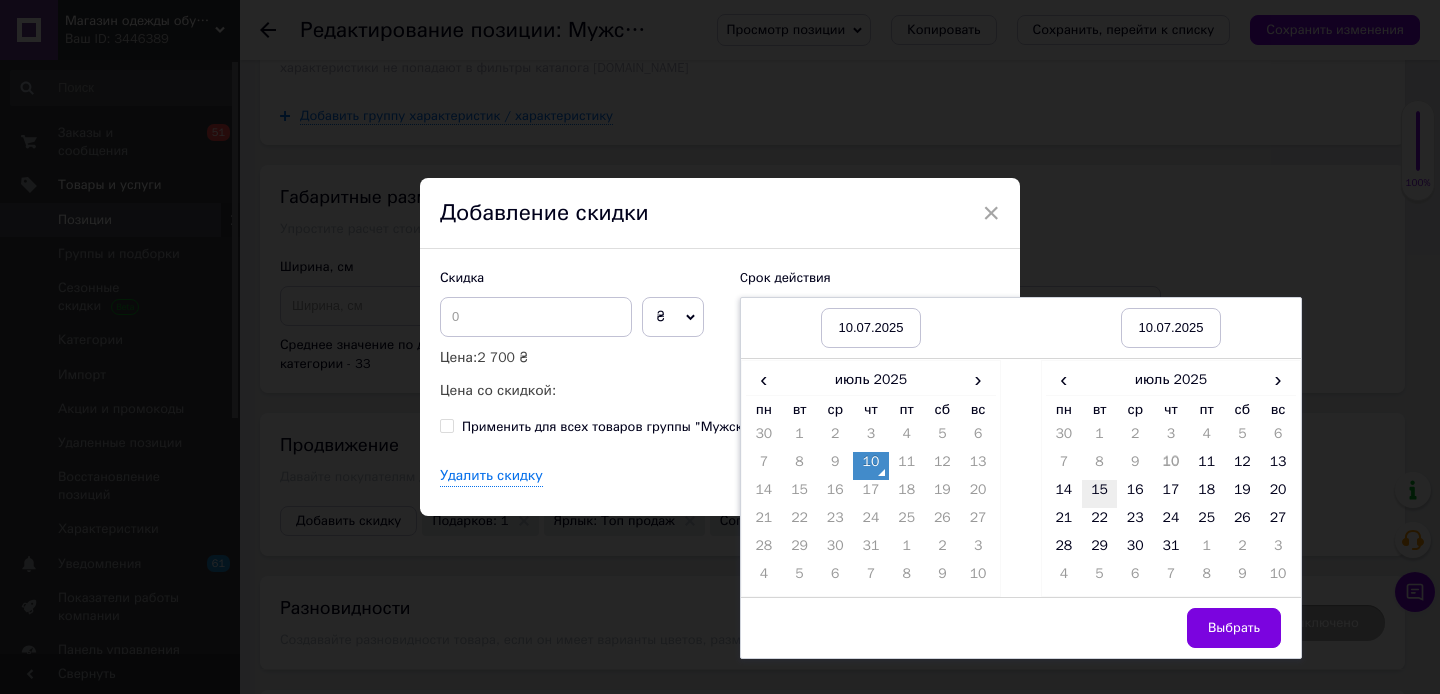 click on "15" at bounding box center [1100, 494] 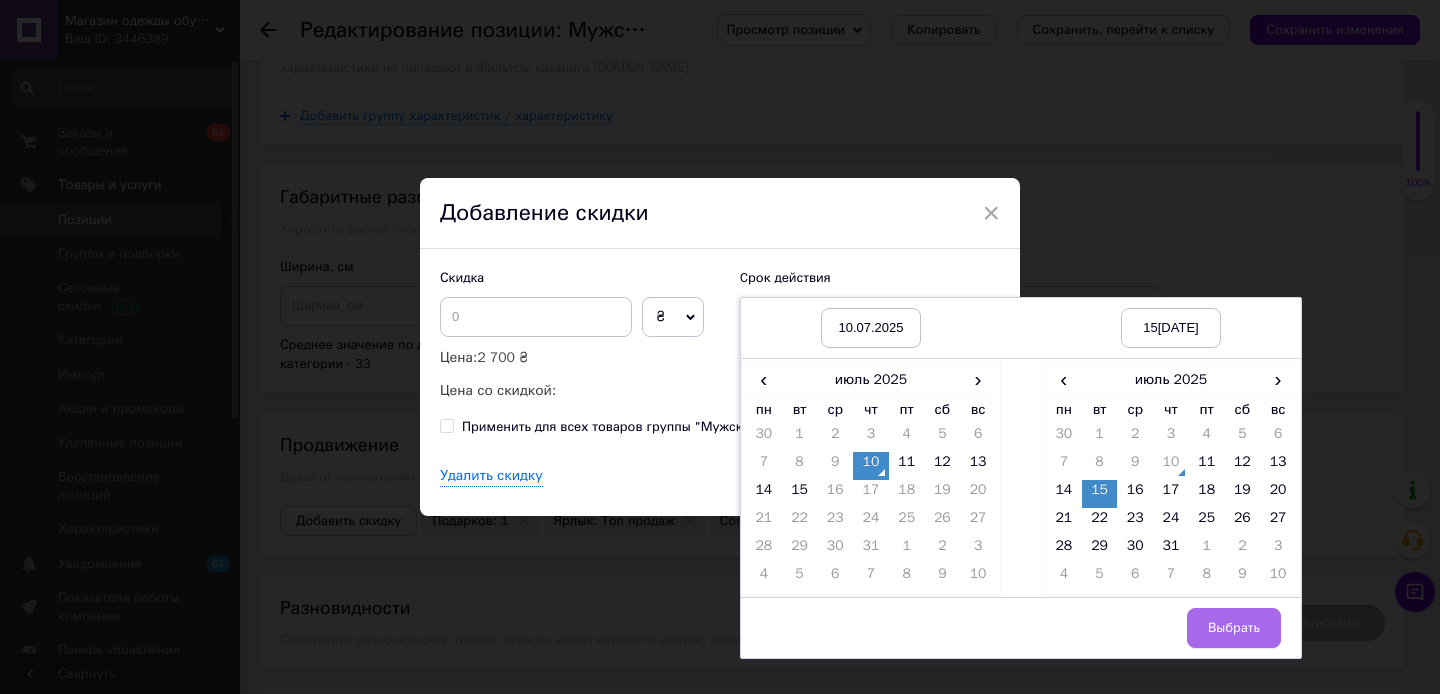 click on "Выбрать" at bounding box center (1234, 628) 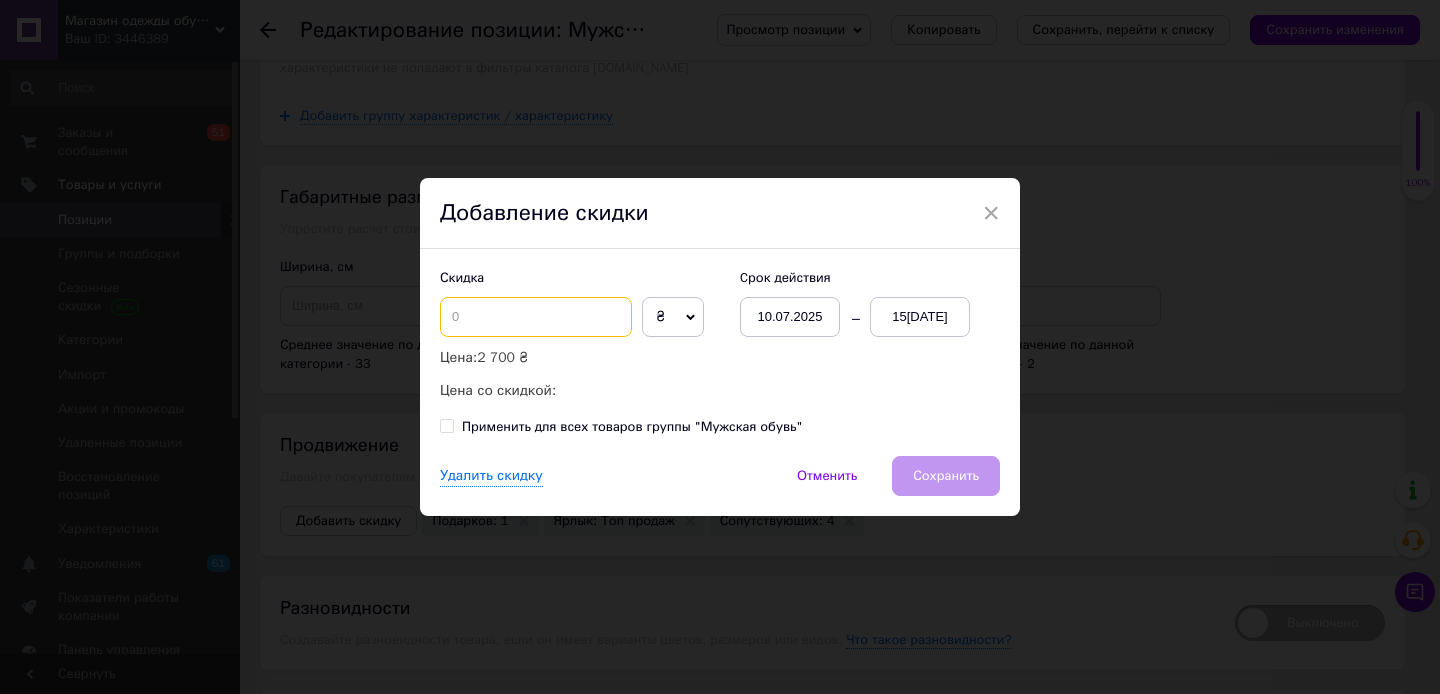 click at bounding box center [536, 317] 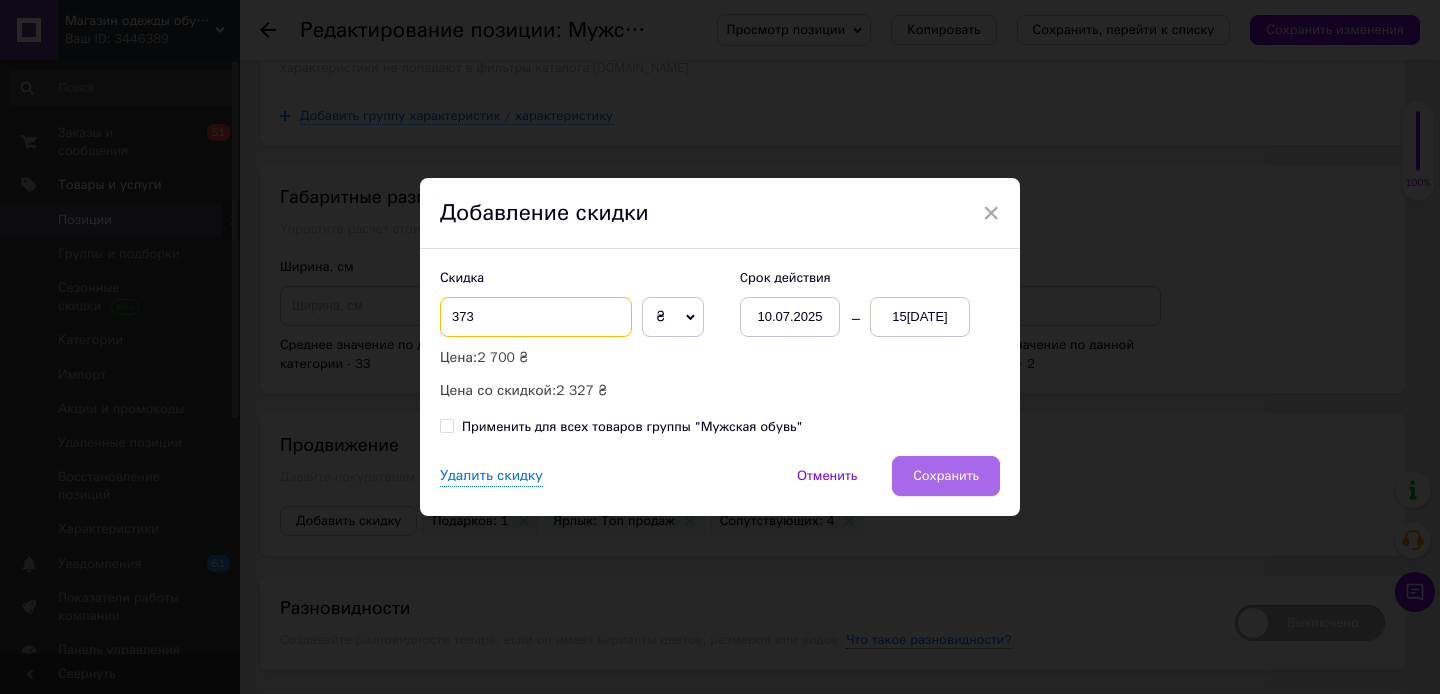 type on "373" 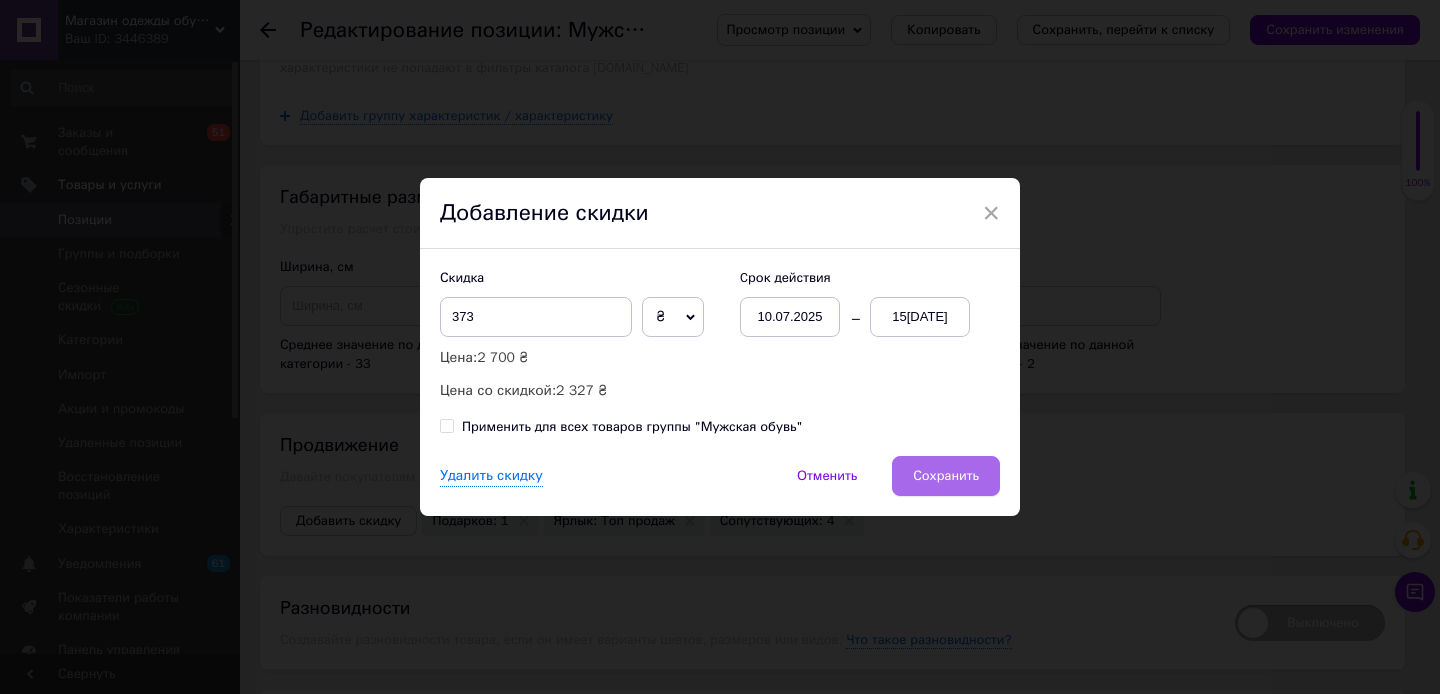 click on "Сохранить" at bounding box center (946, 476) 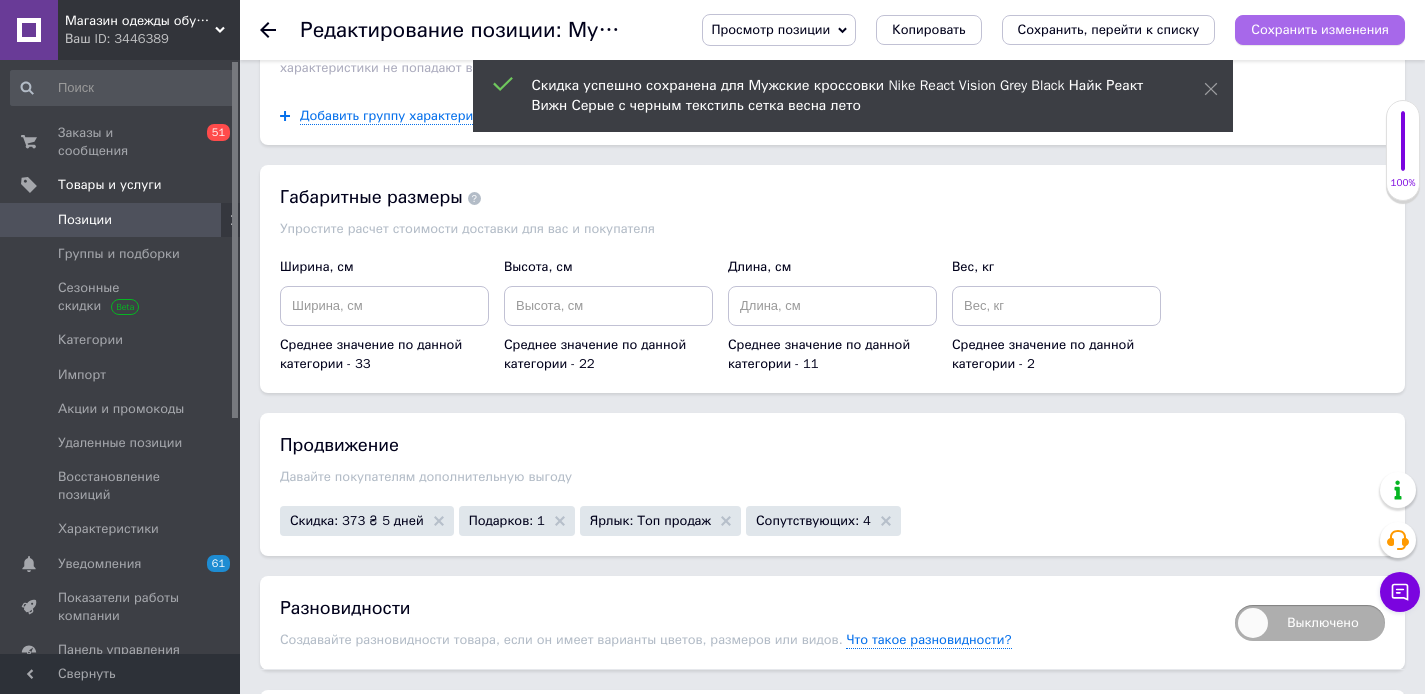 click on "Сохранить изменения" at bounding box center [1320, 29] 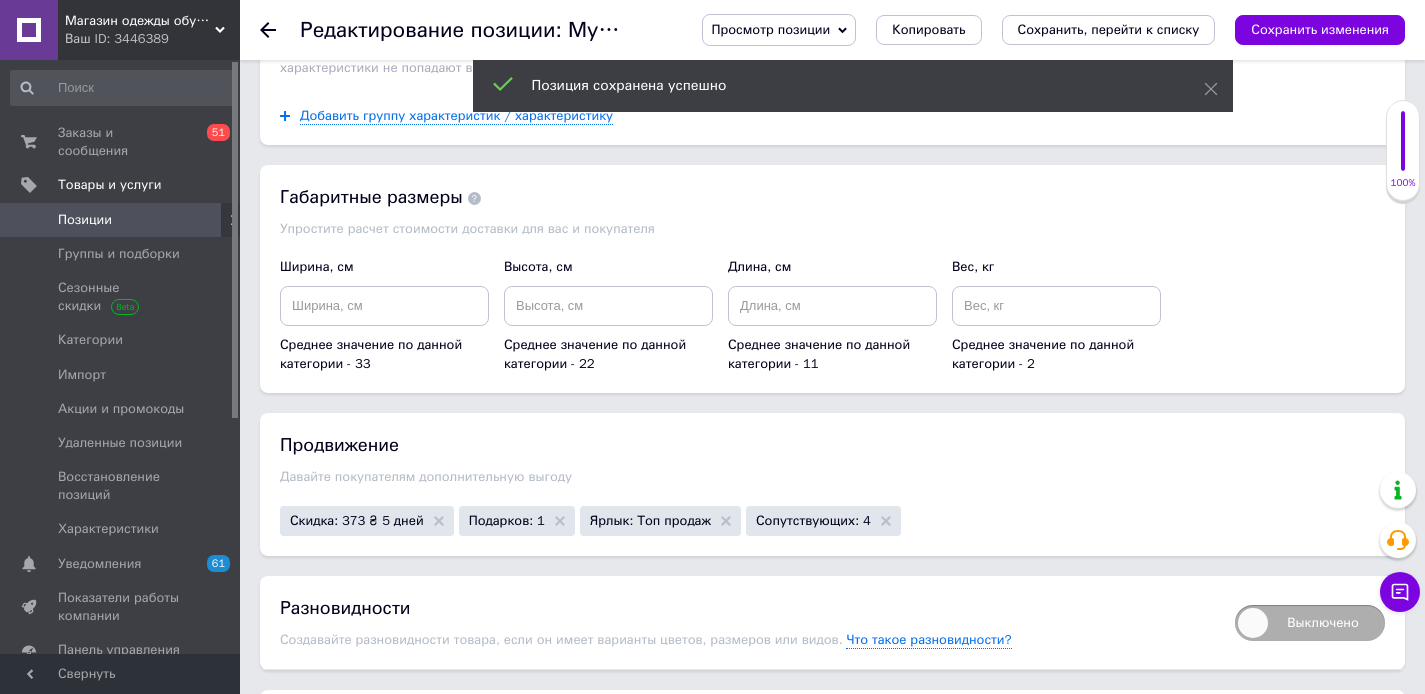 click on "Выключено" at bounding box center [1310, 623] 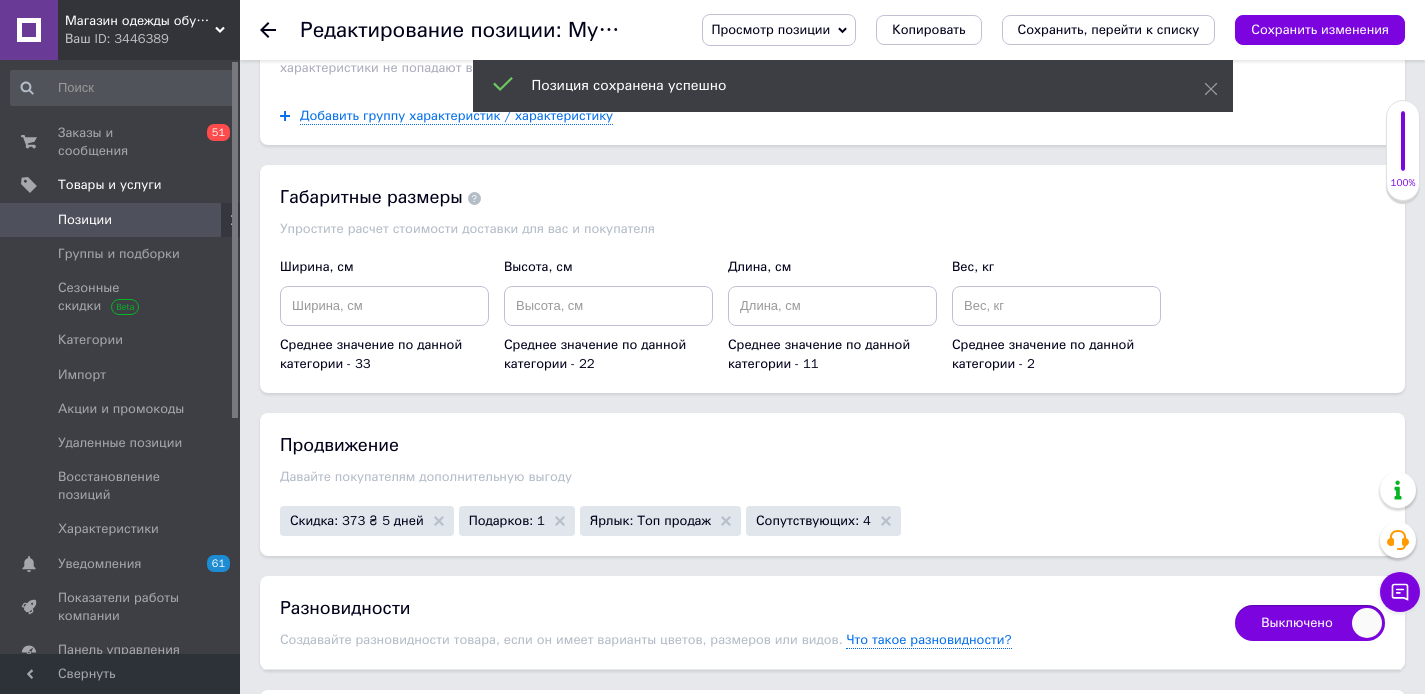 checkbox on "true" 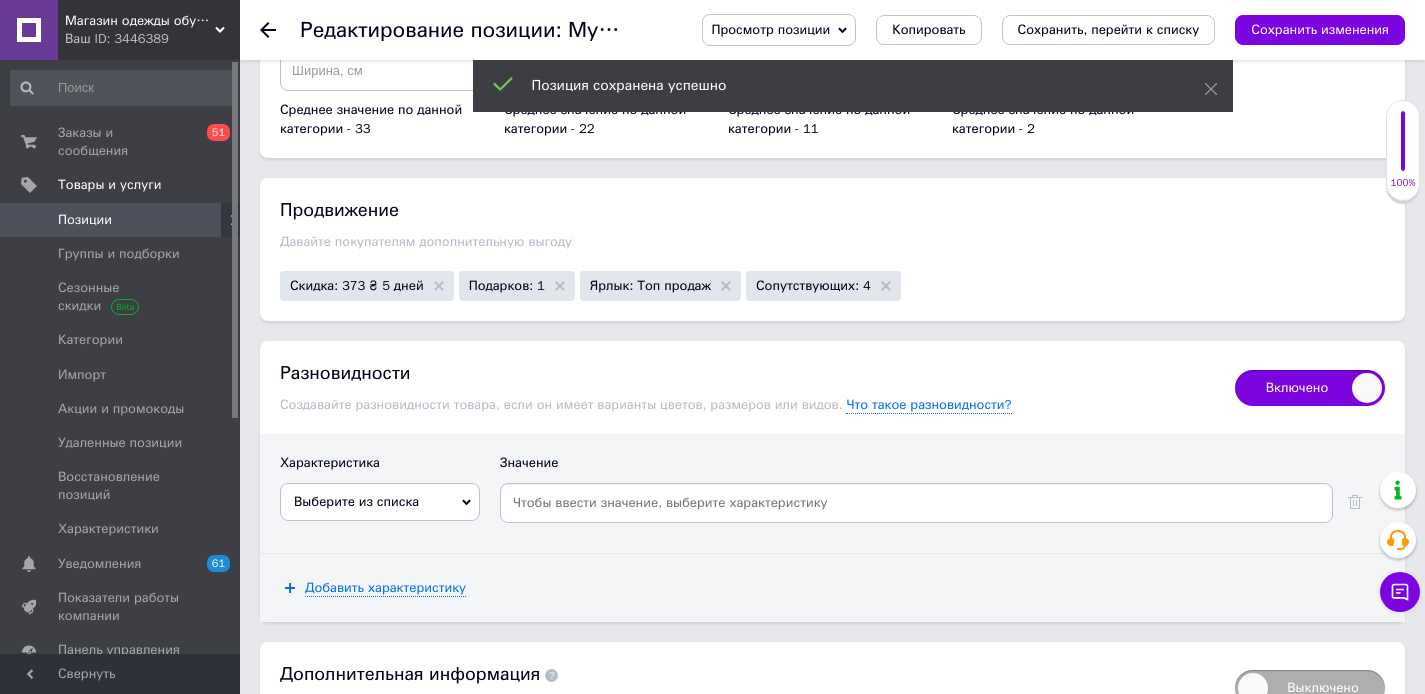 scroll, scrollTop: 4013, scrollLeft: 0, axis: vertical 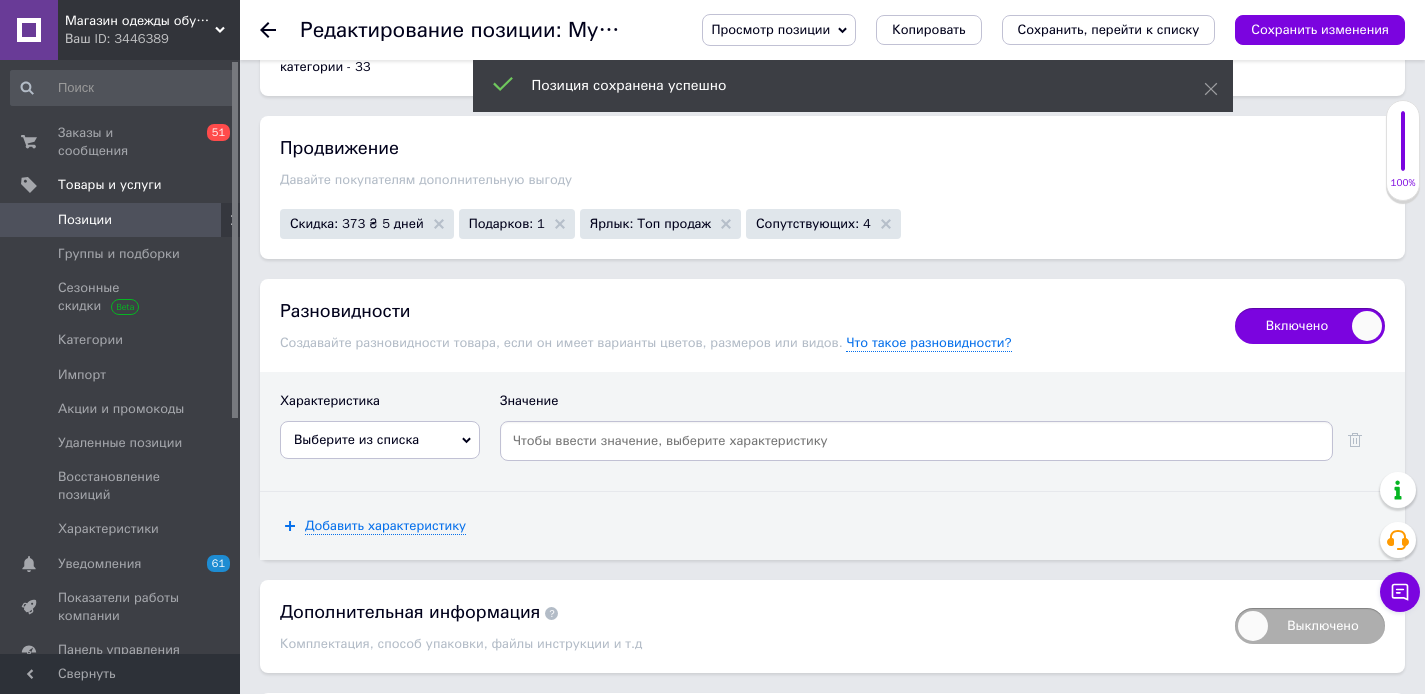 click on "Выберите из списка" at bounding box center (380, 440) 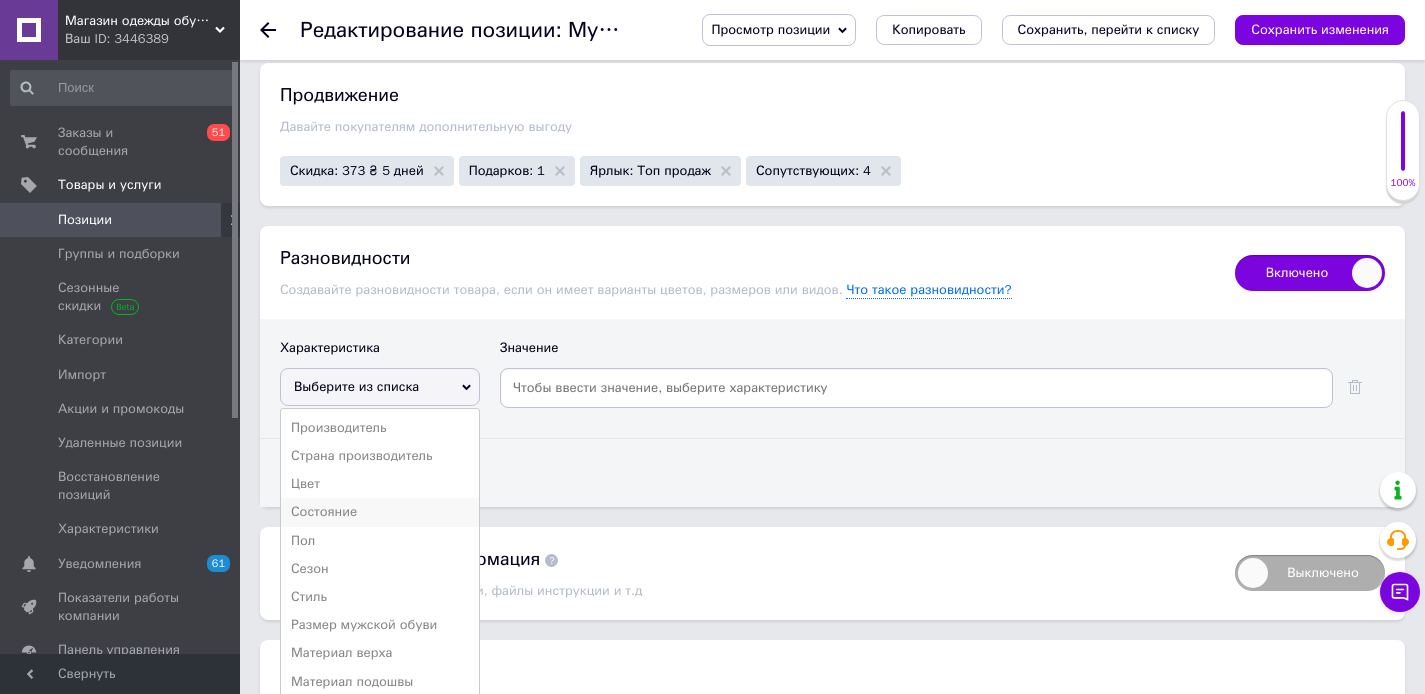 scroll, scrollTop: 4069, scrollLeft: 0, axis: vertical 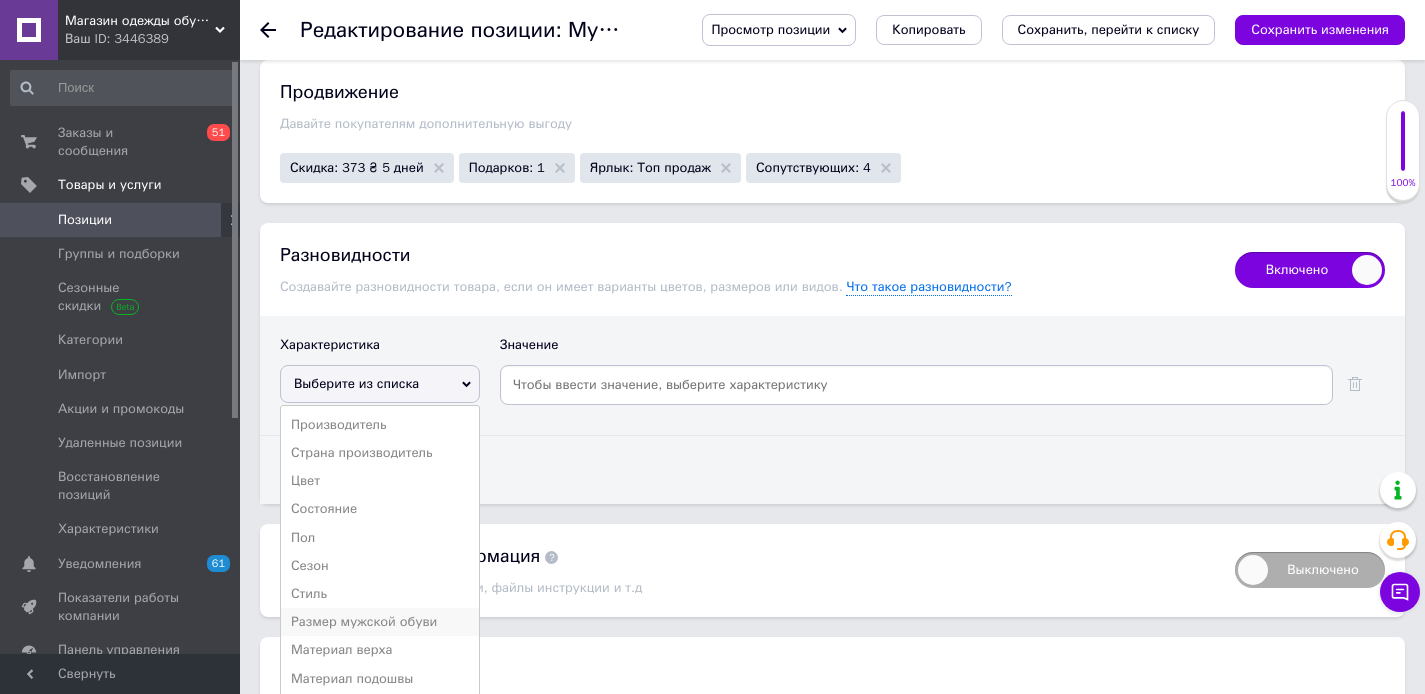 click on "Размер мужской обуви" at bounding box center [380, 622] 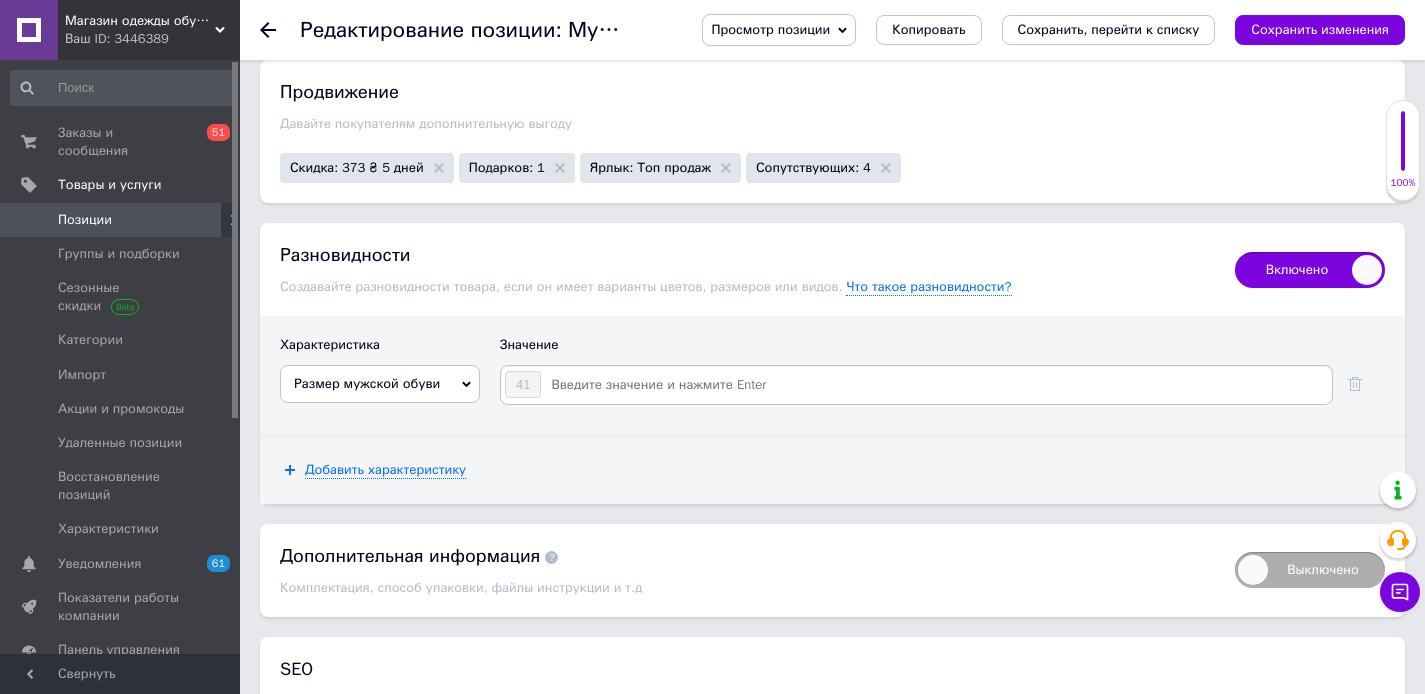 click at bounding box center [935, 385] 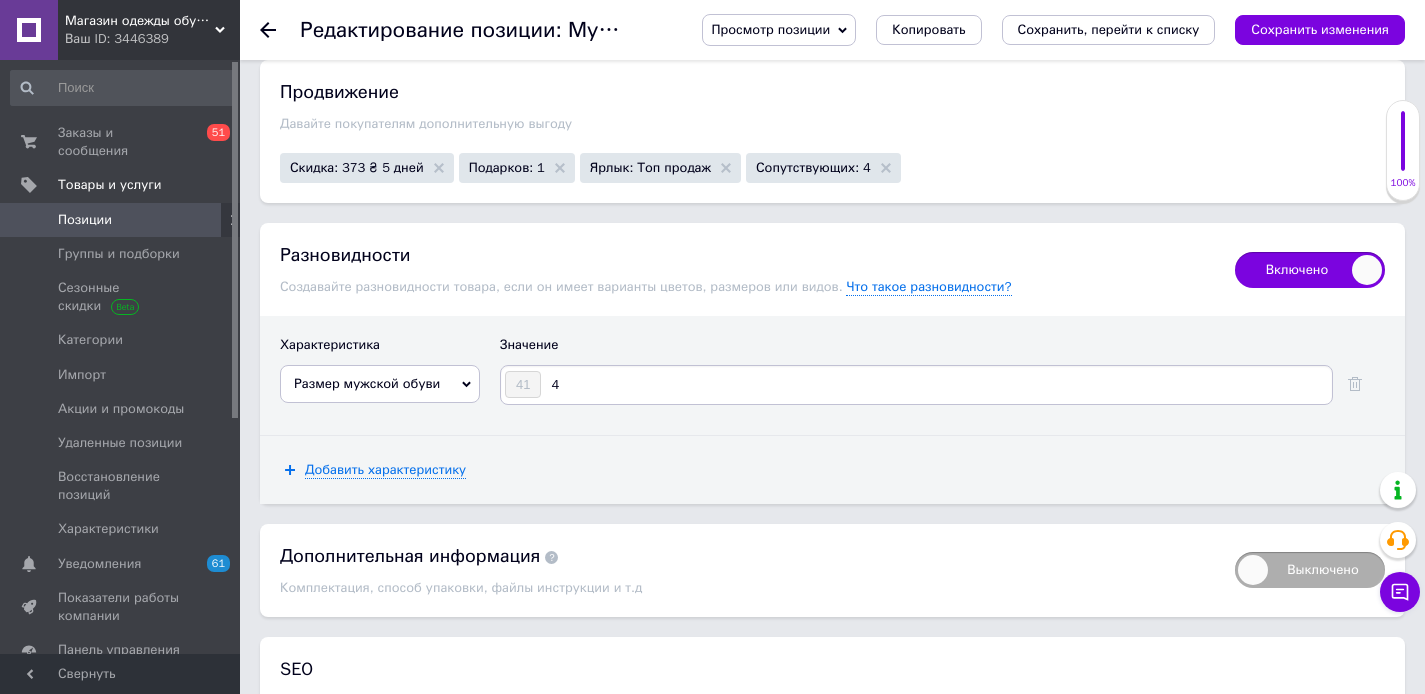 type on "42" 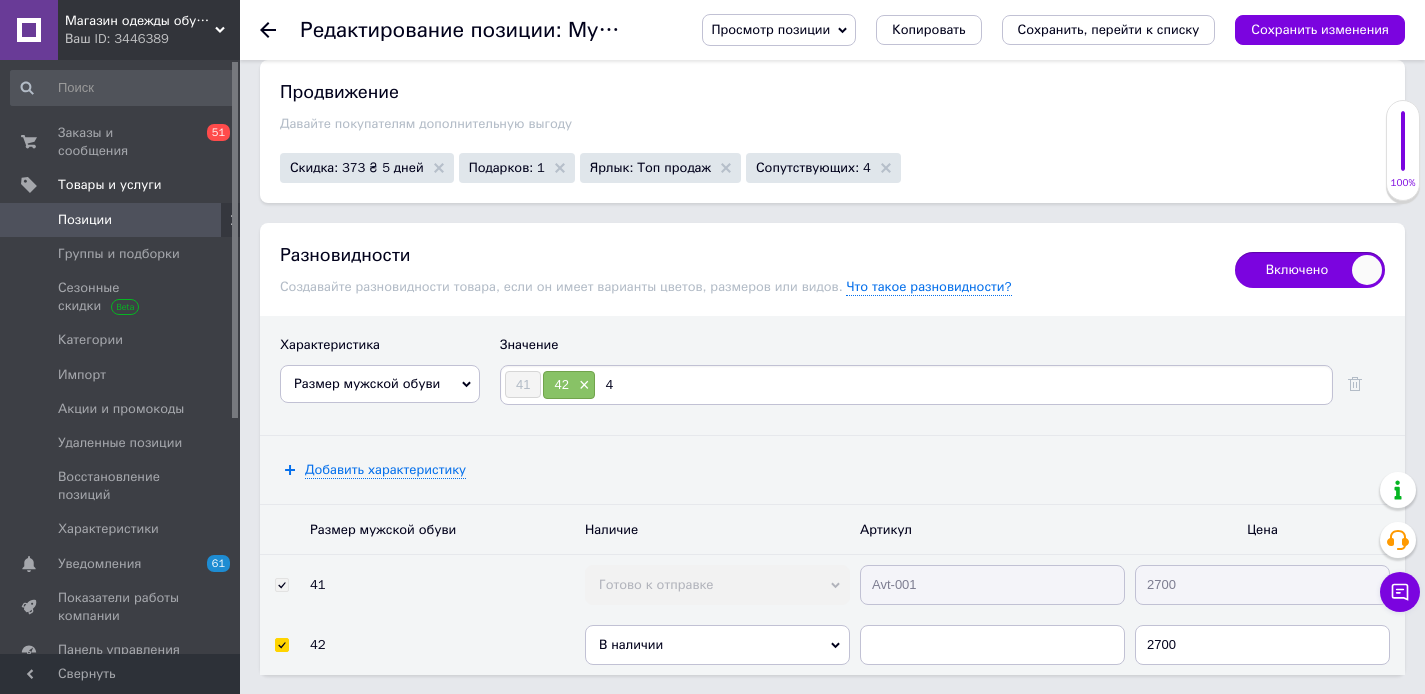 type on "43" 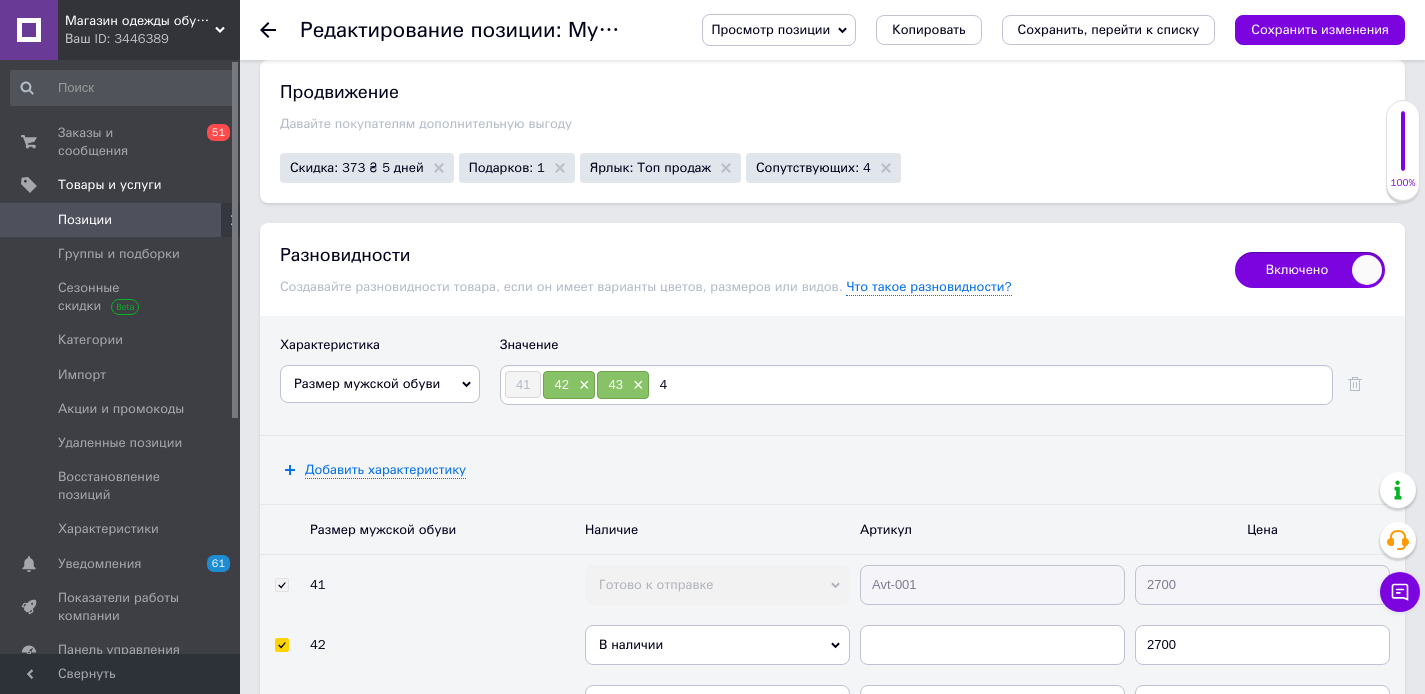 type on "44" 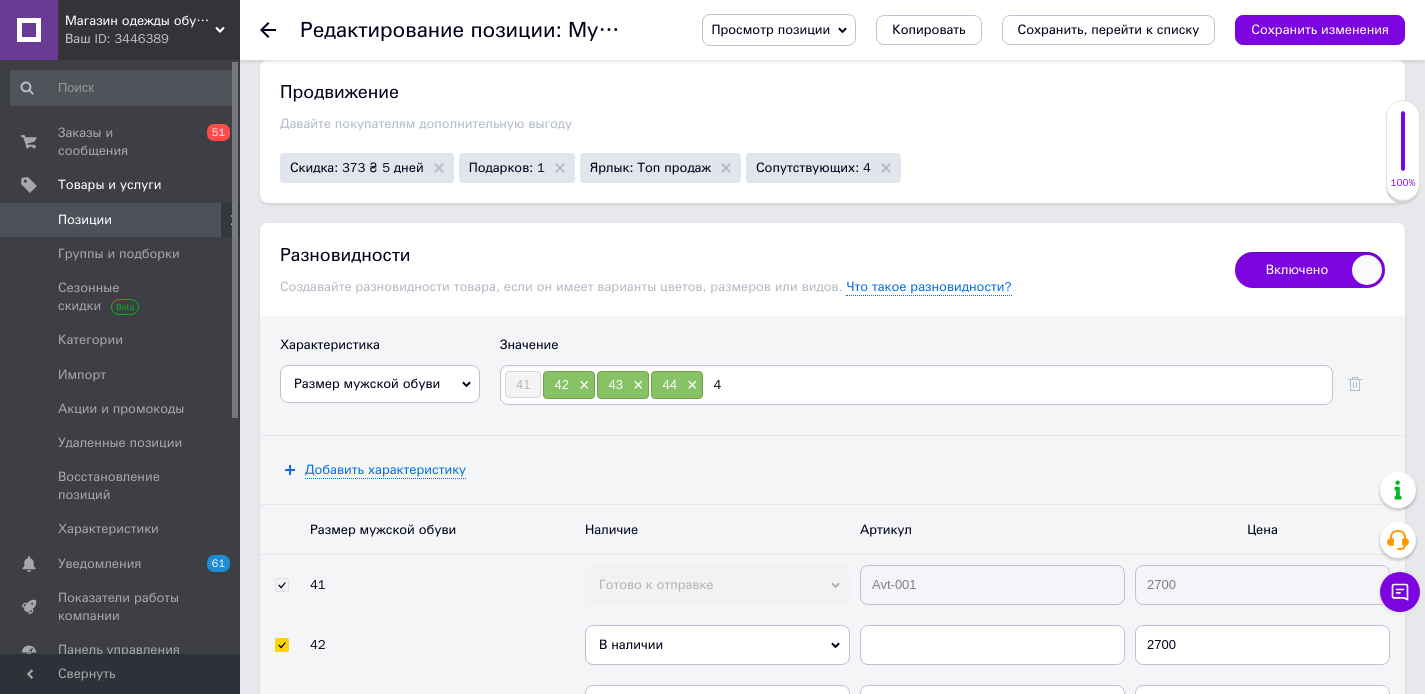 type on "45" 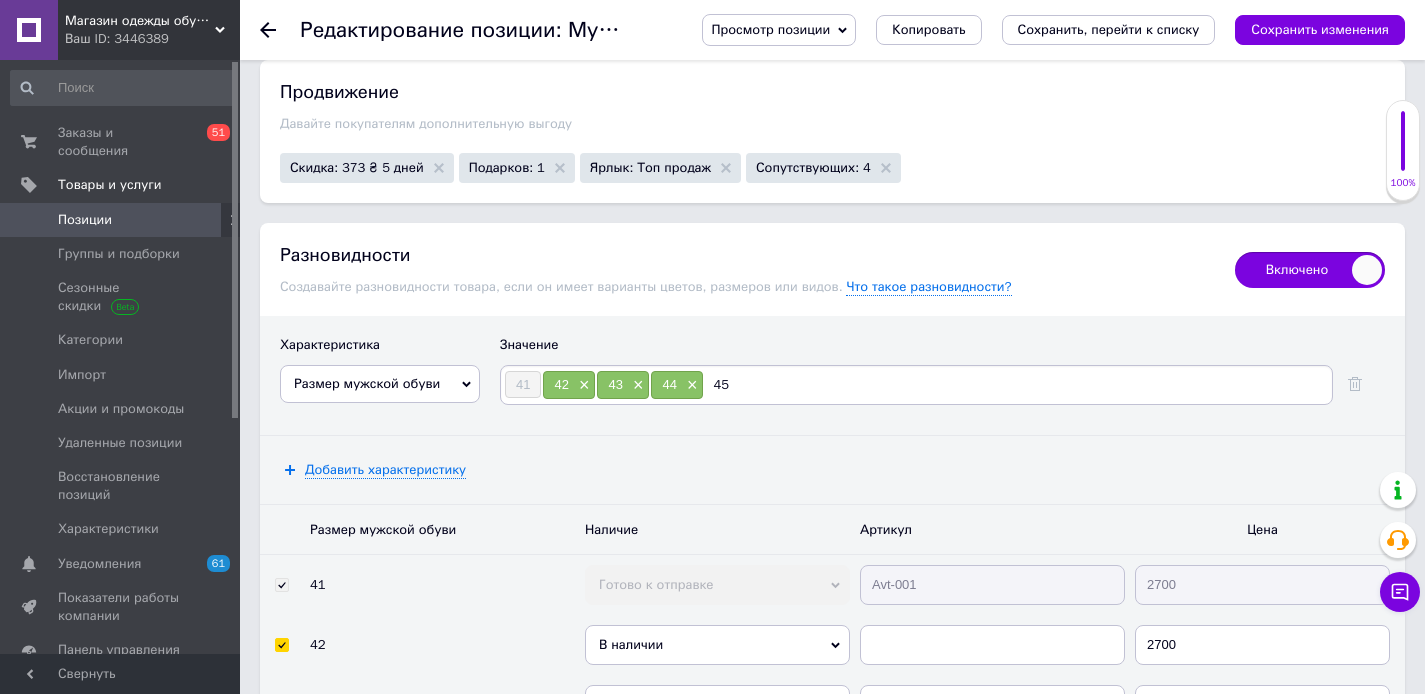 type 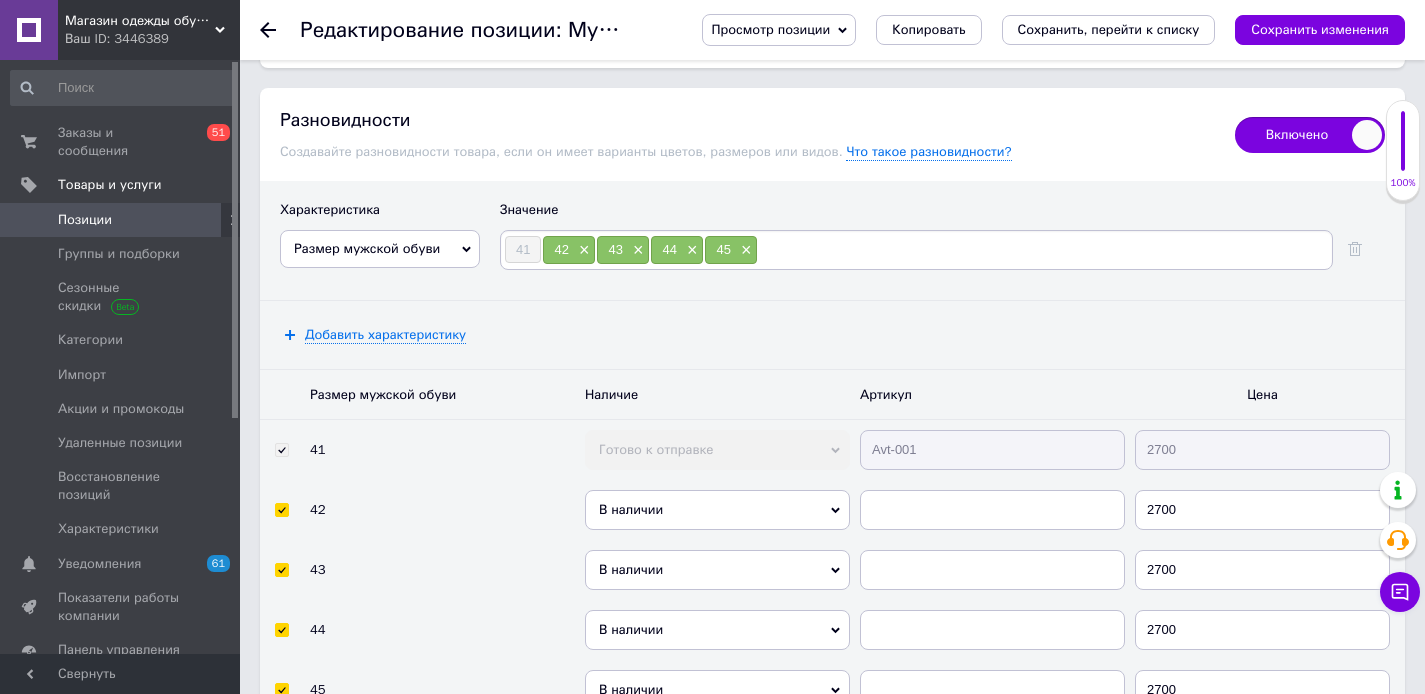 scroll, scrollTop: 4215, scrollLeft: 0, axis: vertical 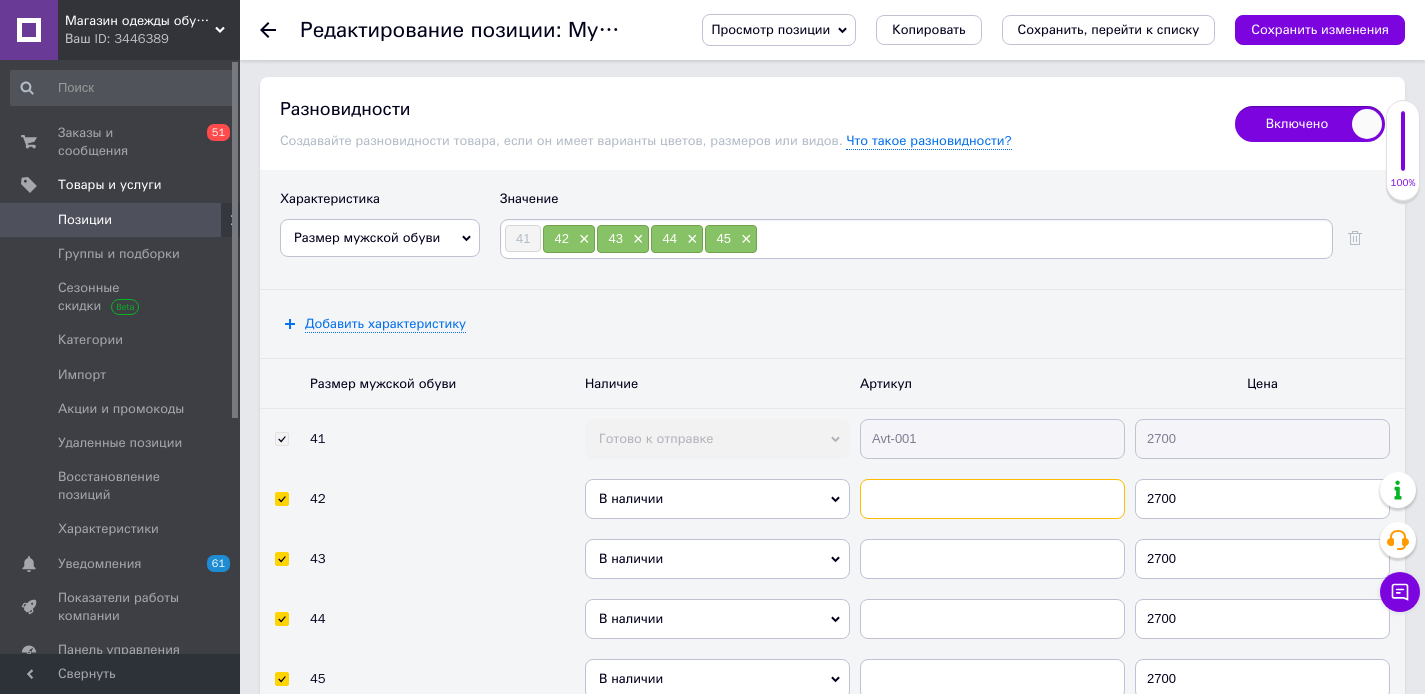 click at bounding box center (992, 499) 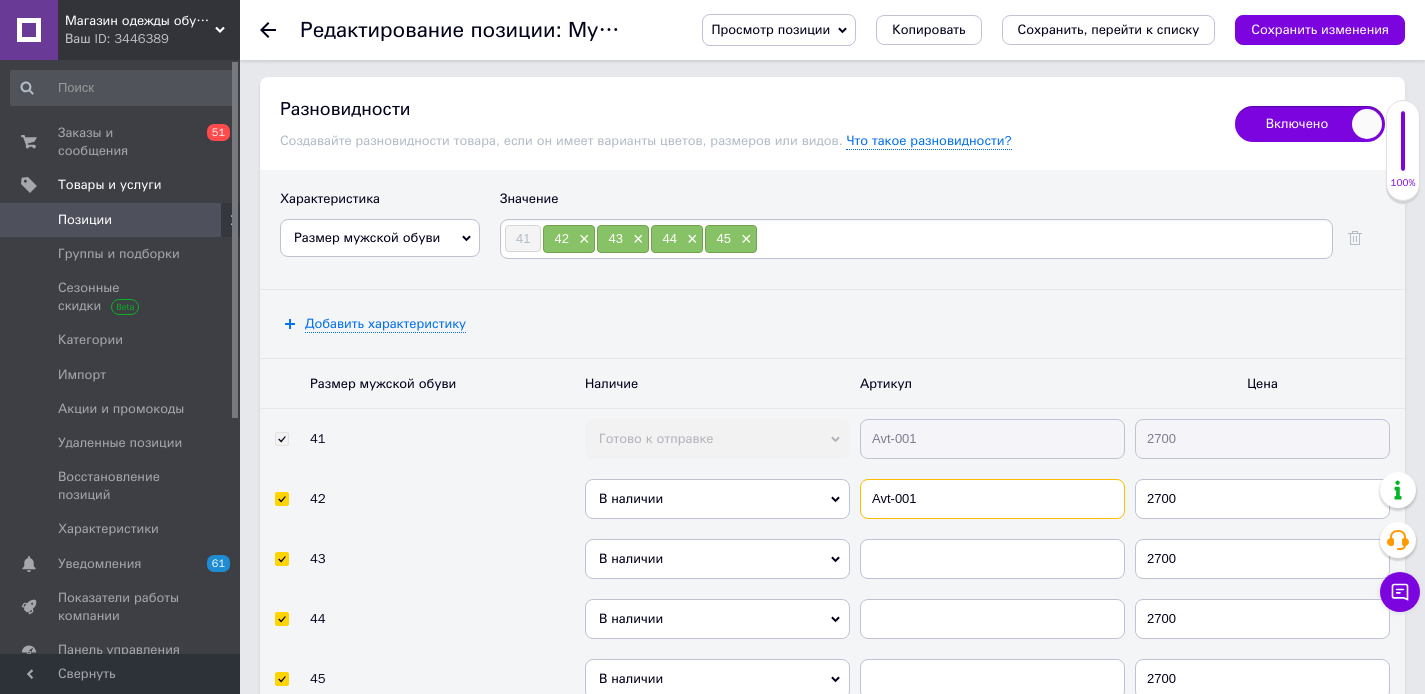 type on "Avt-001" 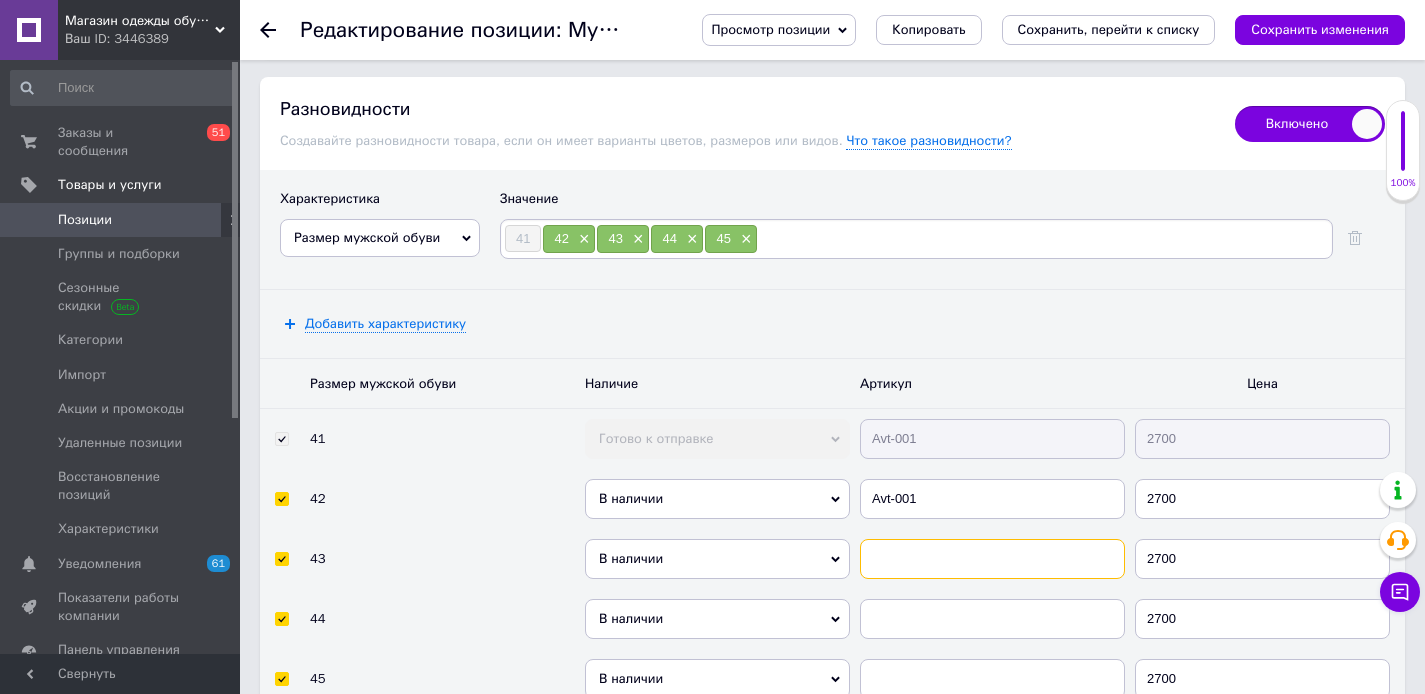 paste on "Avt-001" 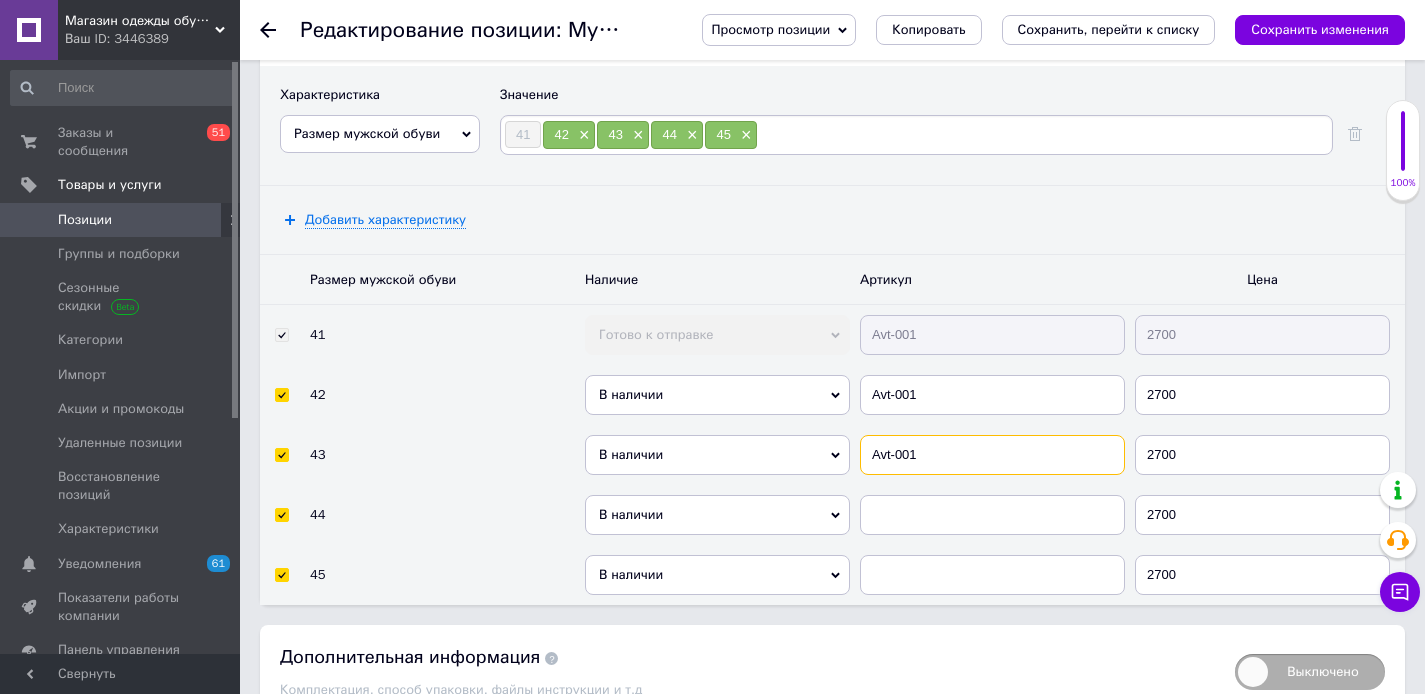 scroll, scrollTop: 4348, scrollLeft: 0, axis: vertical 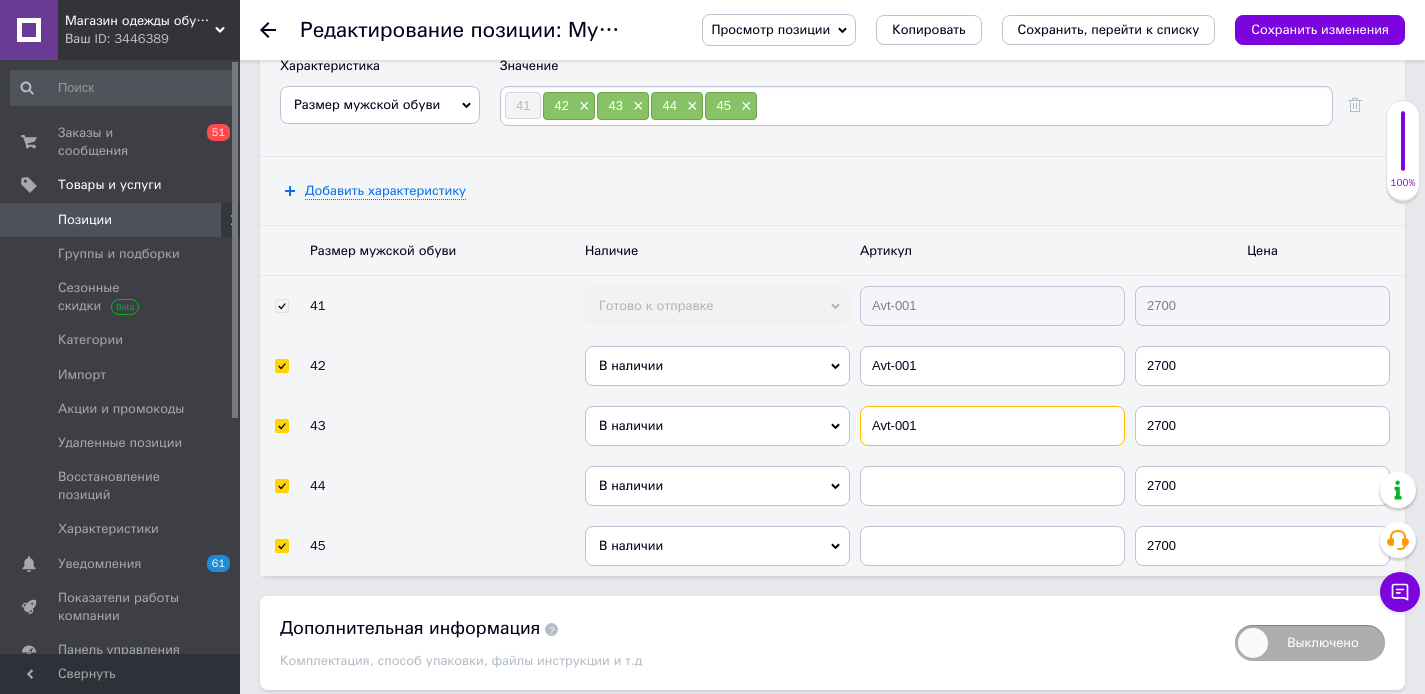 type on "Avt-001" 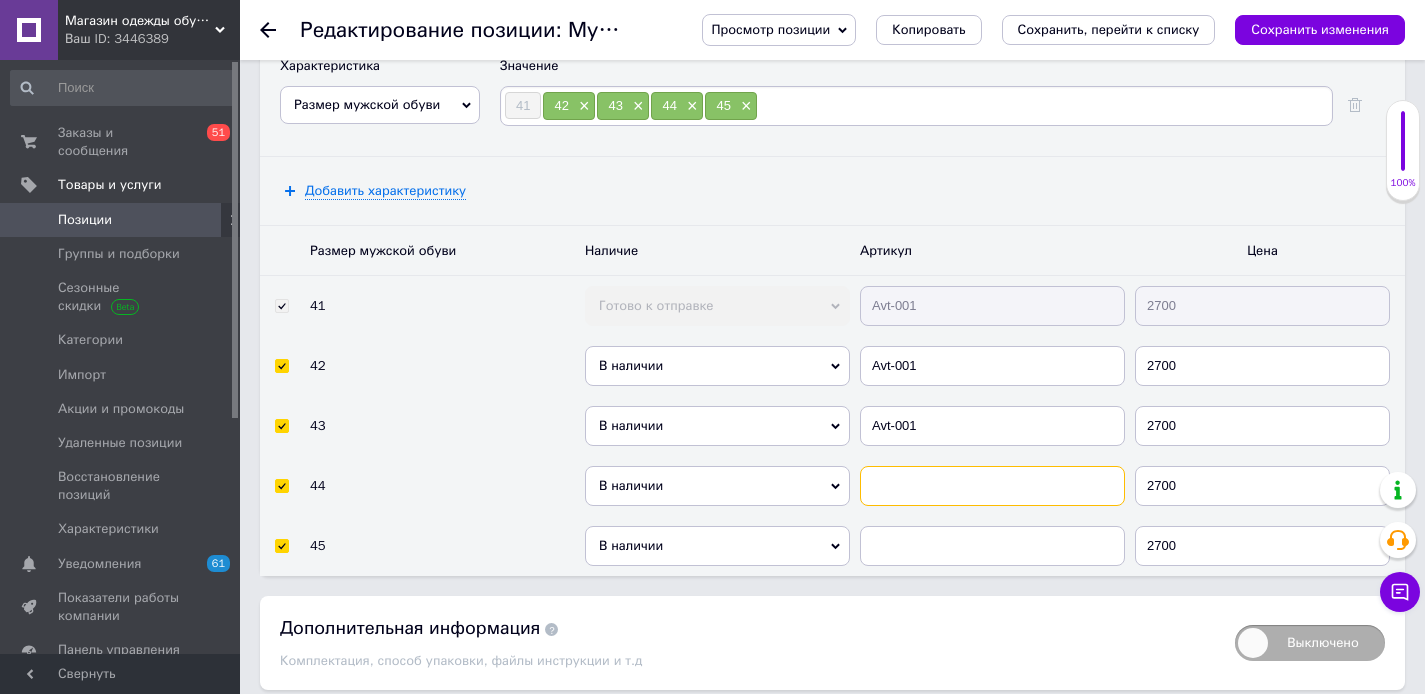 click at bounding box center (992, 486) 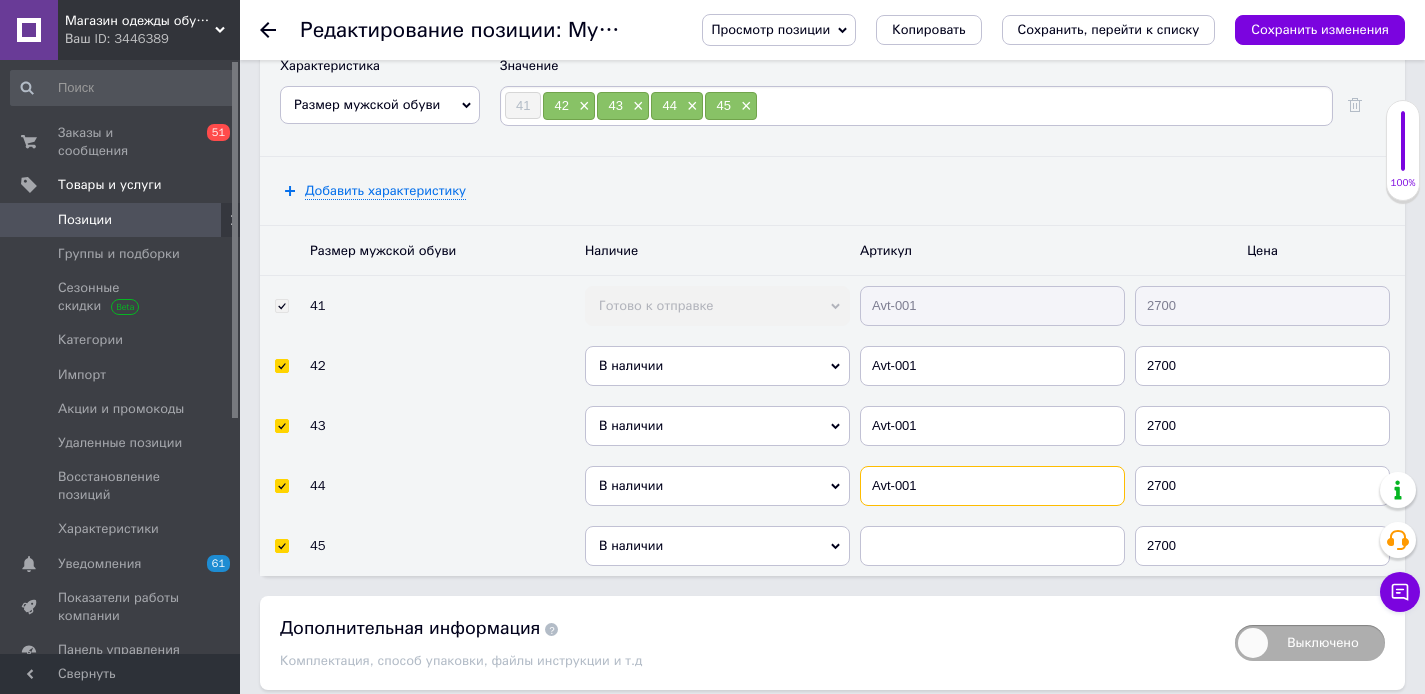 type on "Avt-001" 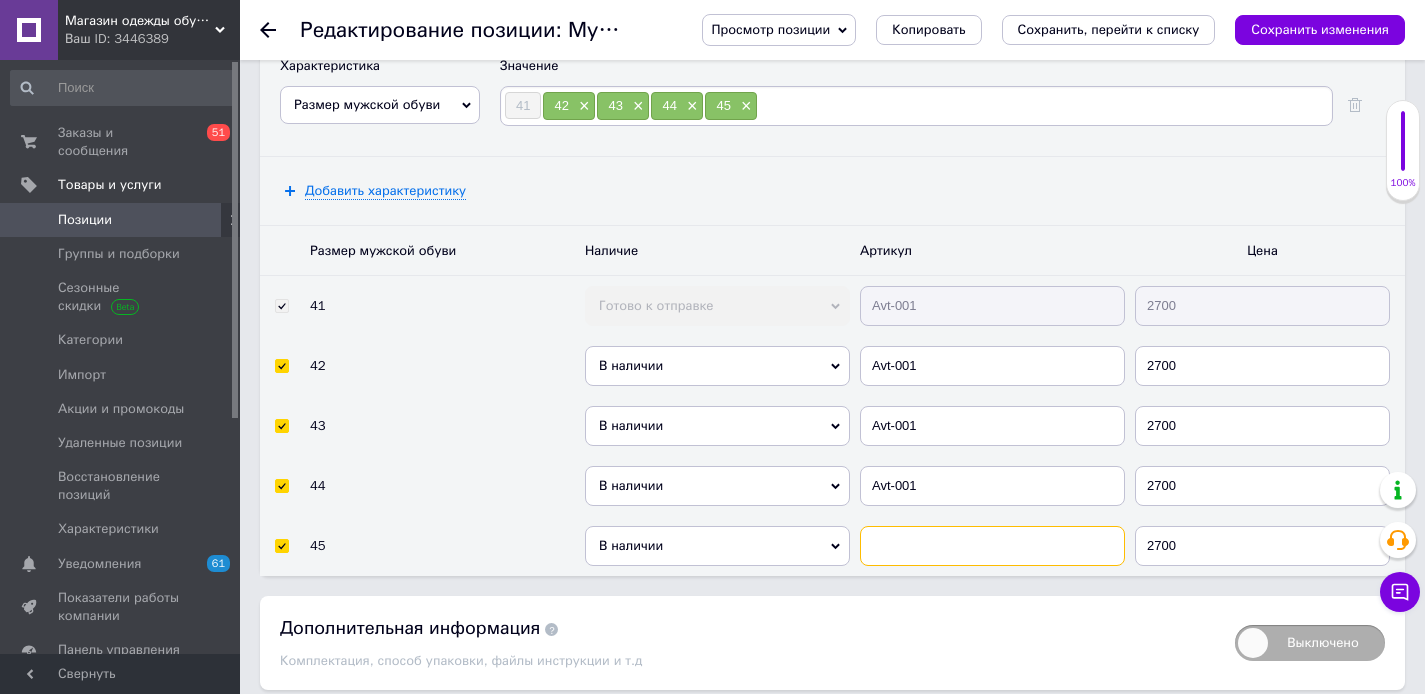 click at bounding box center [992, 546] 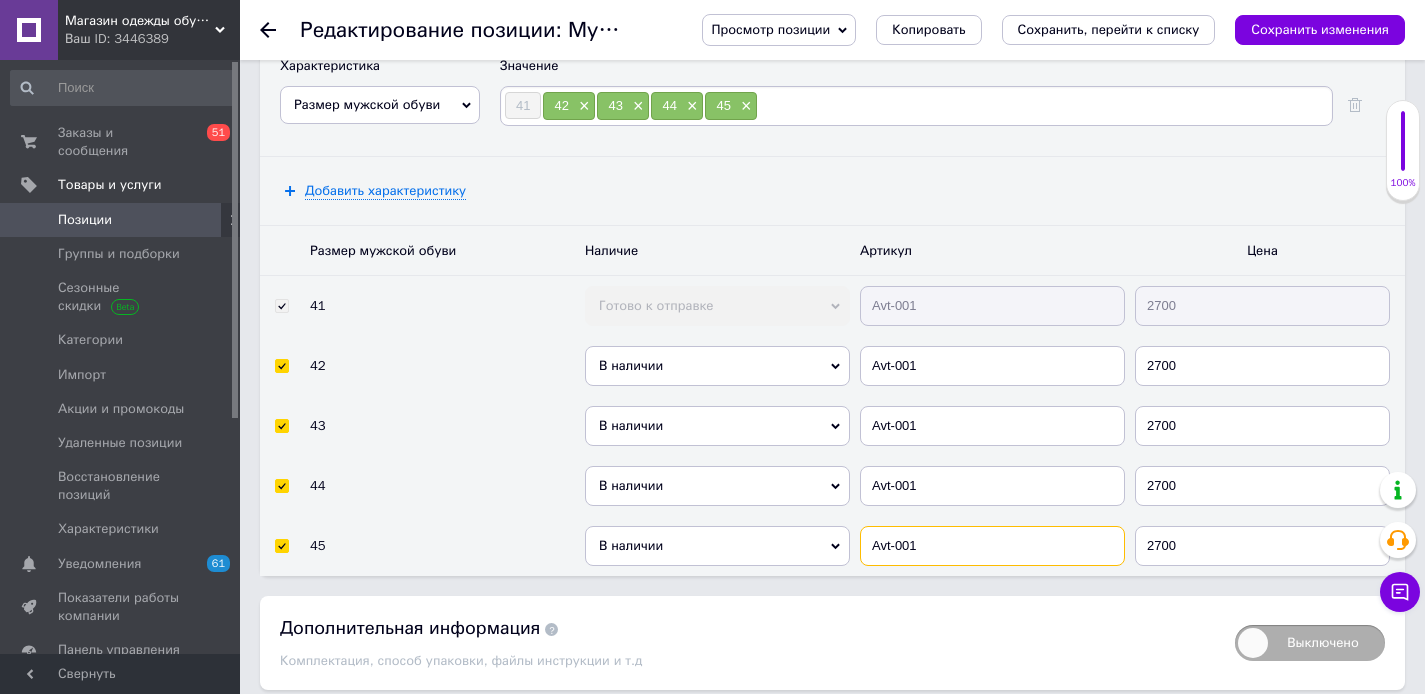 type on "Avt-001" 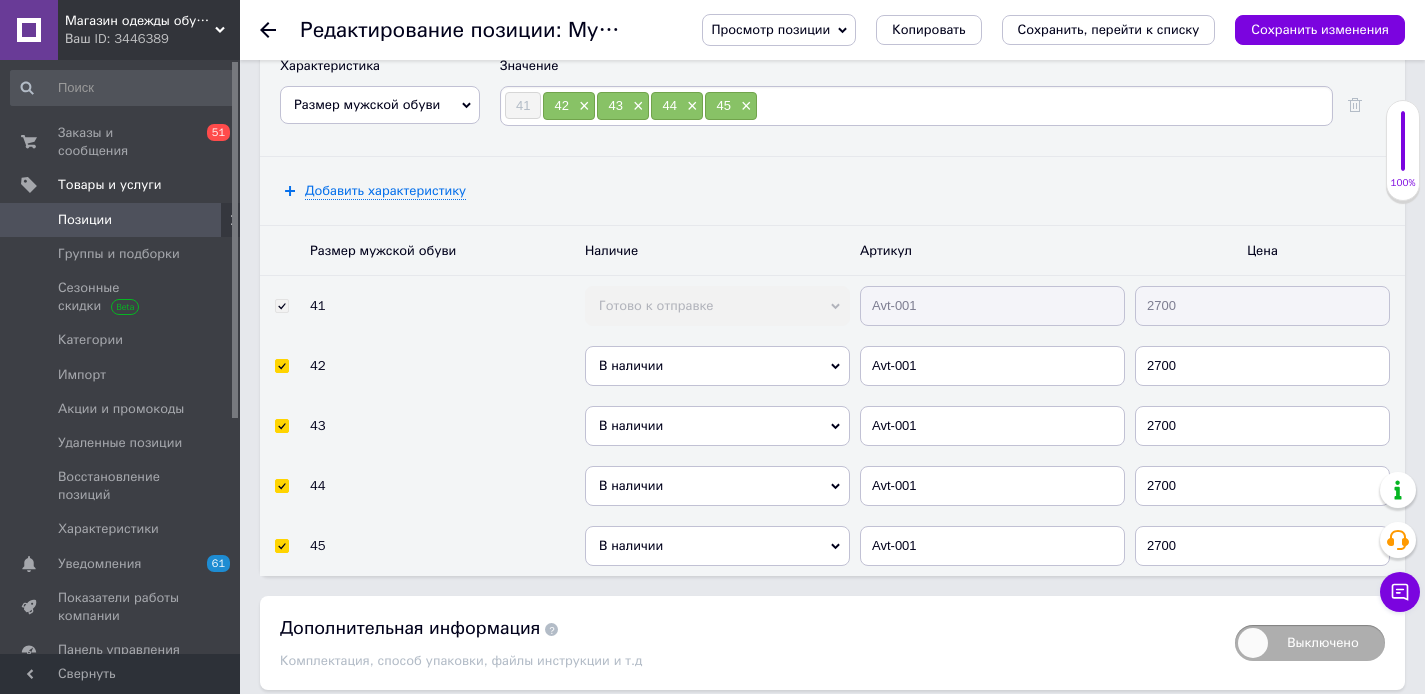 click on "В наличии" at bounding box center (717, 366) 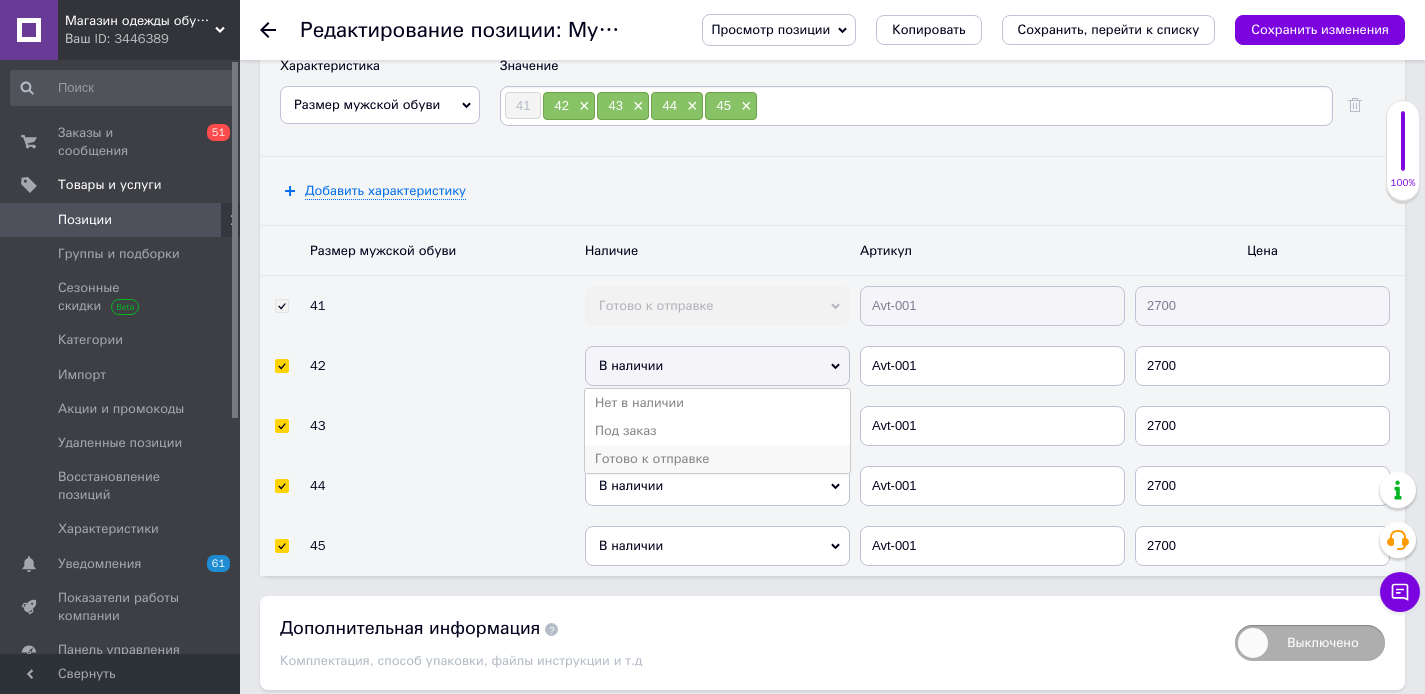 click on "Готово к отправке" at bounding box center (717, 459) 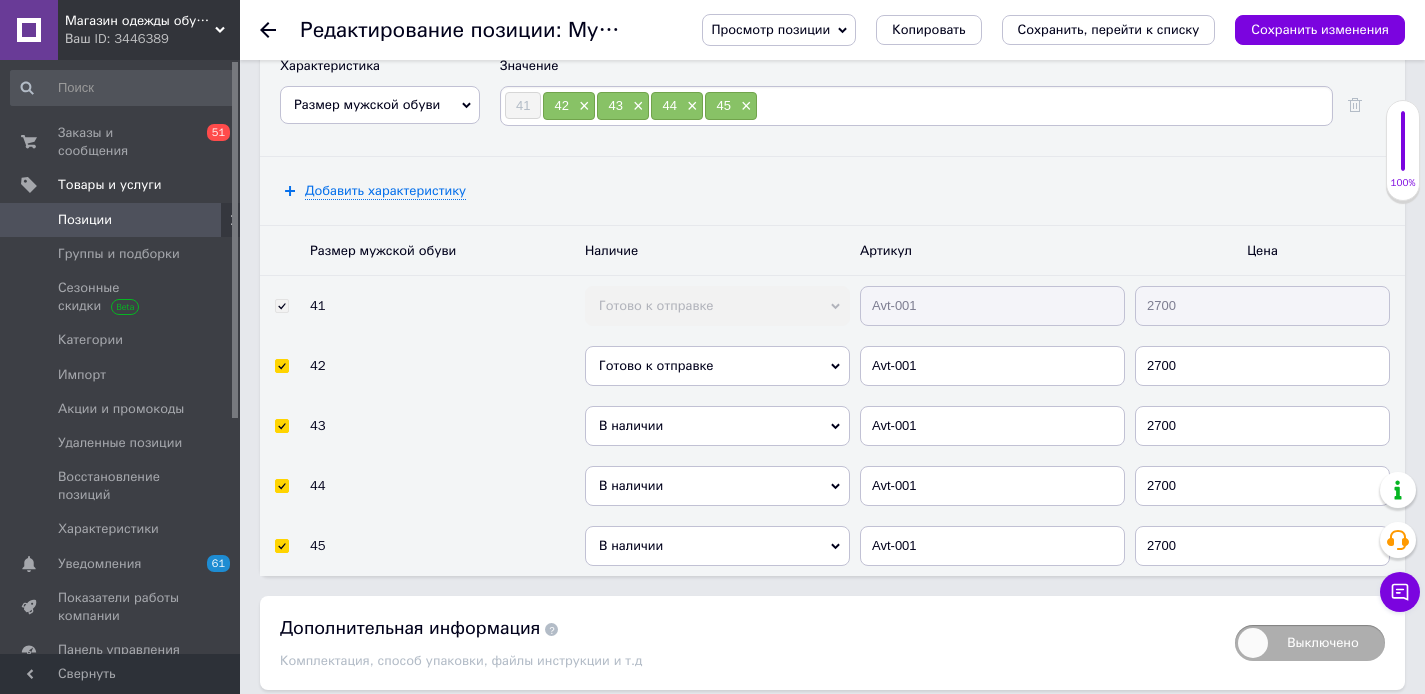 click on "В наличии" at bounding box center [717, 426] 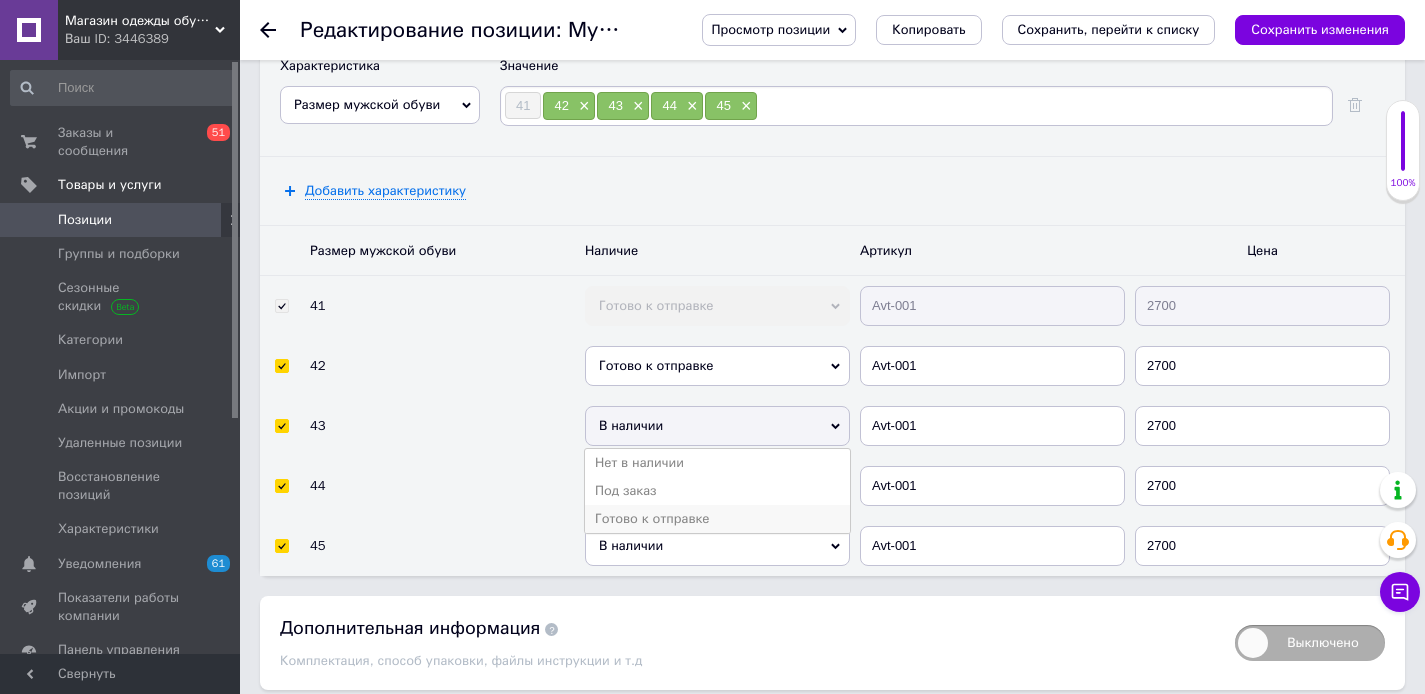 click on "Готово к отправке" at bounding box center (717, 519) 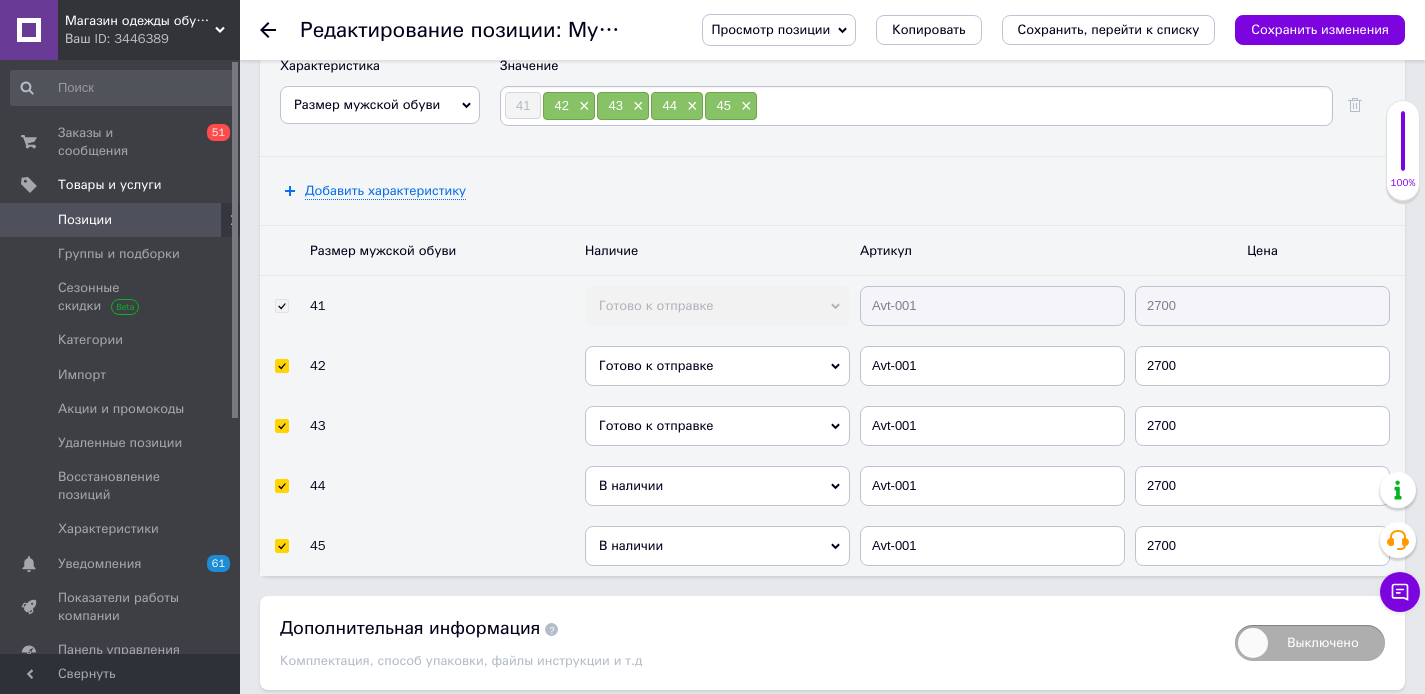 click on "В наличии" at bounding box center (717, 486) 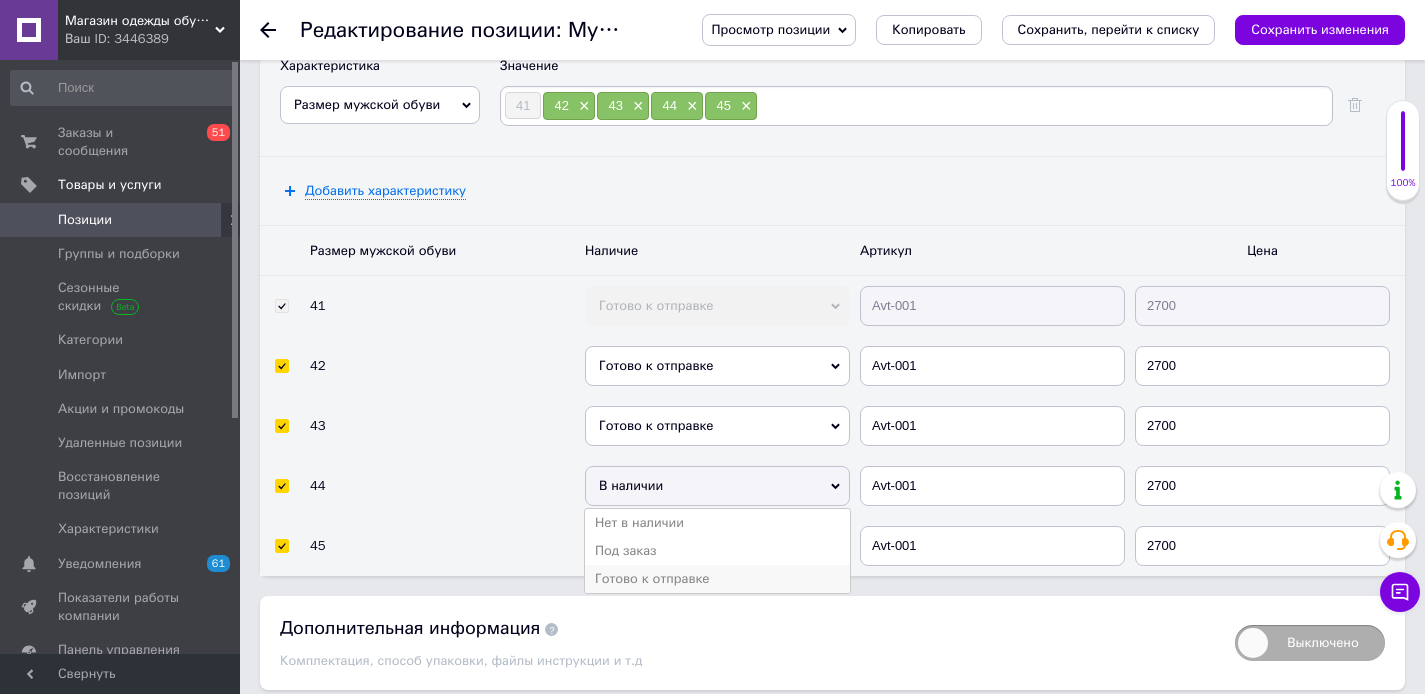 click on "Готово к отправке" at bounding box center [717, 579] 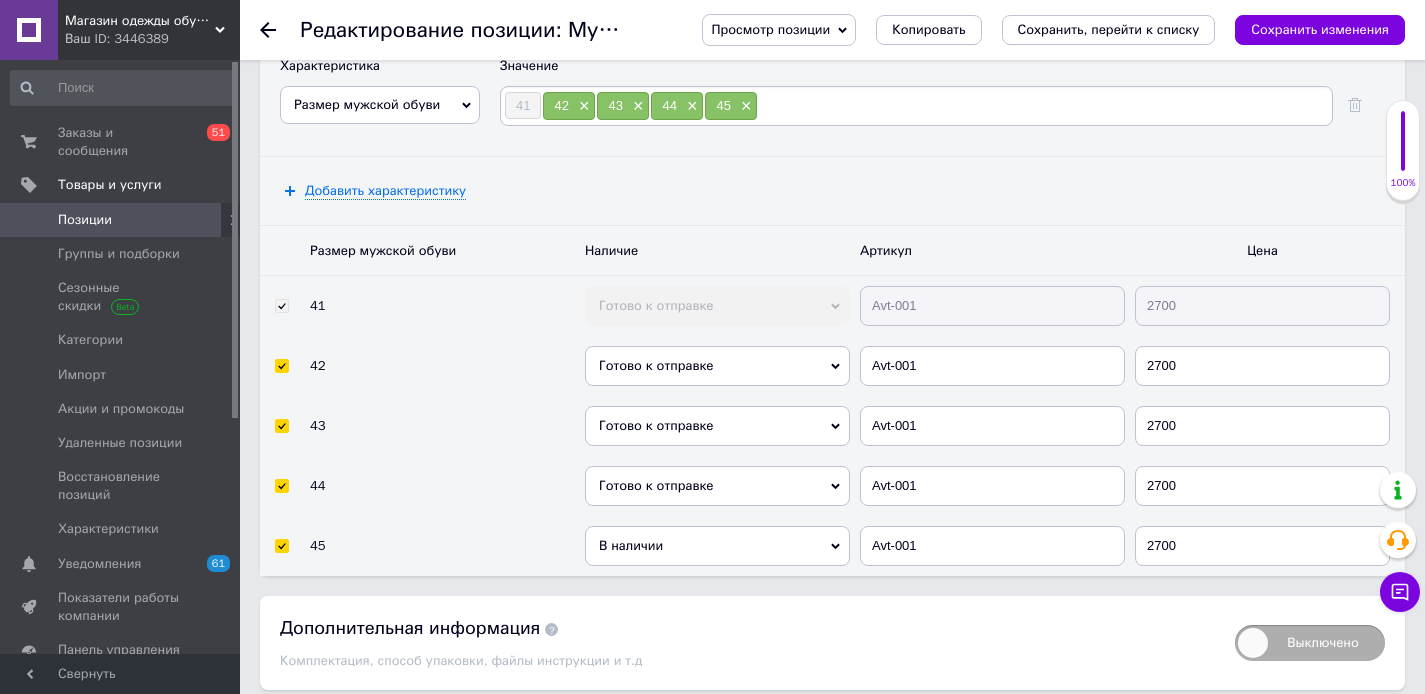 click on "В наличии" at bounding box center (717, 546) 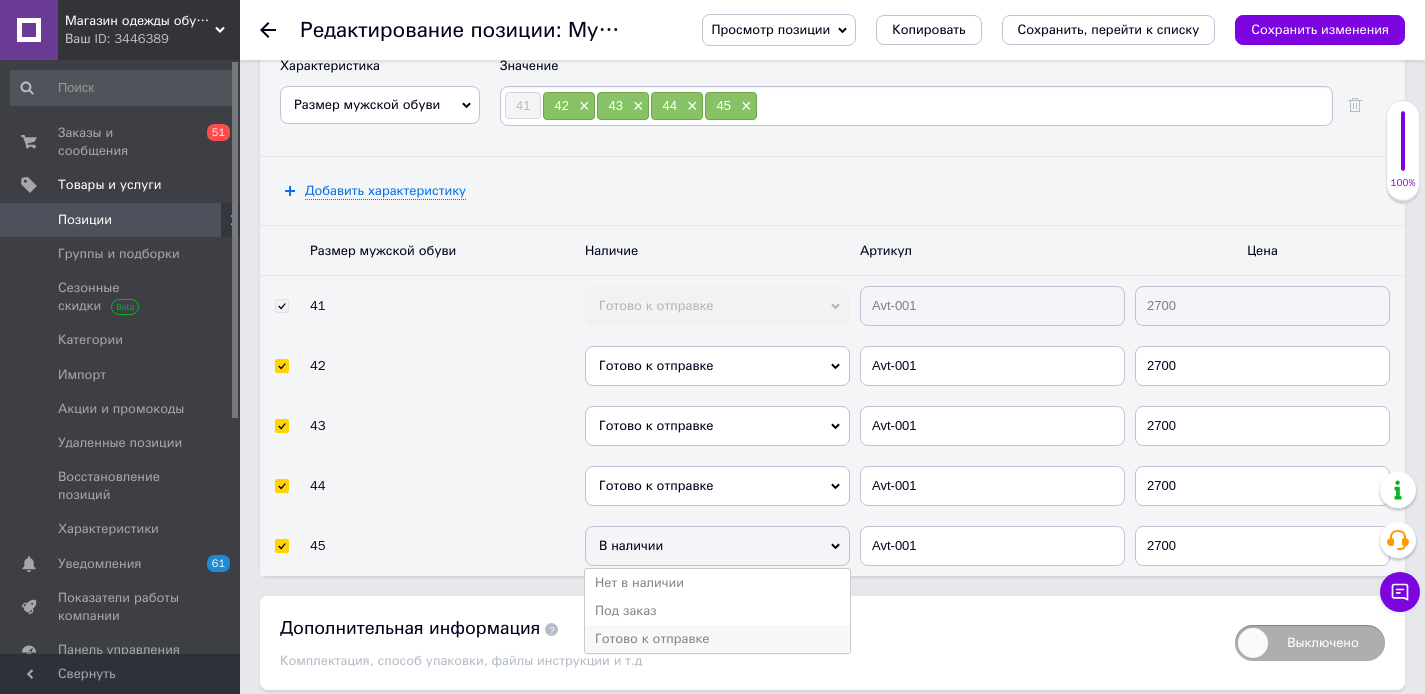 click on "Готово к отправке" at bounding box center [717, 639] 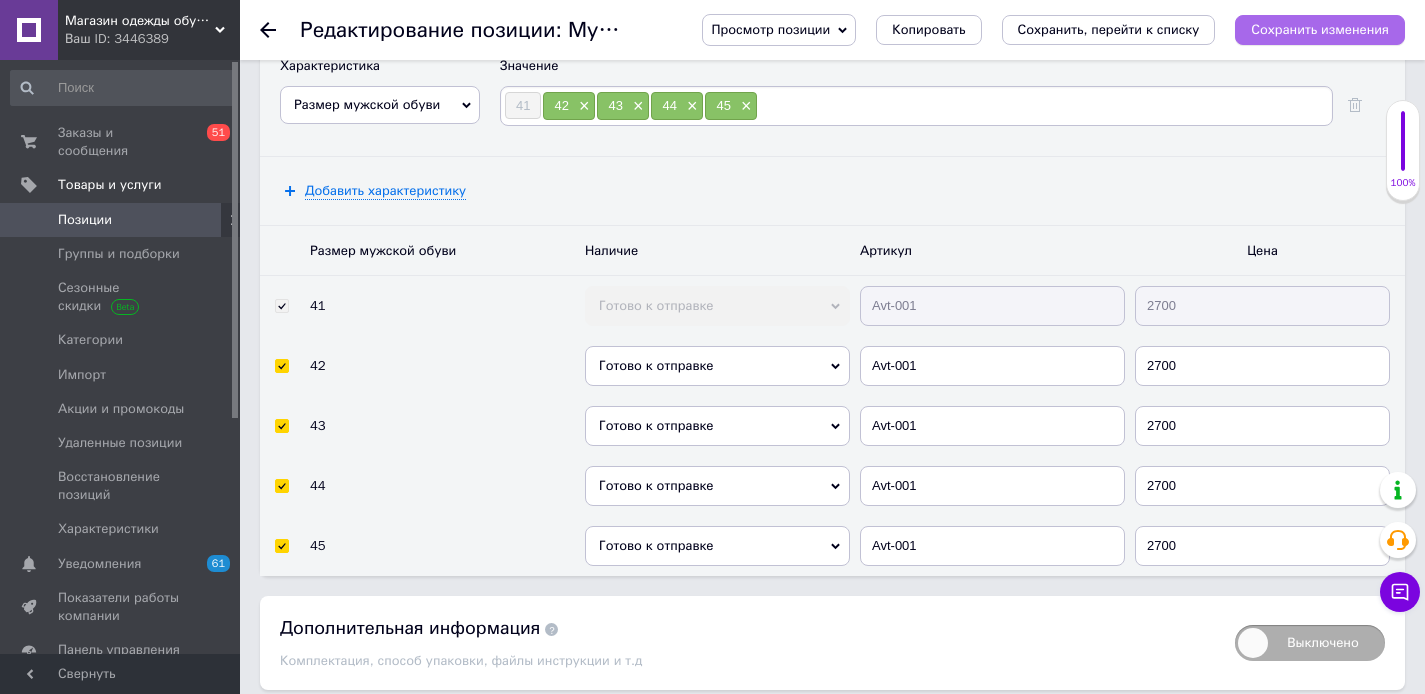 click on "Сохранить изменения" at bounding box center [1320, 29] 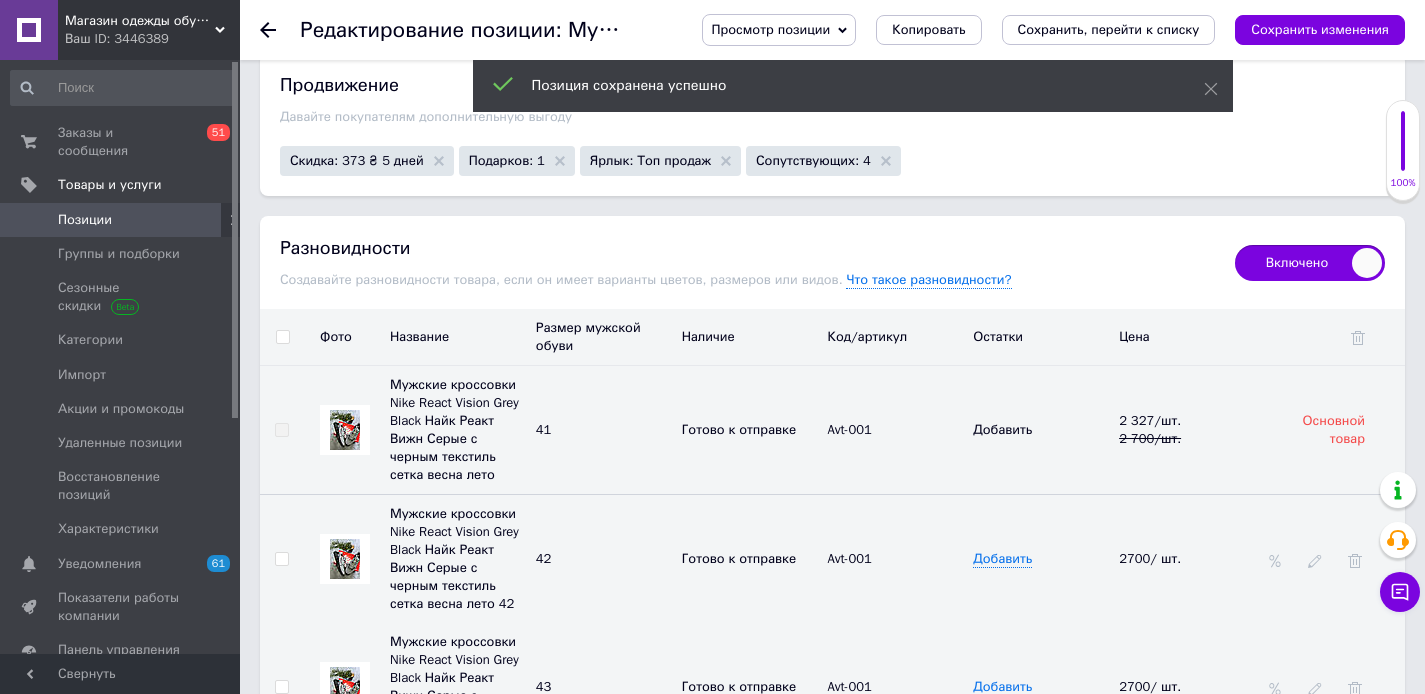 scroll, scrollTop: 4057, scrollLeft: 0, axis: vertical 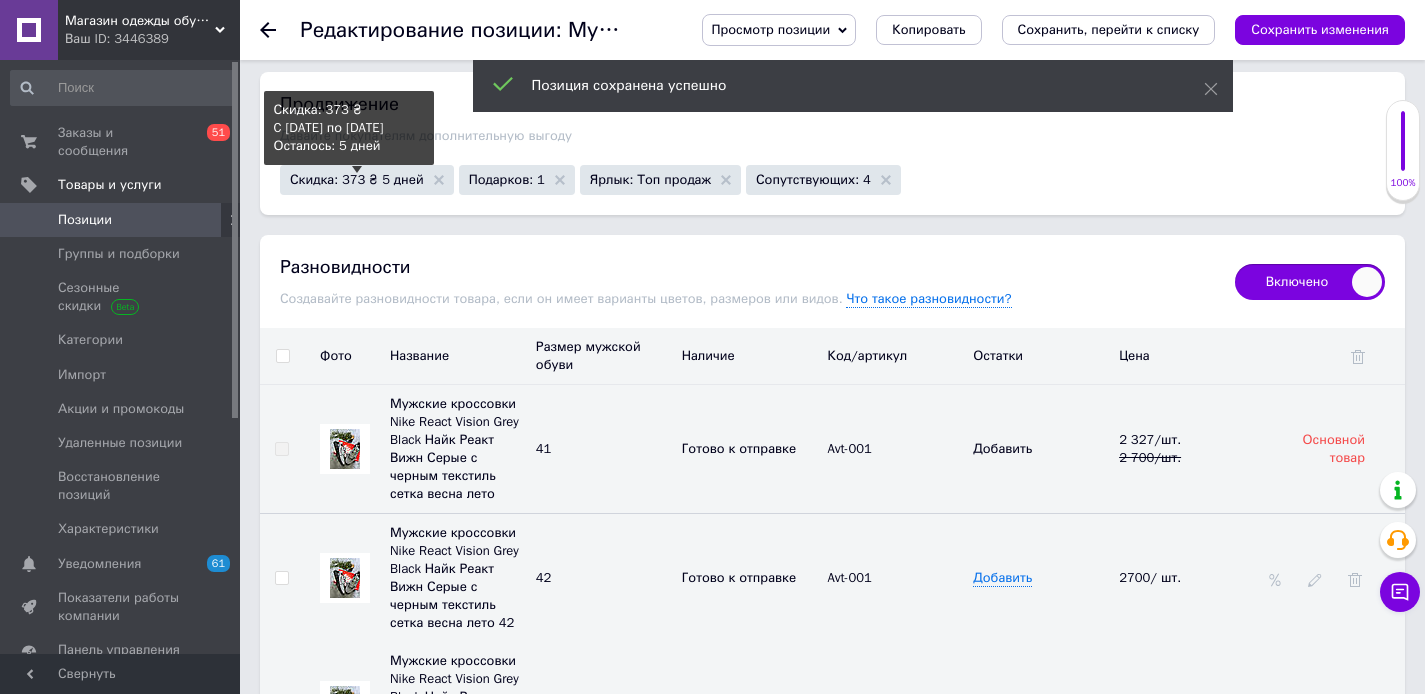 click on "Скидка: 373 ₴ 5 дней" at bounding box center (357, 179) 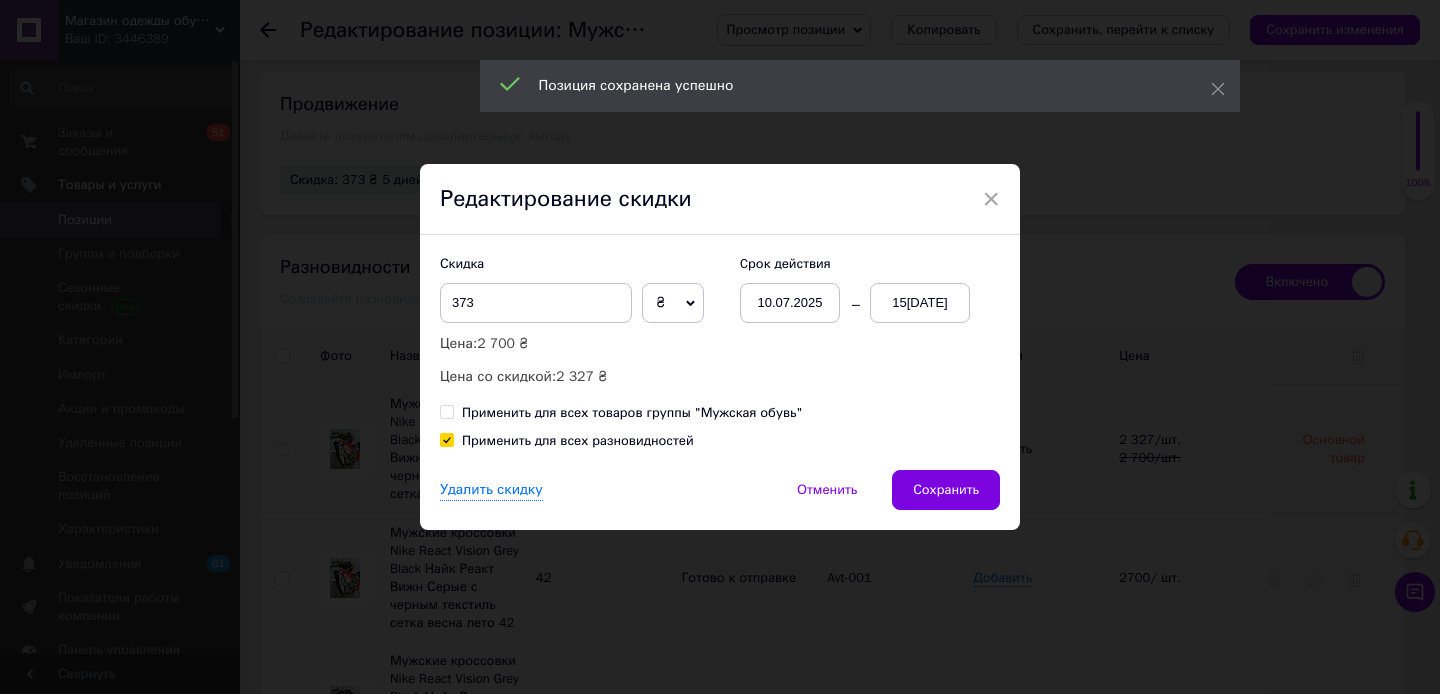 click on "Удалить скидку   Отменить   Сохранить" at bounding box center [720, 500] 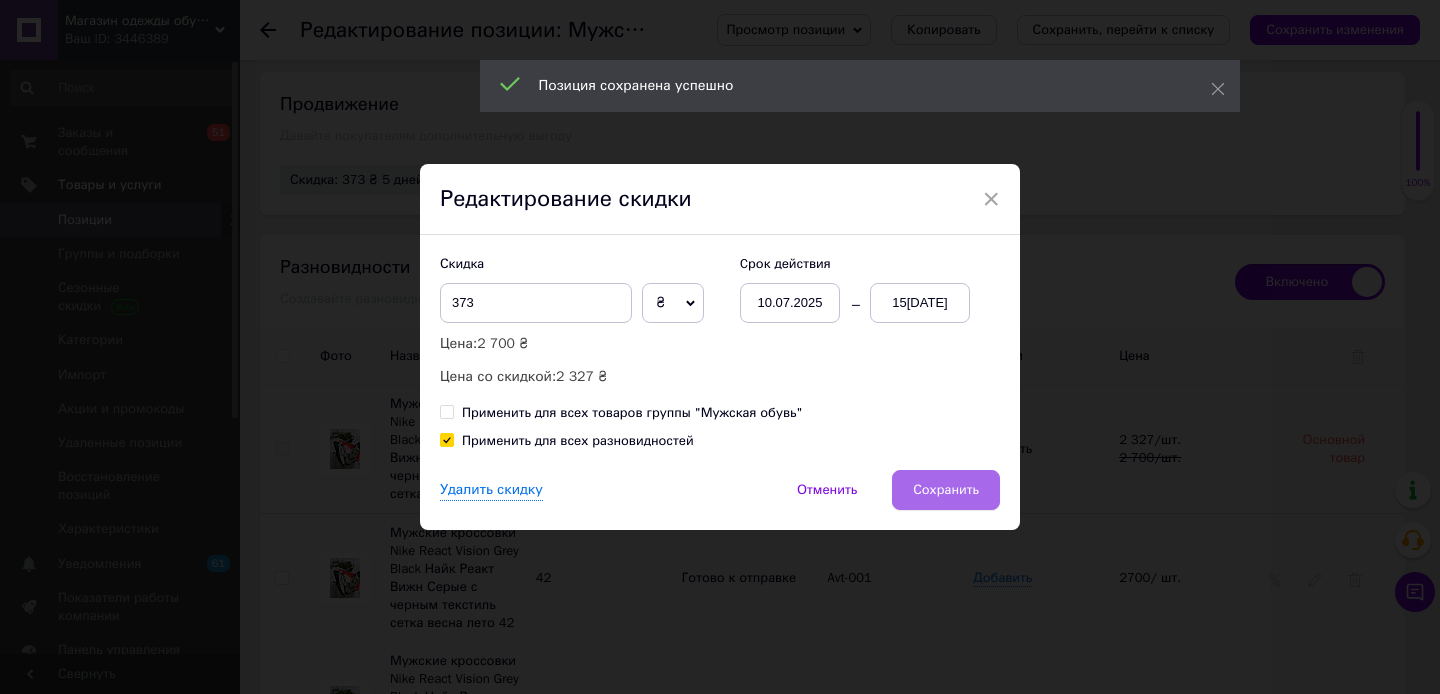 click on "Сохранить" at bounding box center [946, 490] 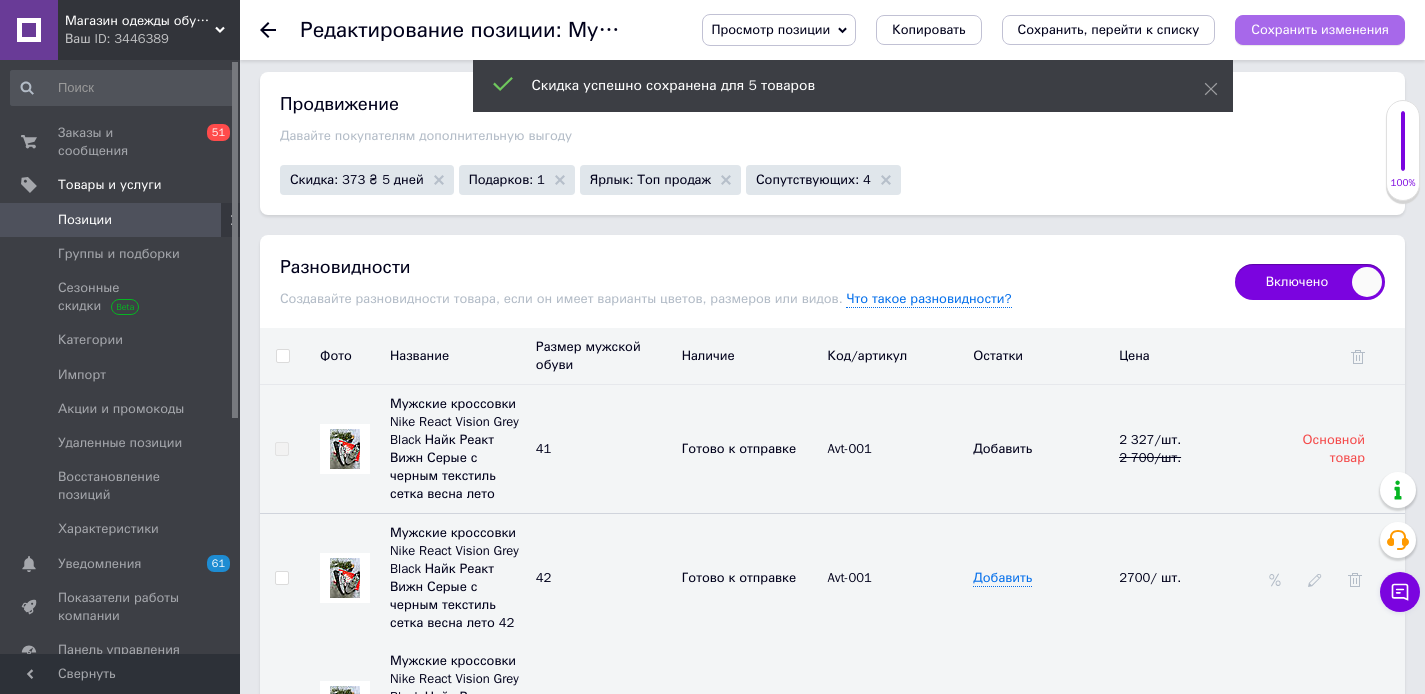 click on "Сохранить изменения" at bounding box center (1320, 29) 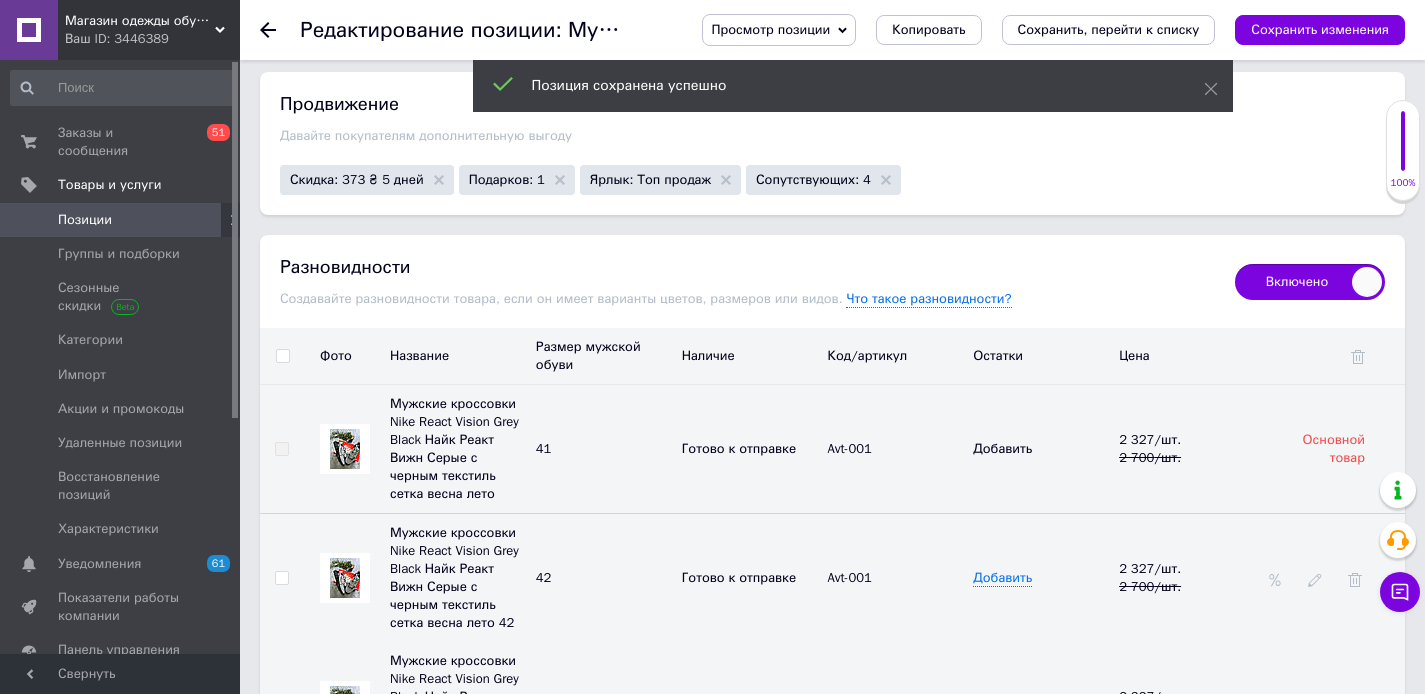 click at bounding box center (345, 578) 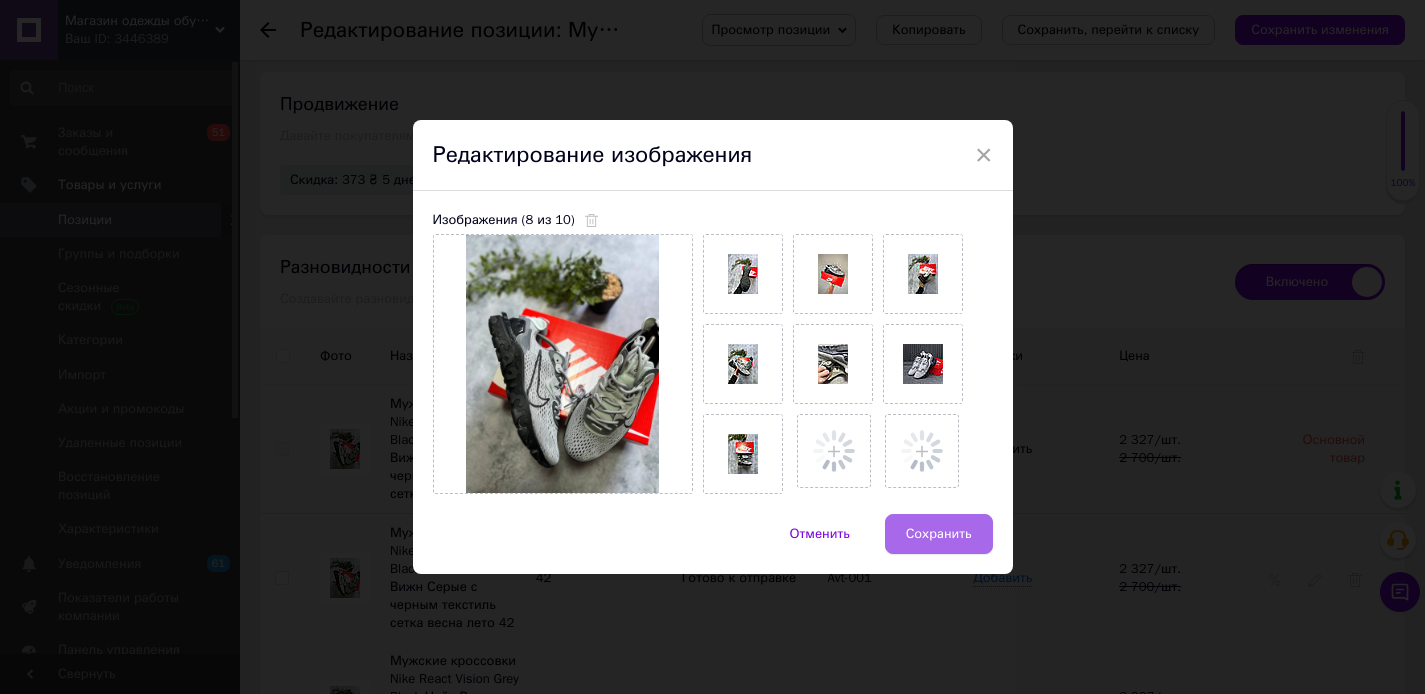 click on "Сохранить" at bounding box center [939, 534] 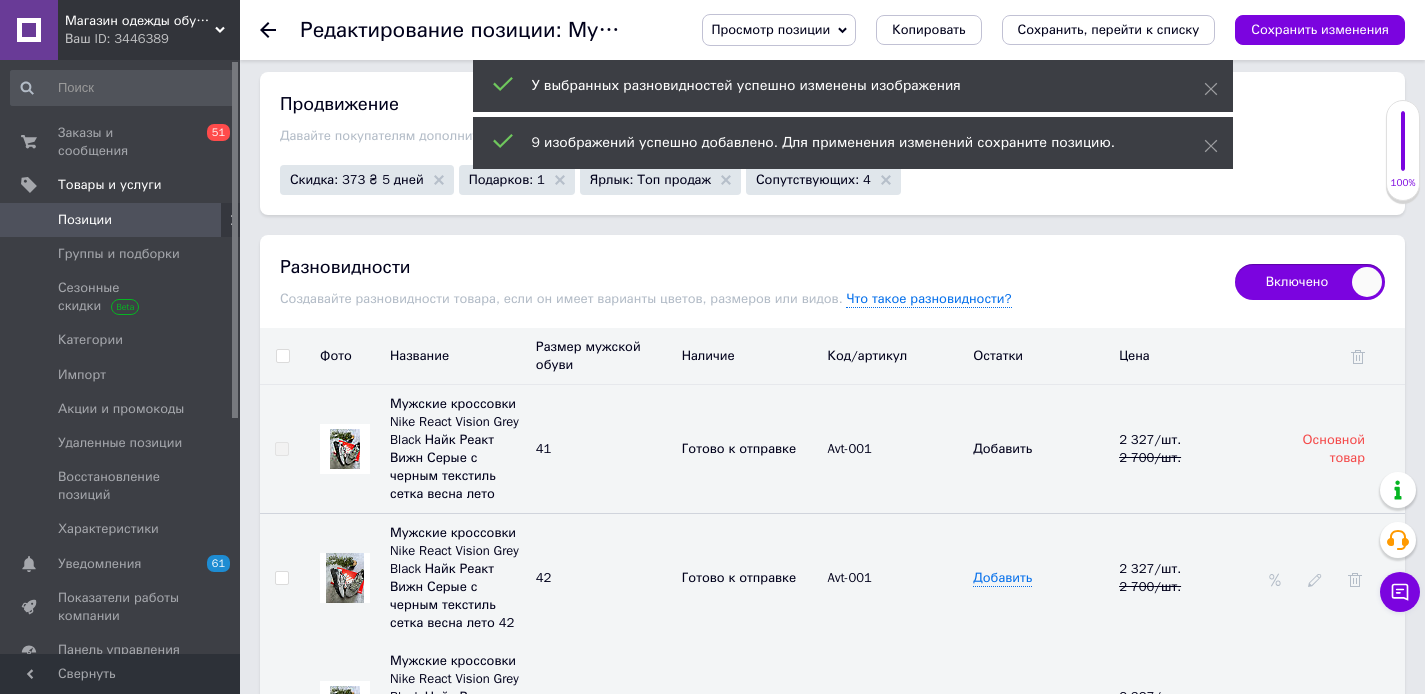 click at bounding box center [345, 706] 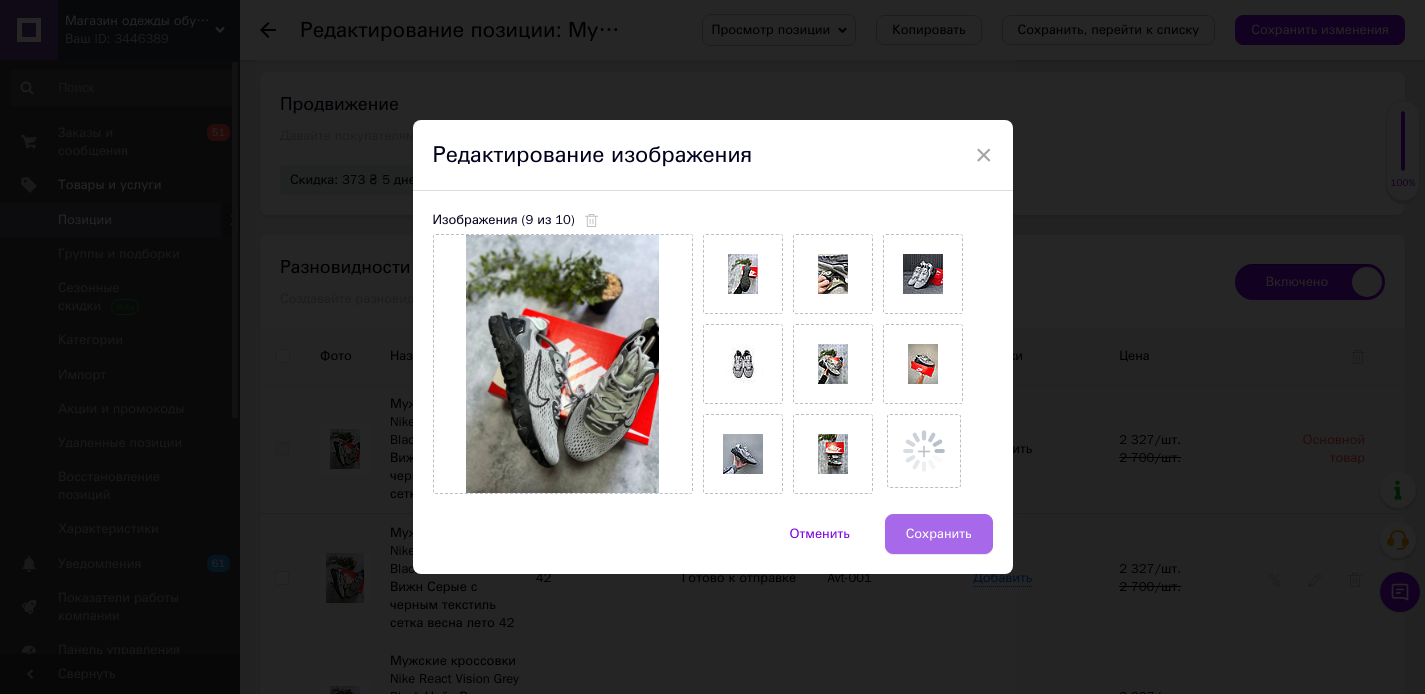 click on "Сохранить" at bounding box center [939, 534] 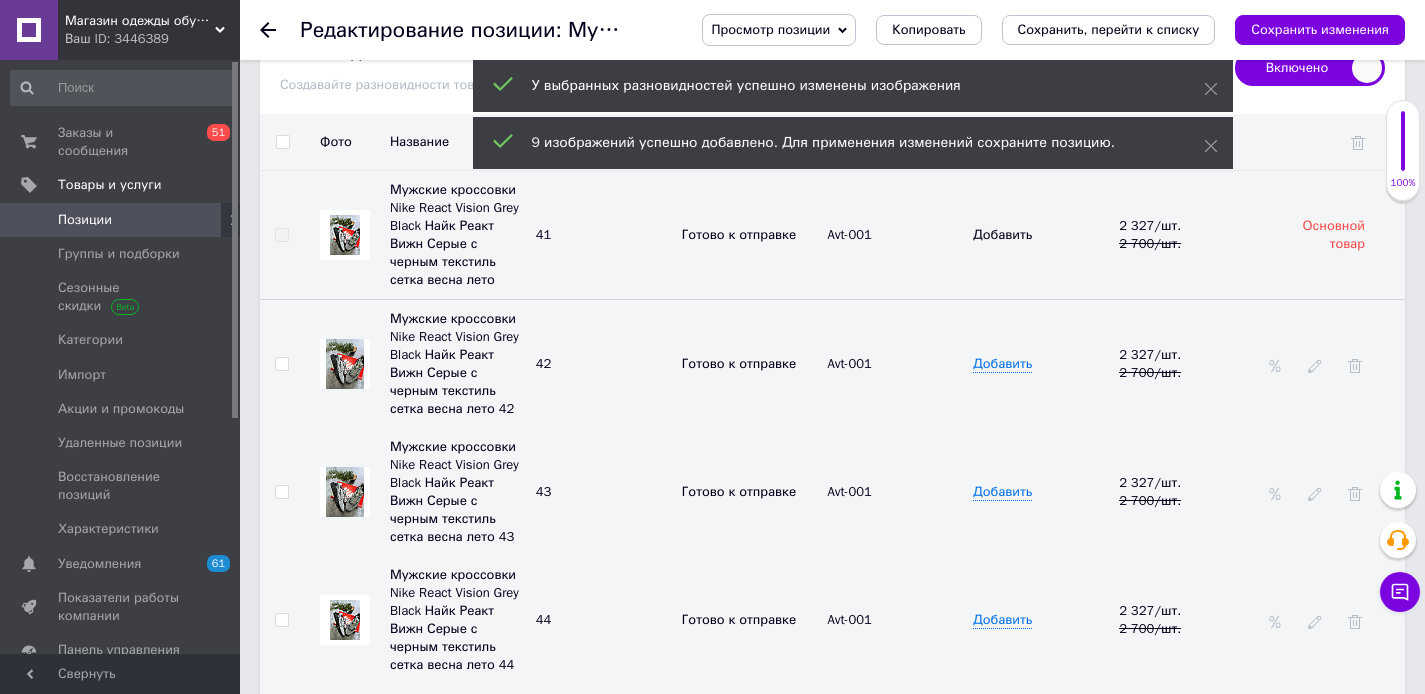 scroll, scrollTop: 4364, scrollLeft: 0, axis: vertical 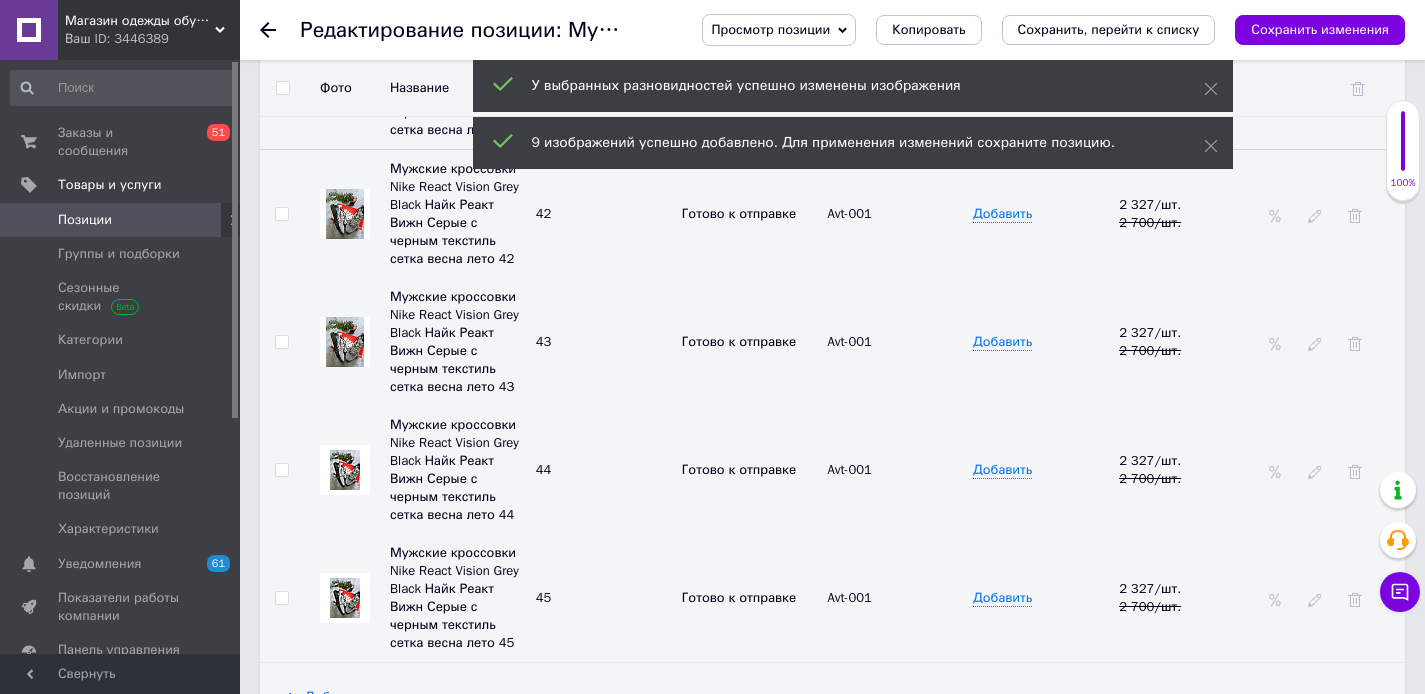 click at bounding box center (345, 598) 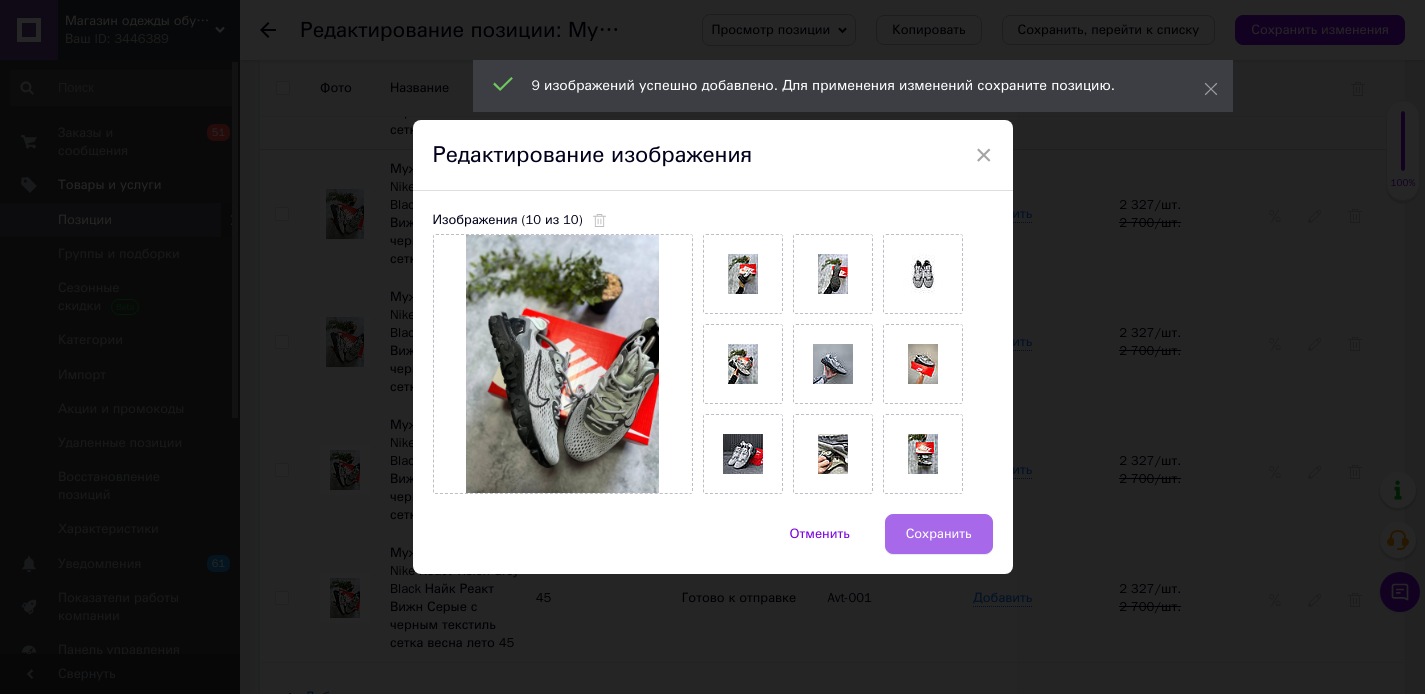 click on "Сохранить" at bounding box center (939, 534) 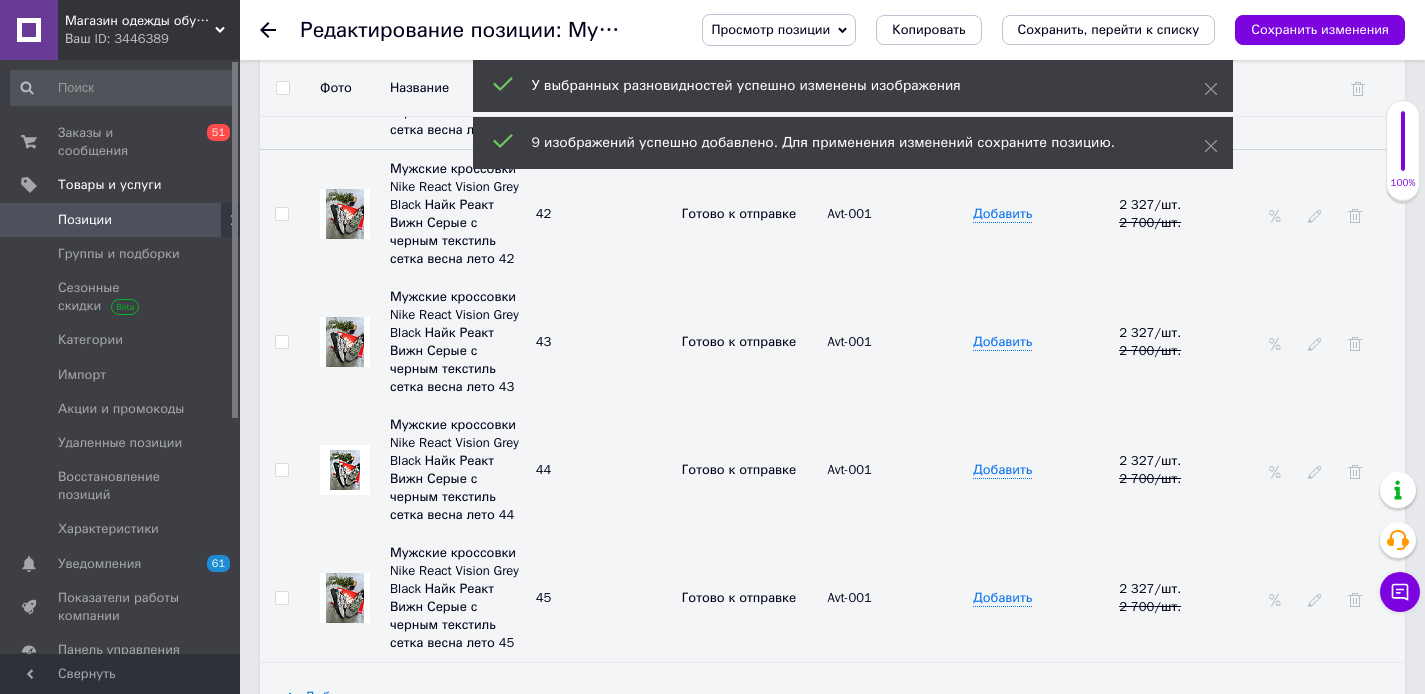 click at bounding box center (345, 470) 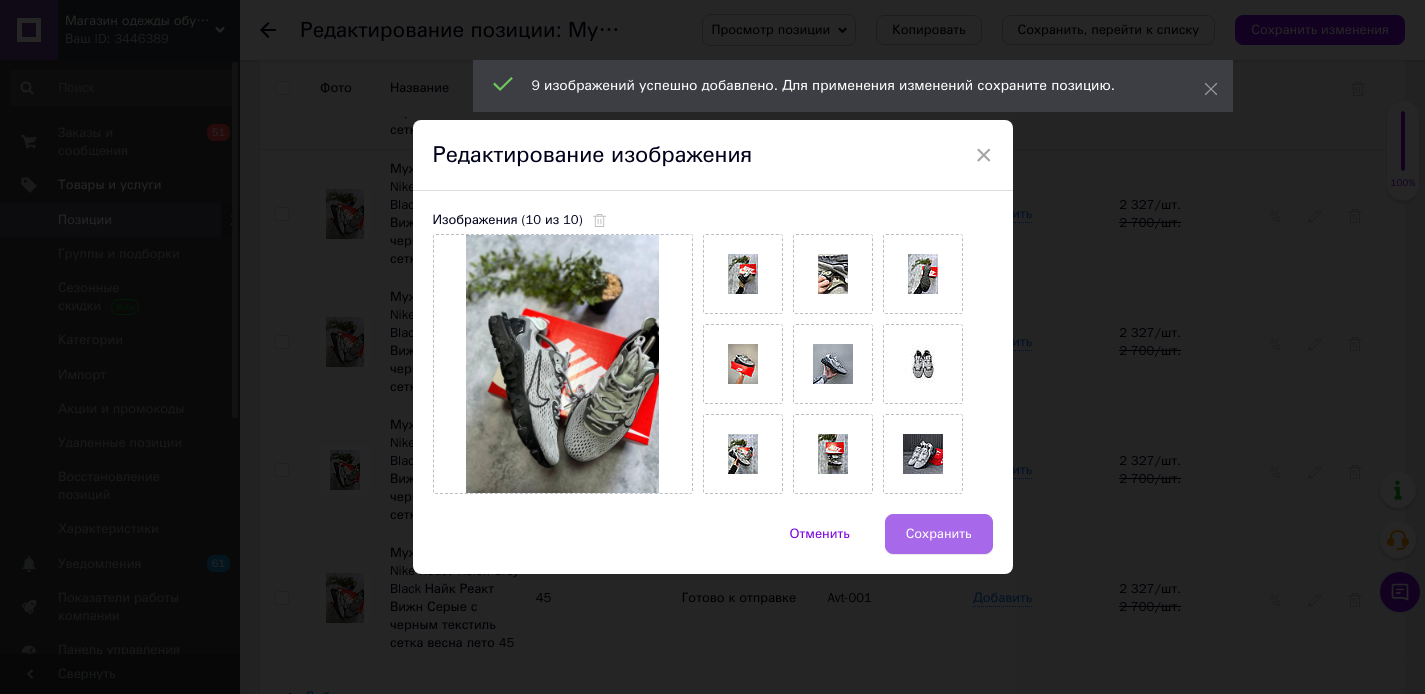 click on "Сохранить" at bounding box center [939, 534] 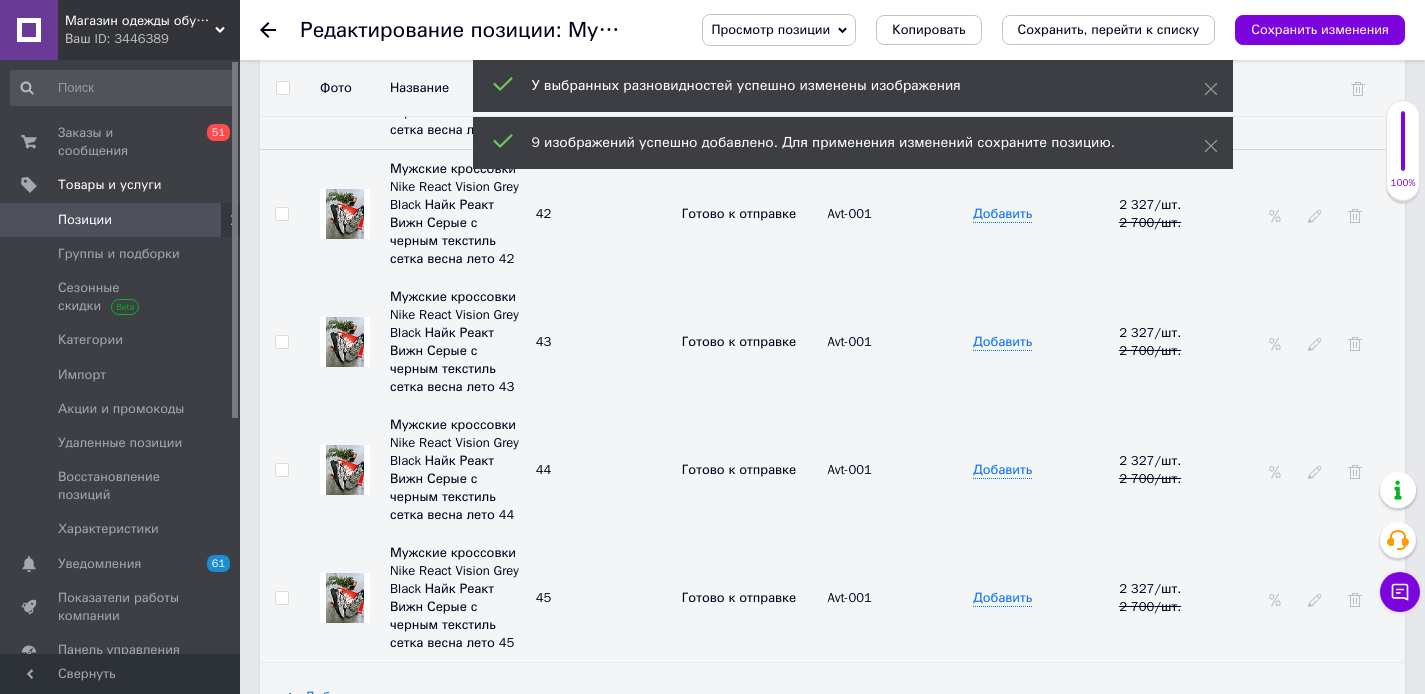 click at bounding box center [345, 342] 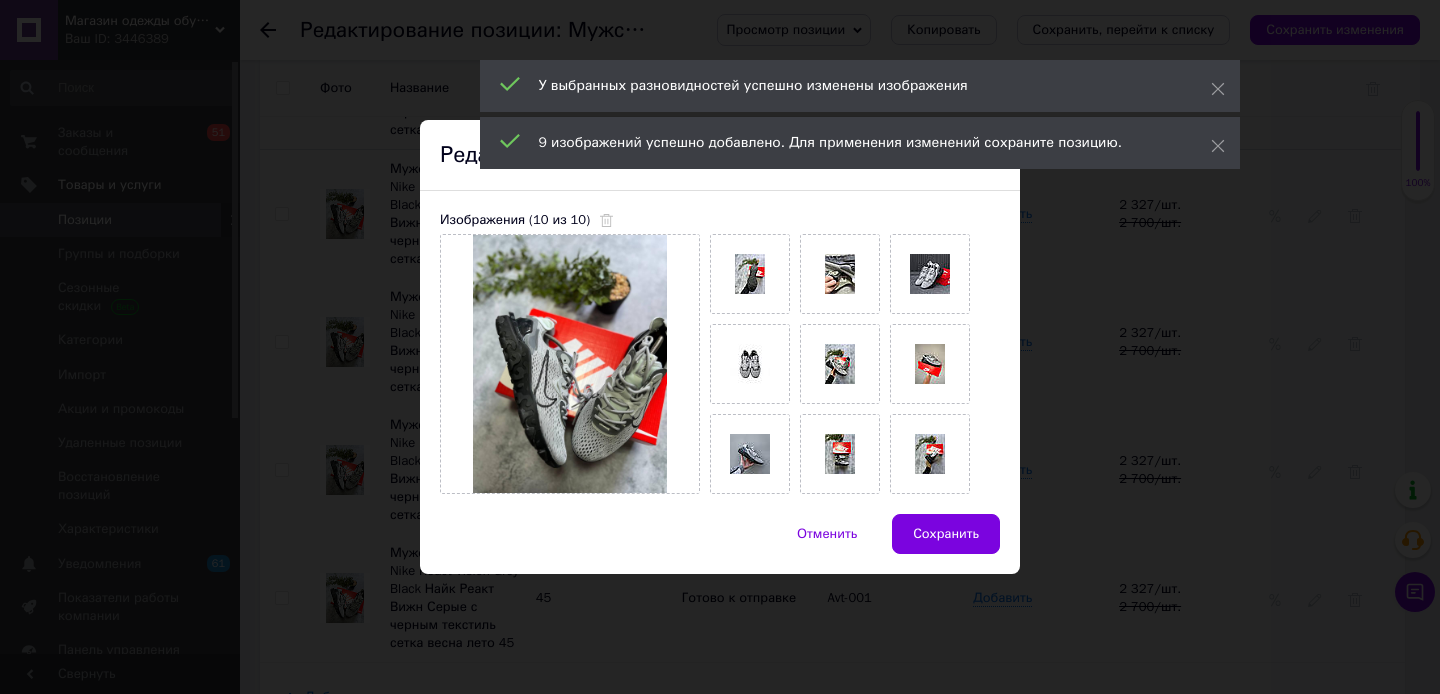 click on "× Редактирование изображения Изображения (10 из 10) Отменить   Сохранить" at bounding box center (720, 347) 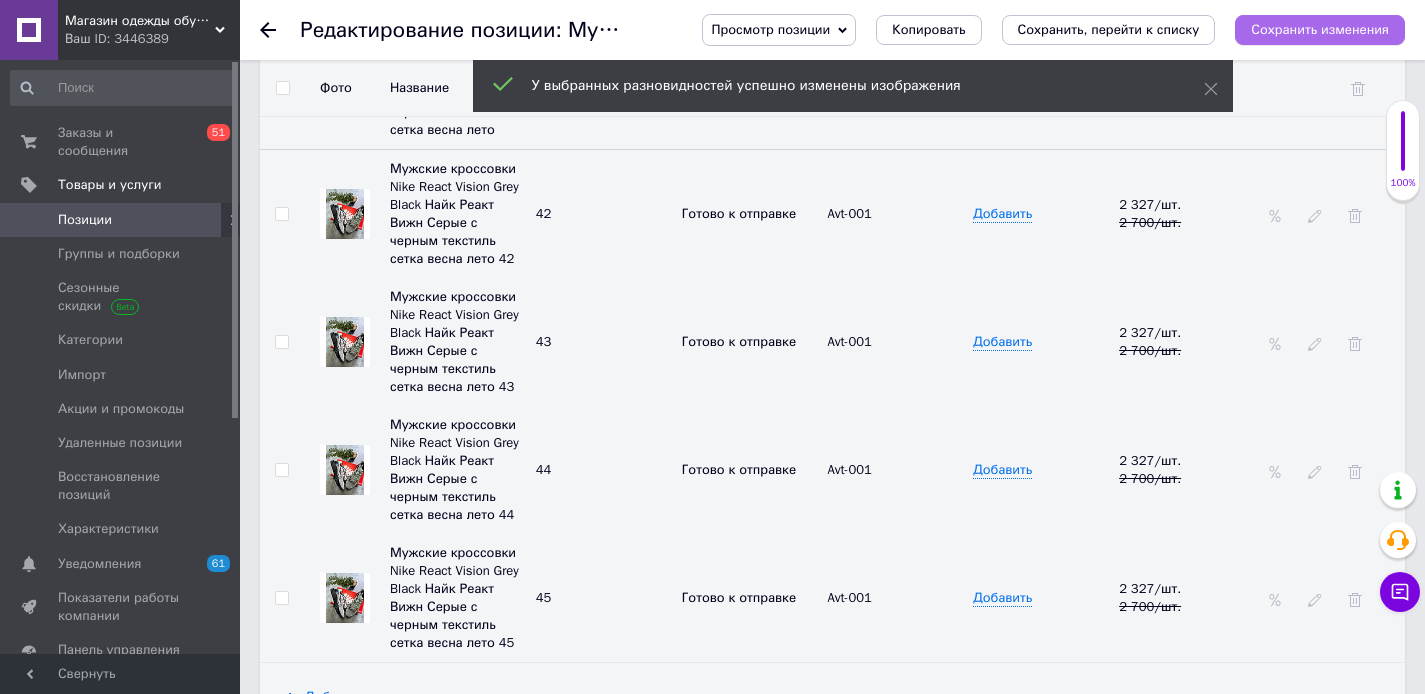 click on "Сохранить изменения" at bounding box center (1320, 30) 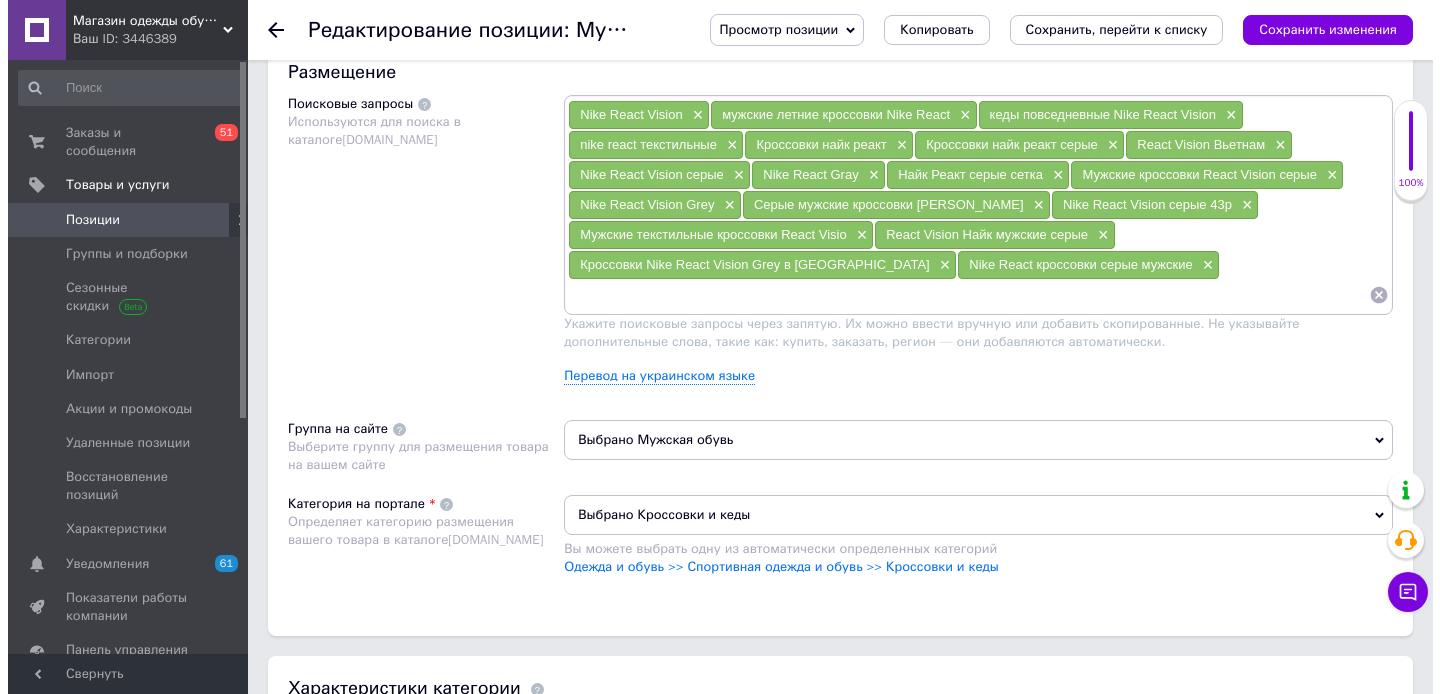 scroll, scrollTop: 1060, scrollLeft: 0, axis: vertical 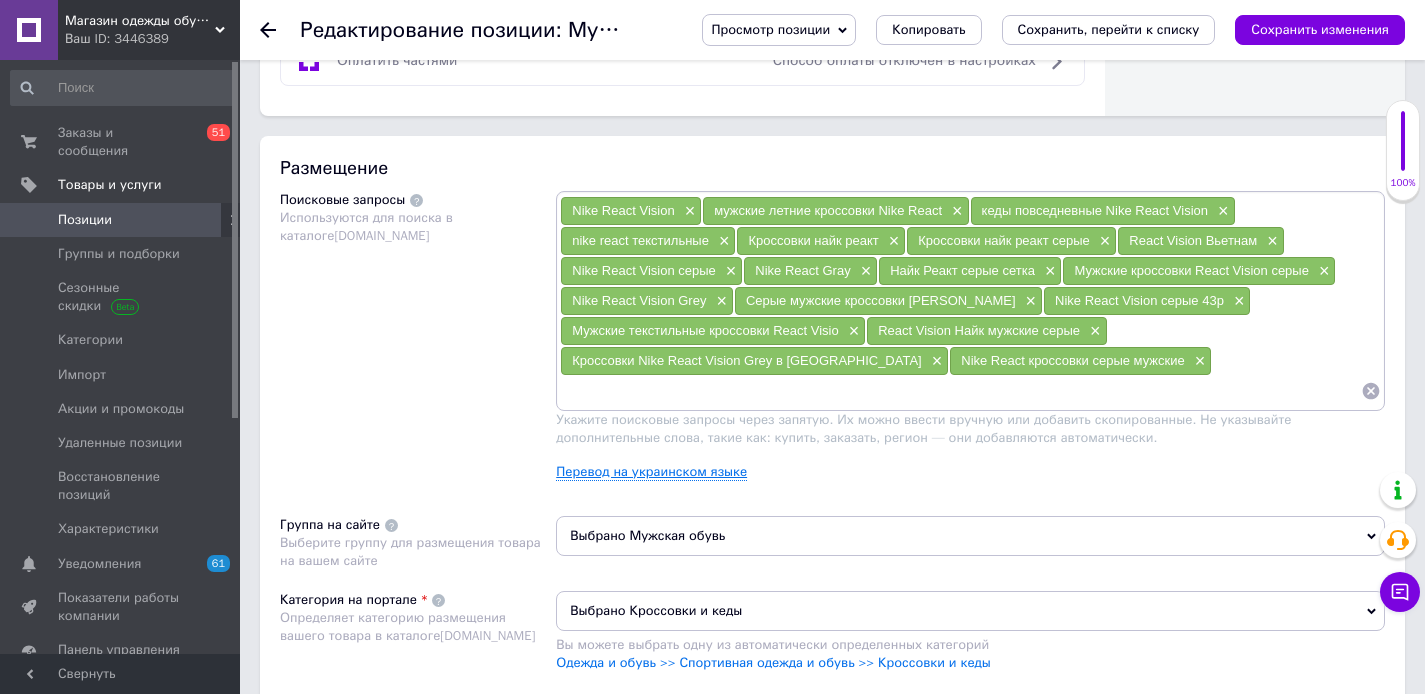 click on "Перевод на украинском языке" at bounding box center [651, 472] 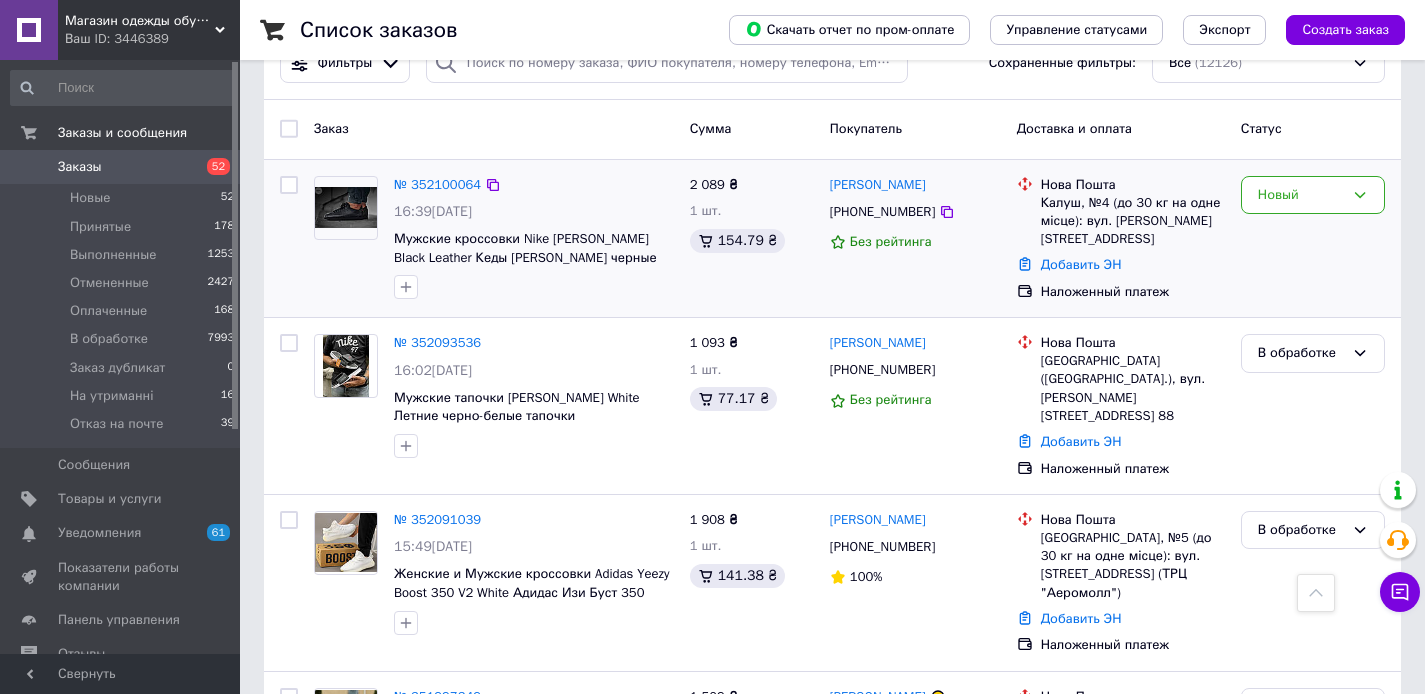 scroll, scrollTop: 0, scrollLeft: 0, axis: both 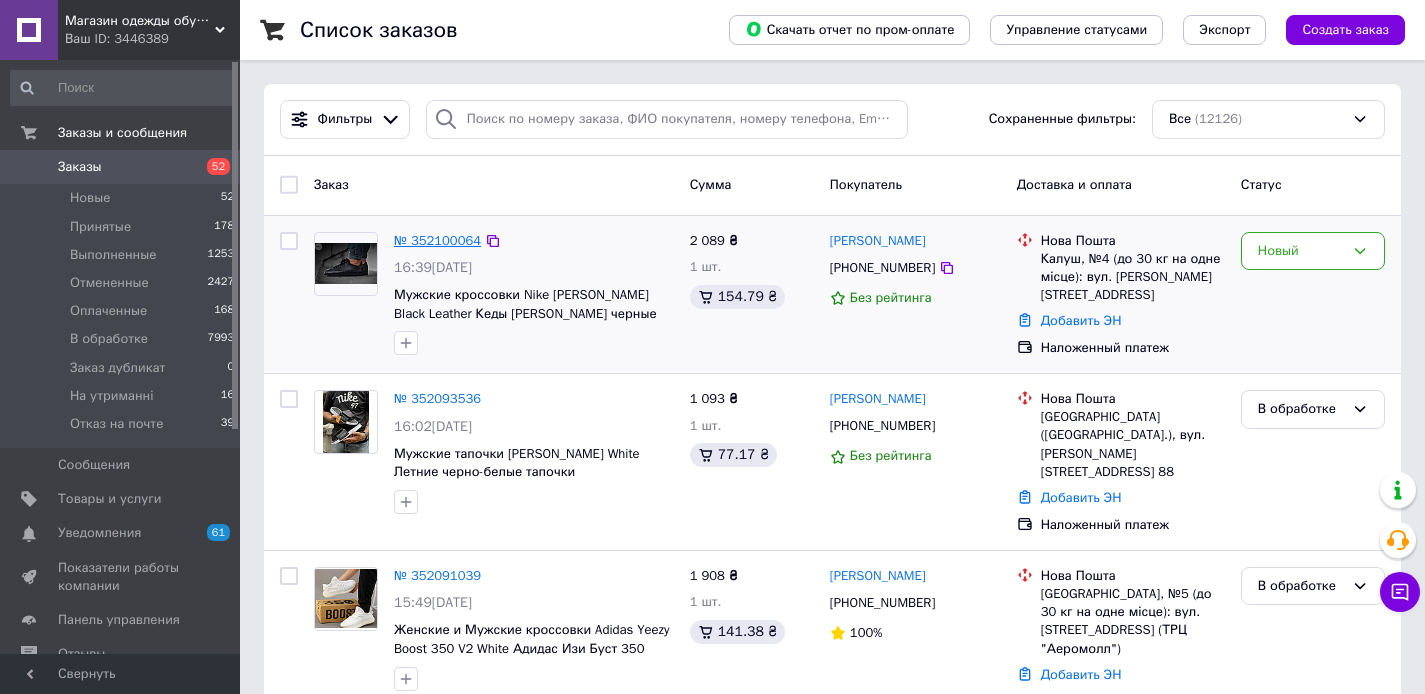 click on "№ 352100064" at bounding box center (437, 240) 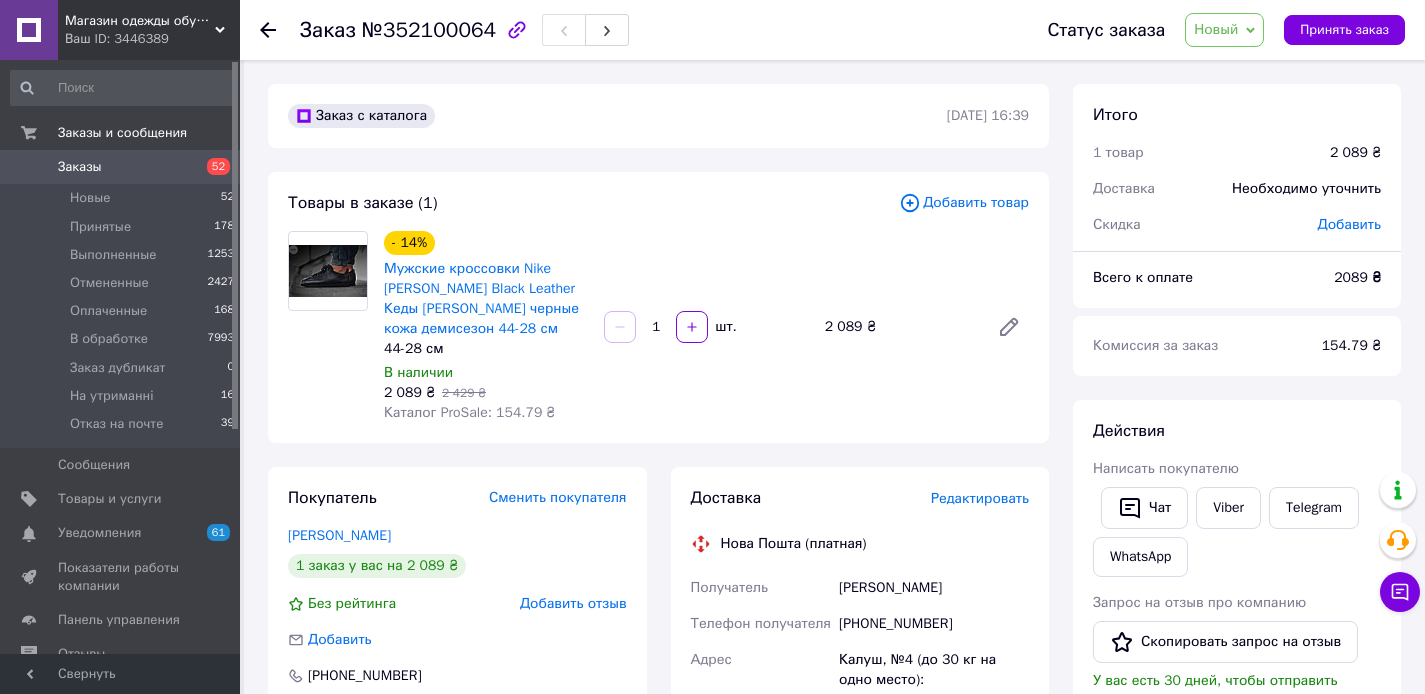 click 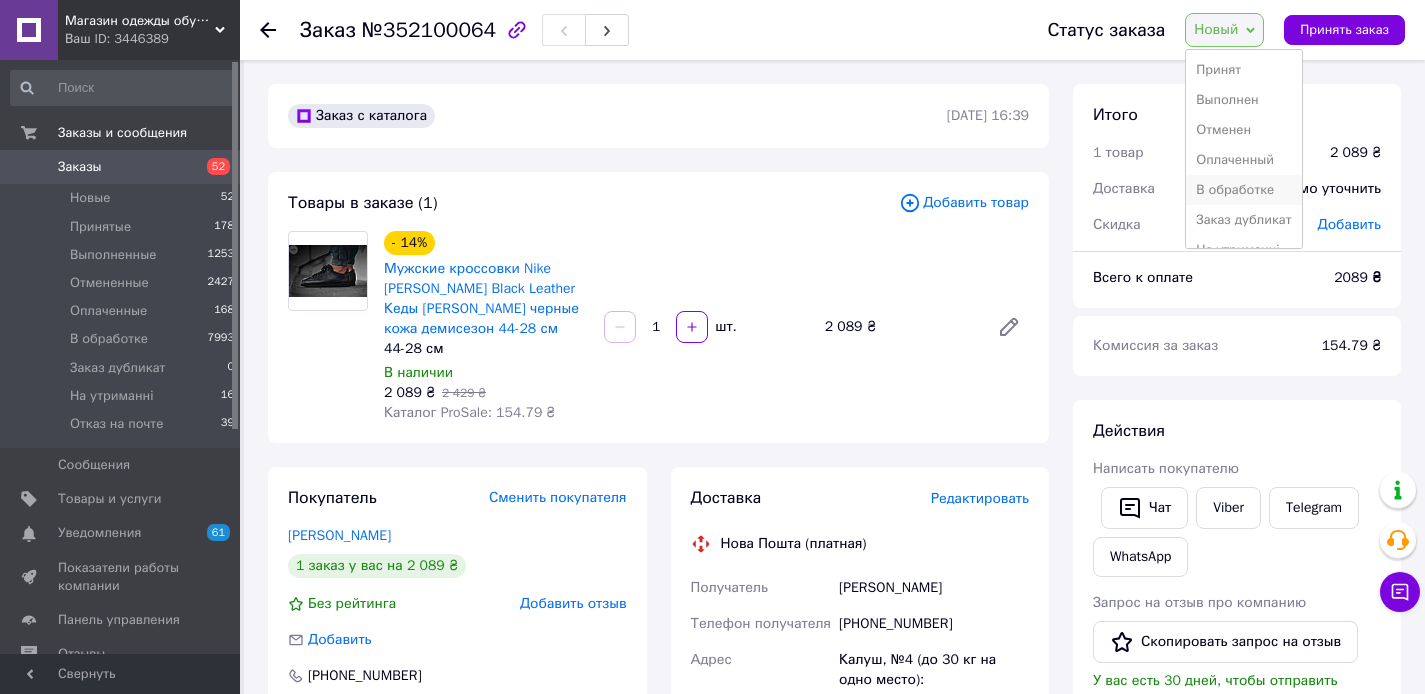 click on "В обработке" at bounding box center (1243, 190) 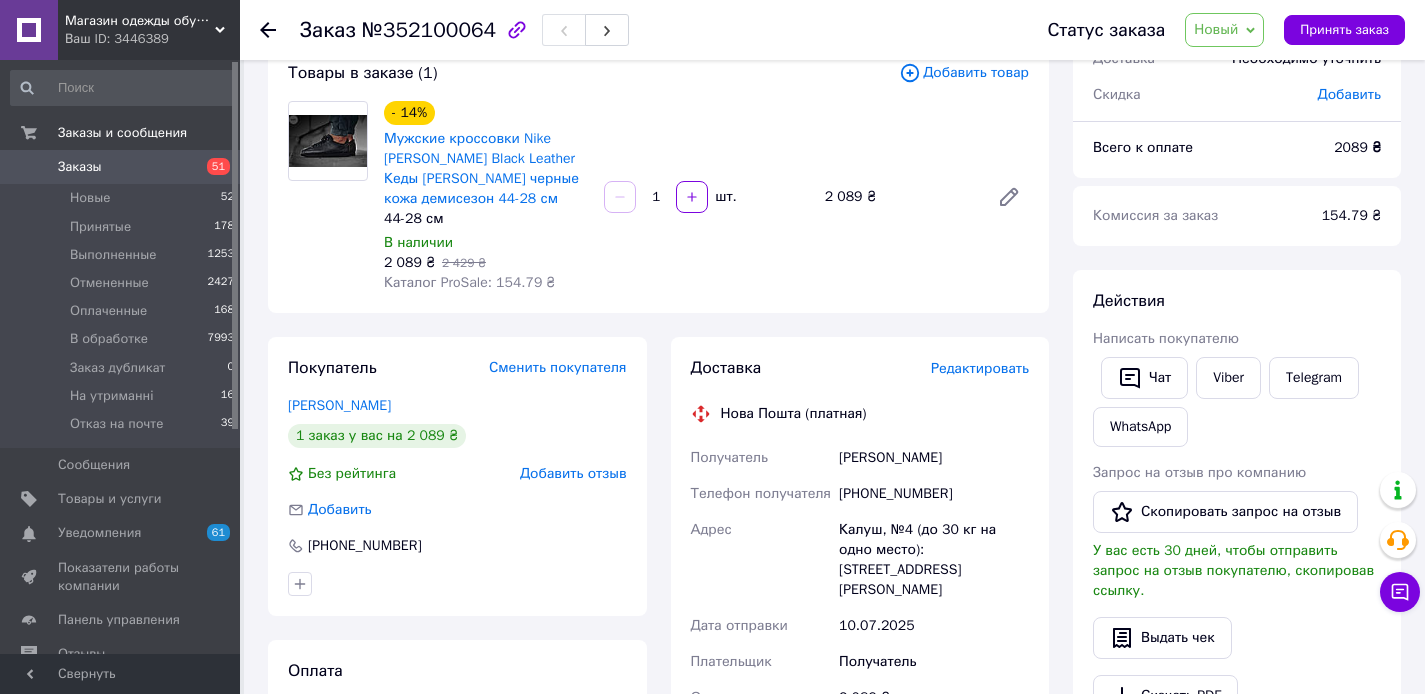 scroll, scrollTop: 140, scrollLeft: 0, axis: vertical 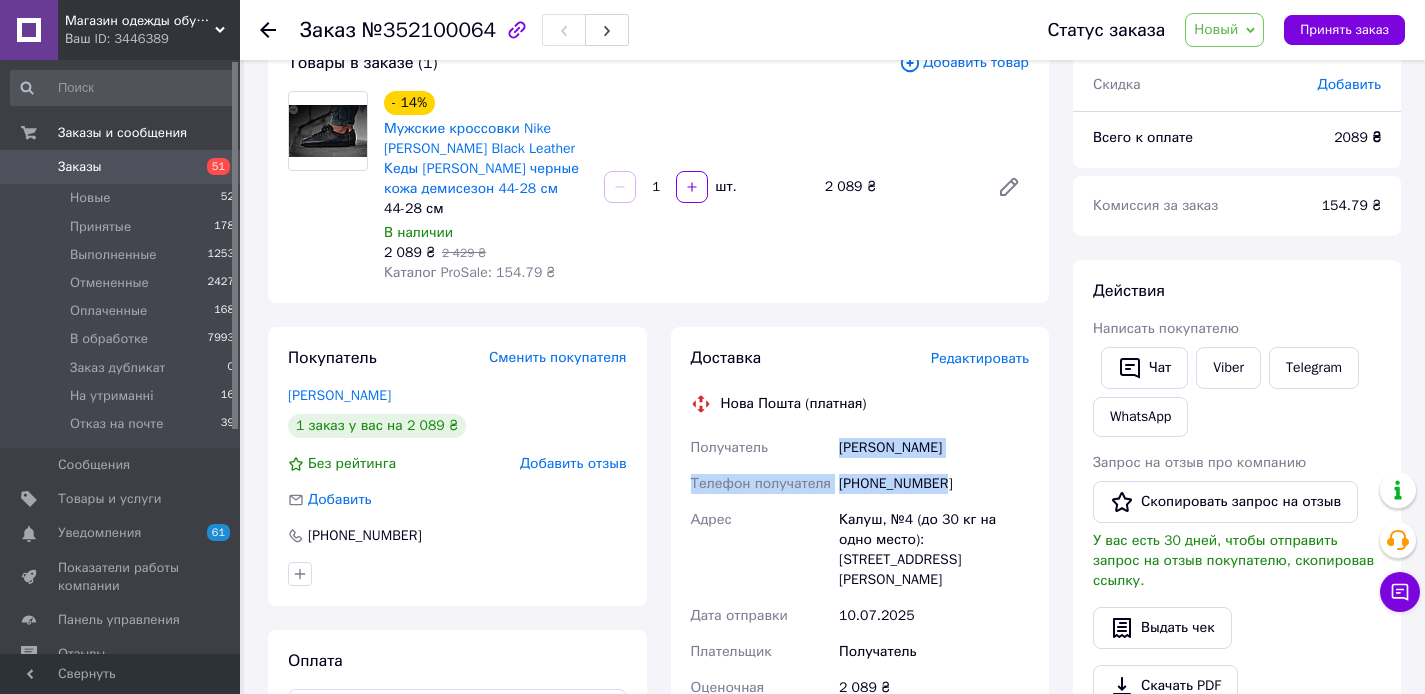 drag, startPoint x: 947, startPoint y: 484, endPoint x: 842, endPoint y: 446, distance: 111.66467 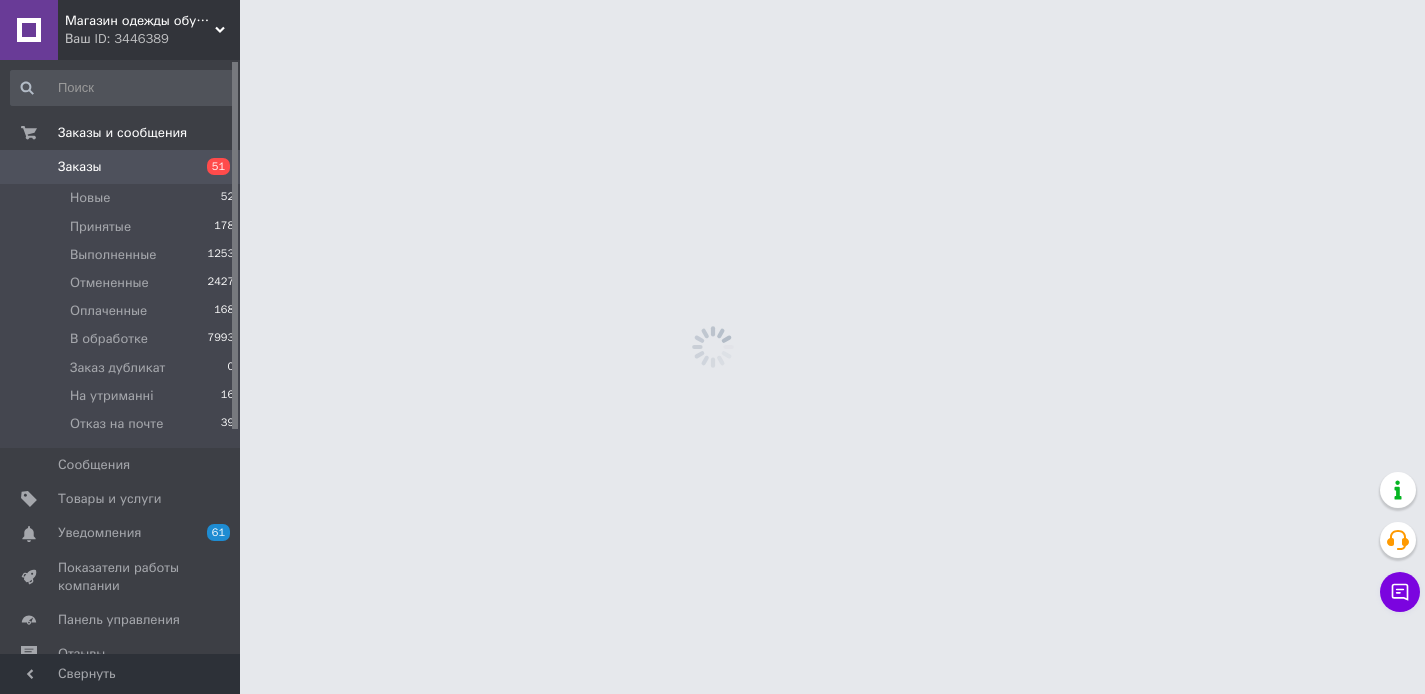 scroll, scrollTop: 0, scrollLeft: 0, axis: both 